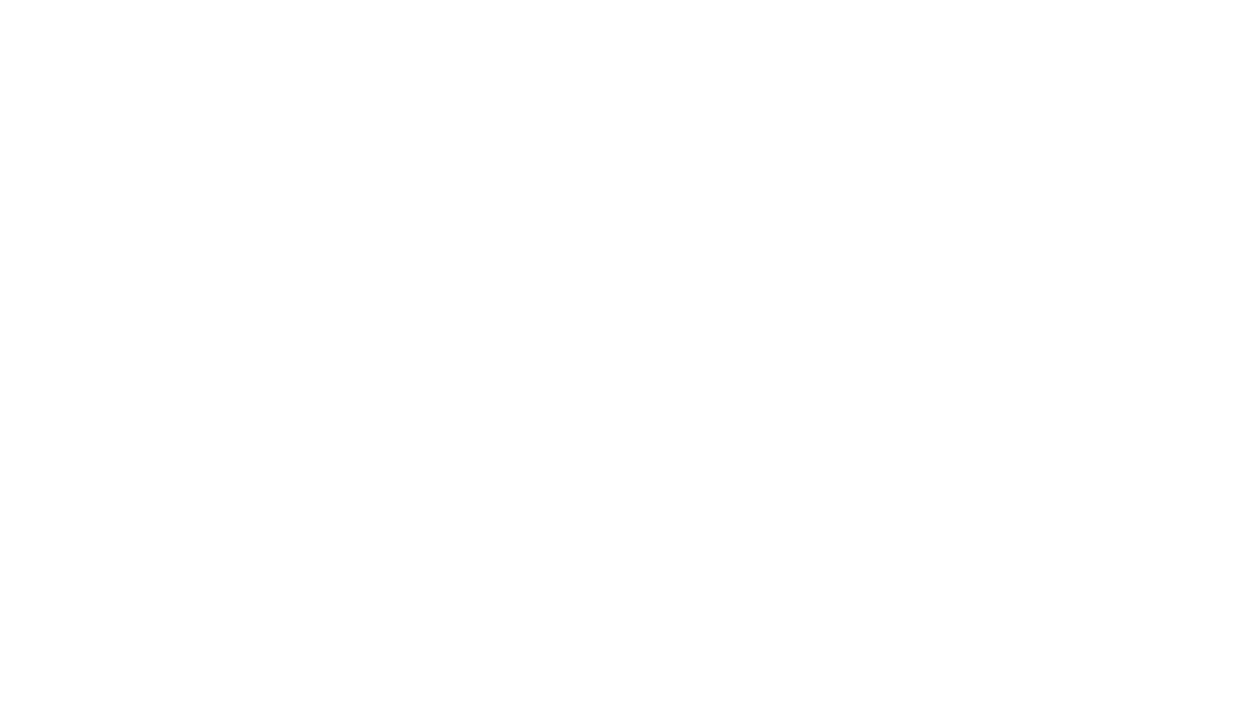 scroll, scrollTop: 0, scrollLeft: 0, axis: both 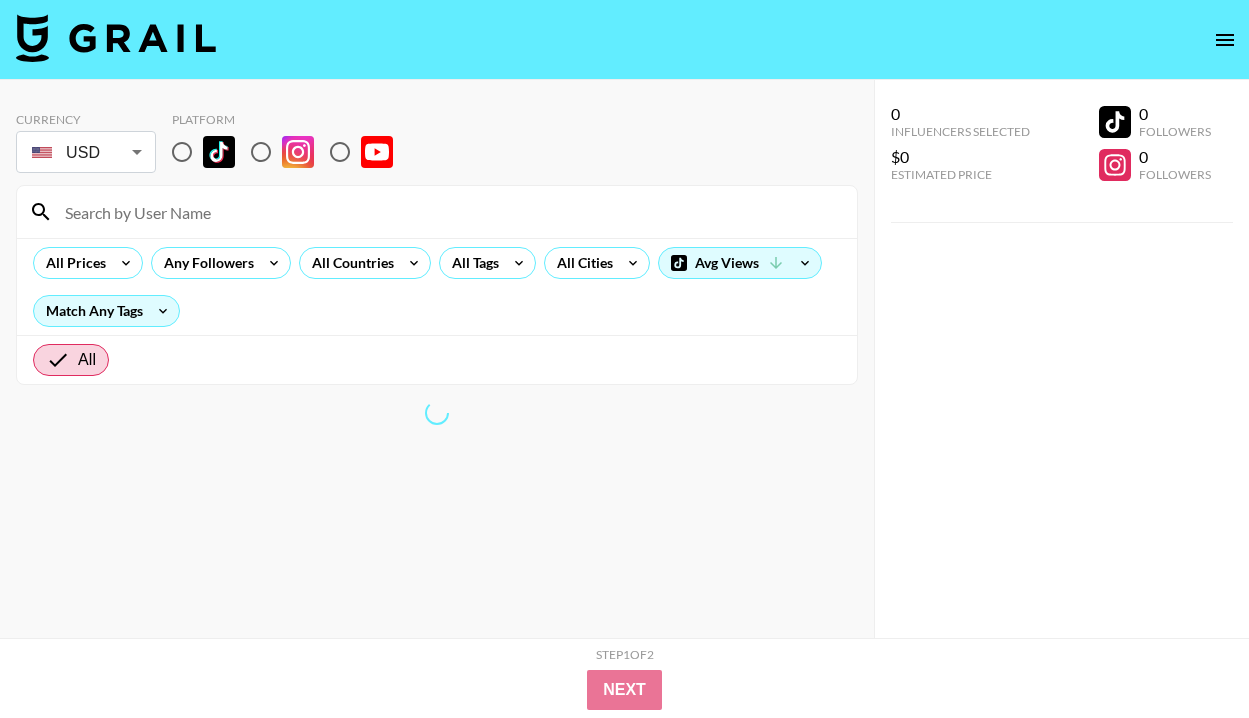 click at bounding box center [182, 152] 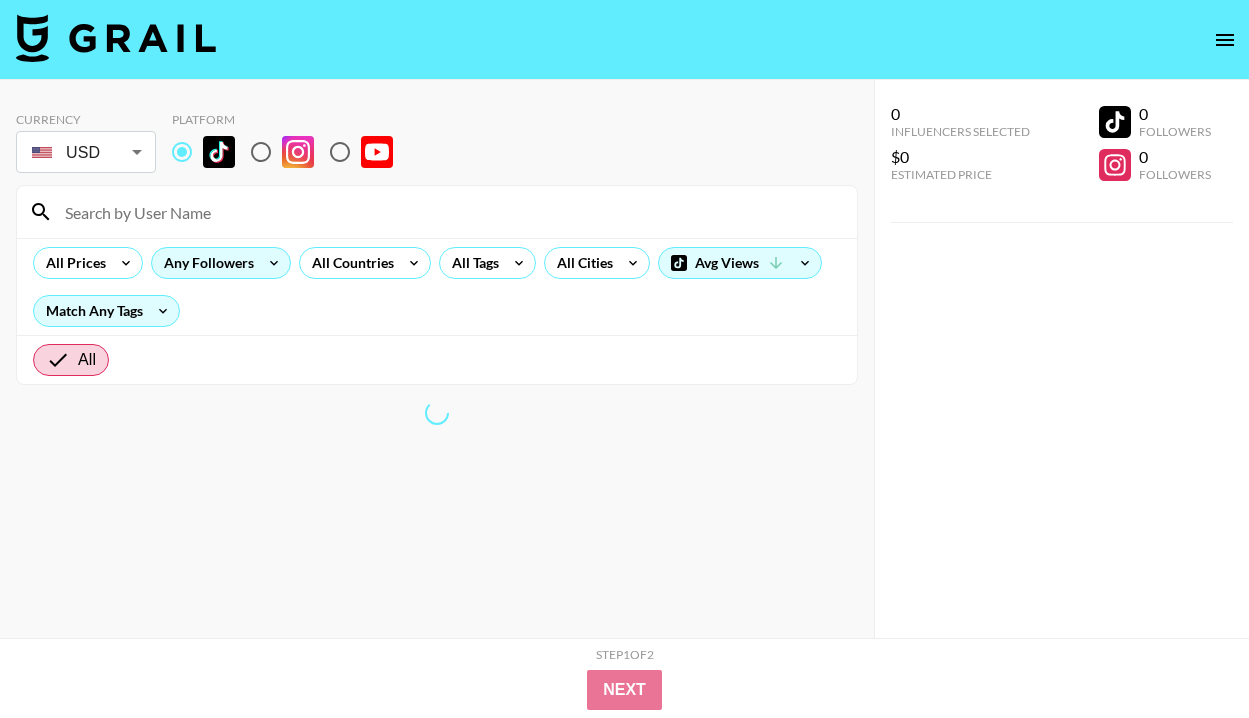 click on "Any Followers" at bounding box center [205, 263] 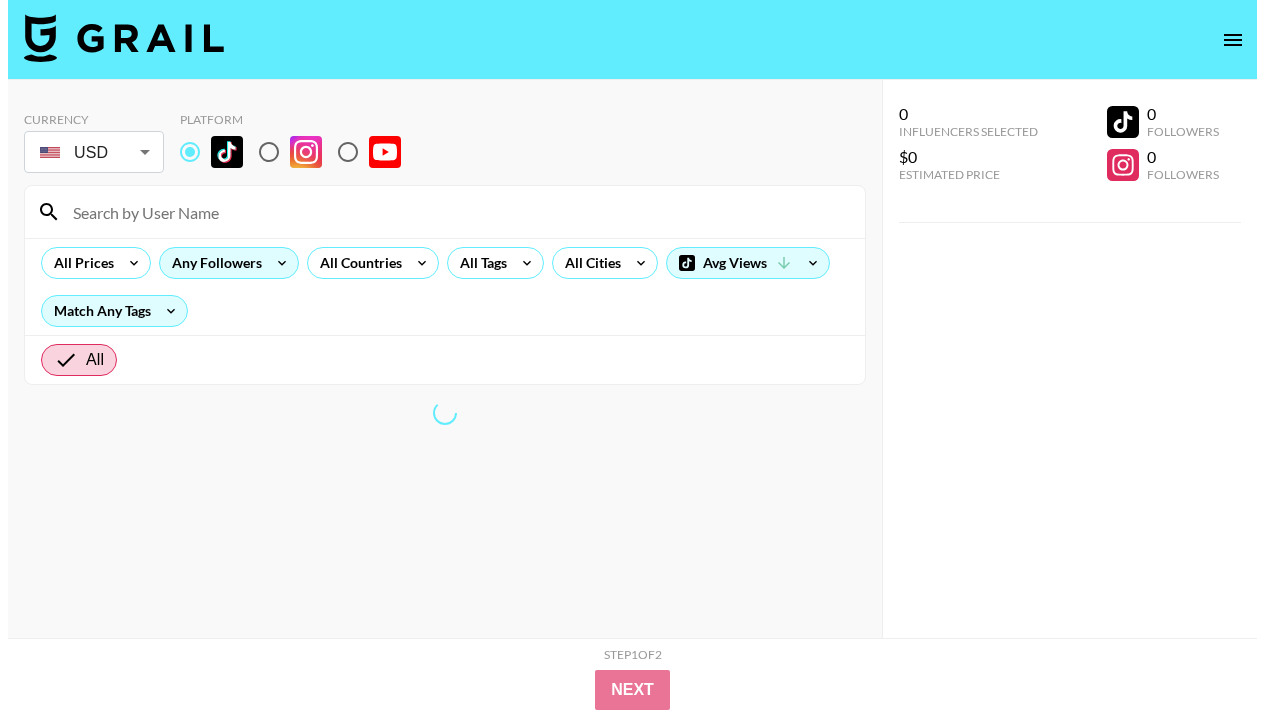 scroll, scrollTop: 5, scrollLeft: 0, axis: vertical 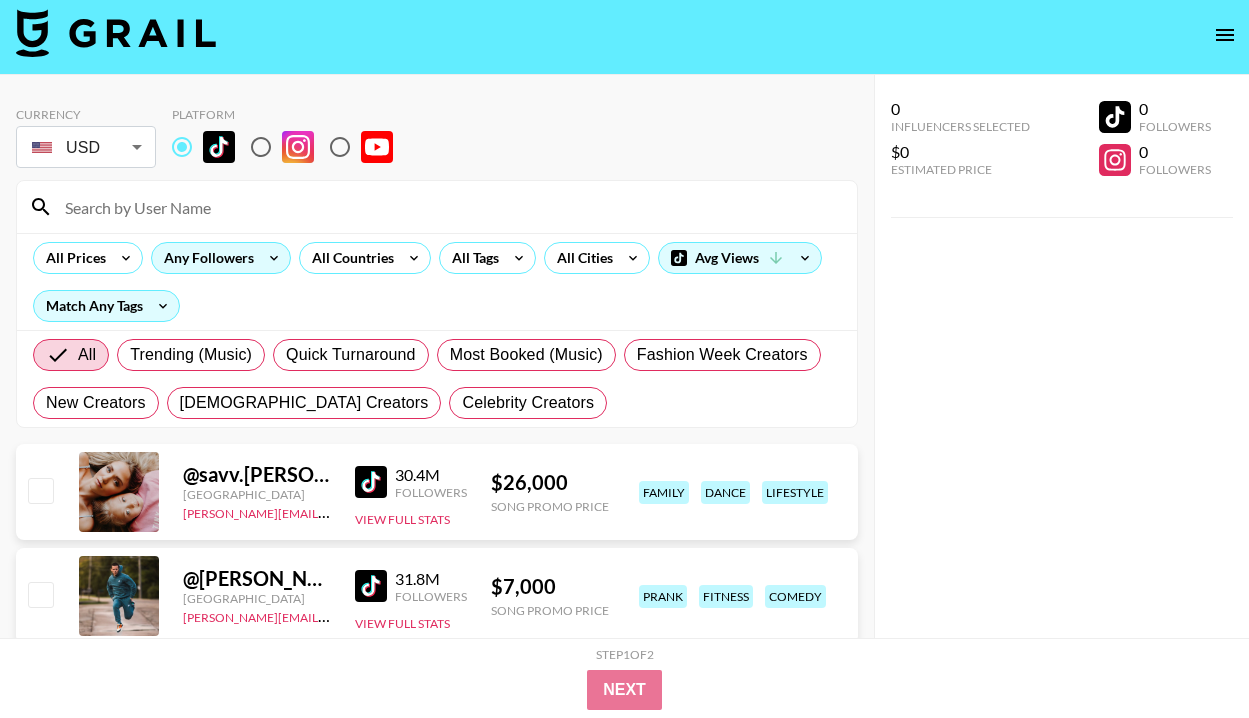 click 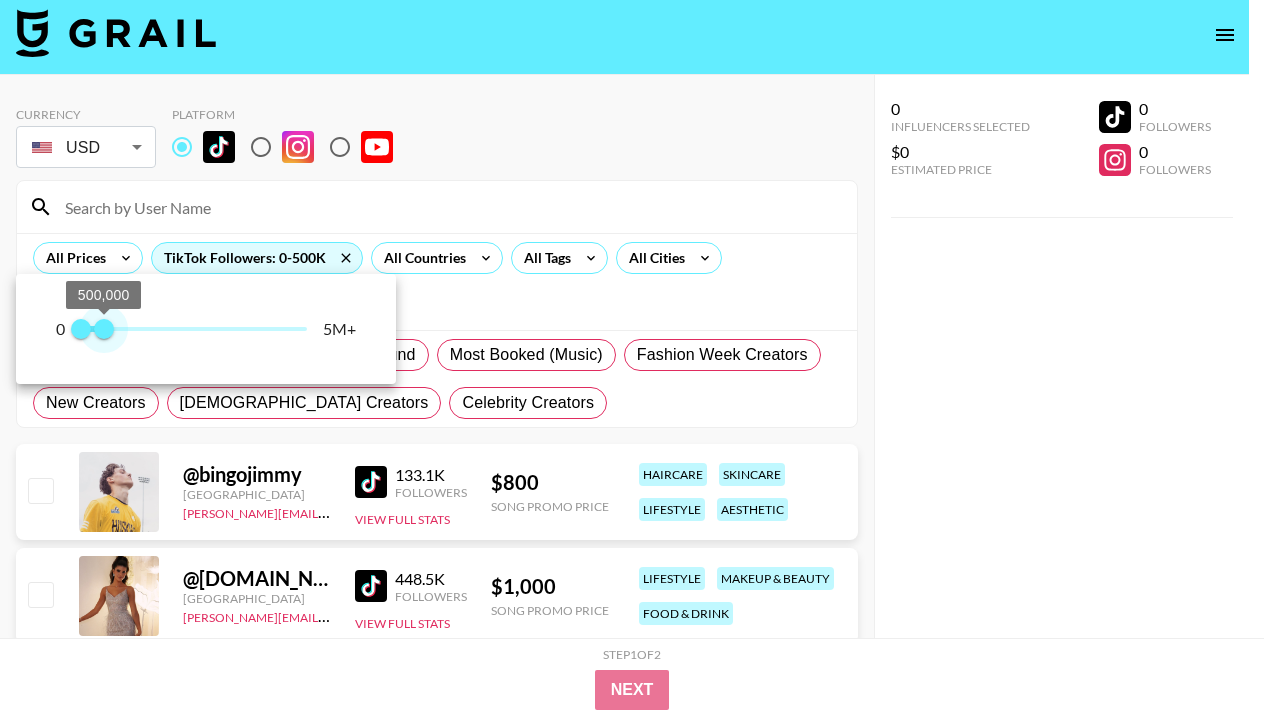 type on "400000" 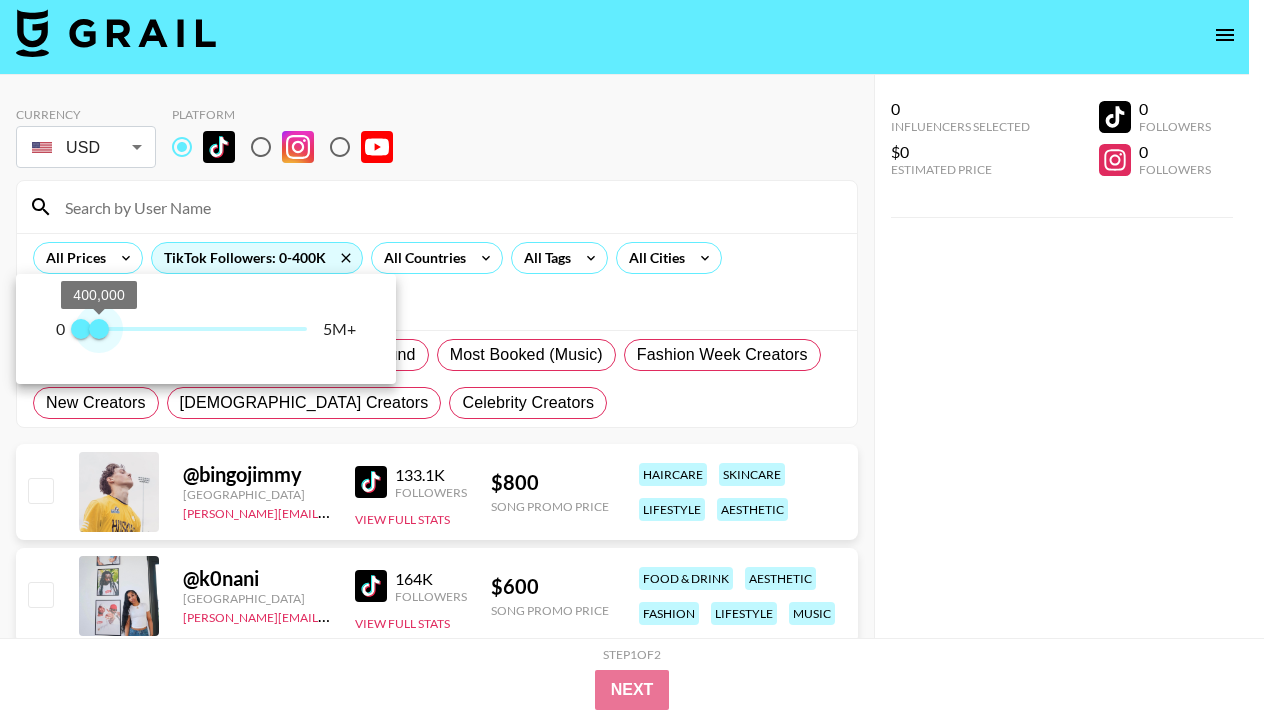 drag, startPoint x: 295, startPoint y: 330, endPoint x: 99, endPoint y: 339, distance: 196.20653 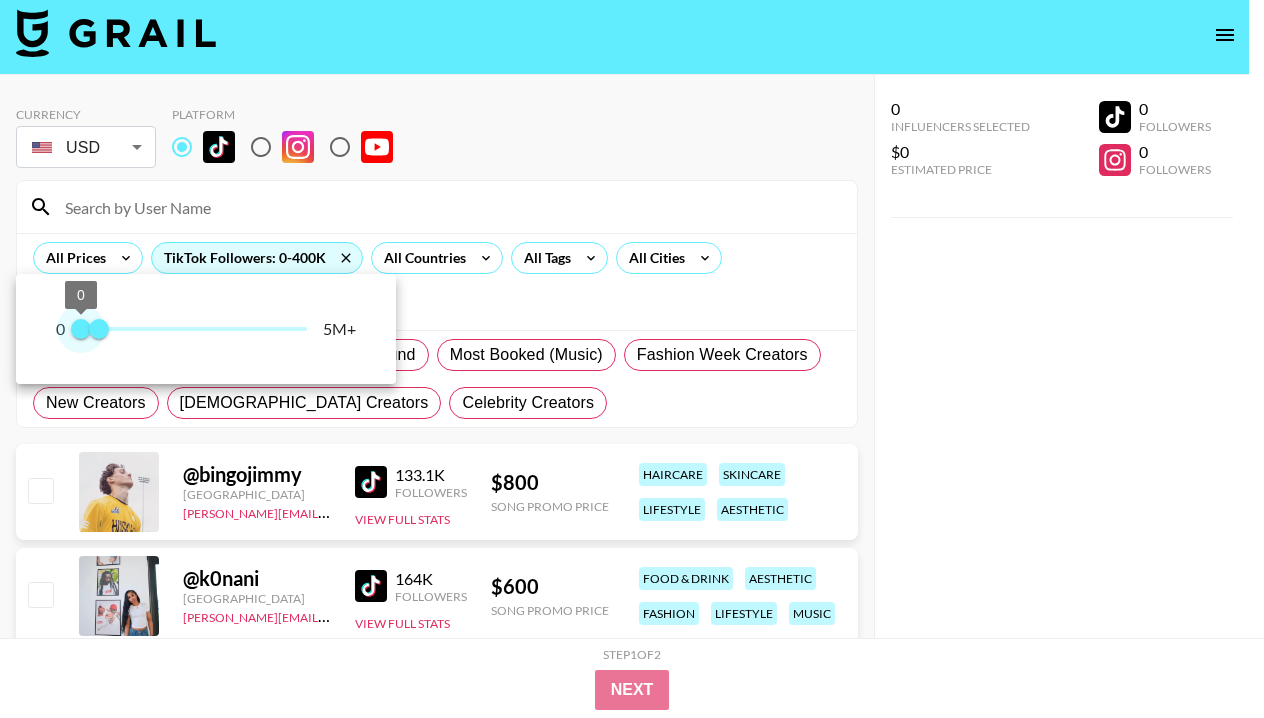 type on "100000" 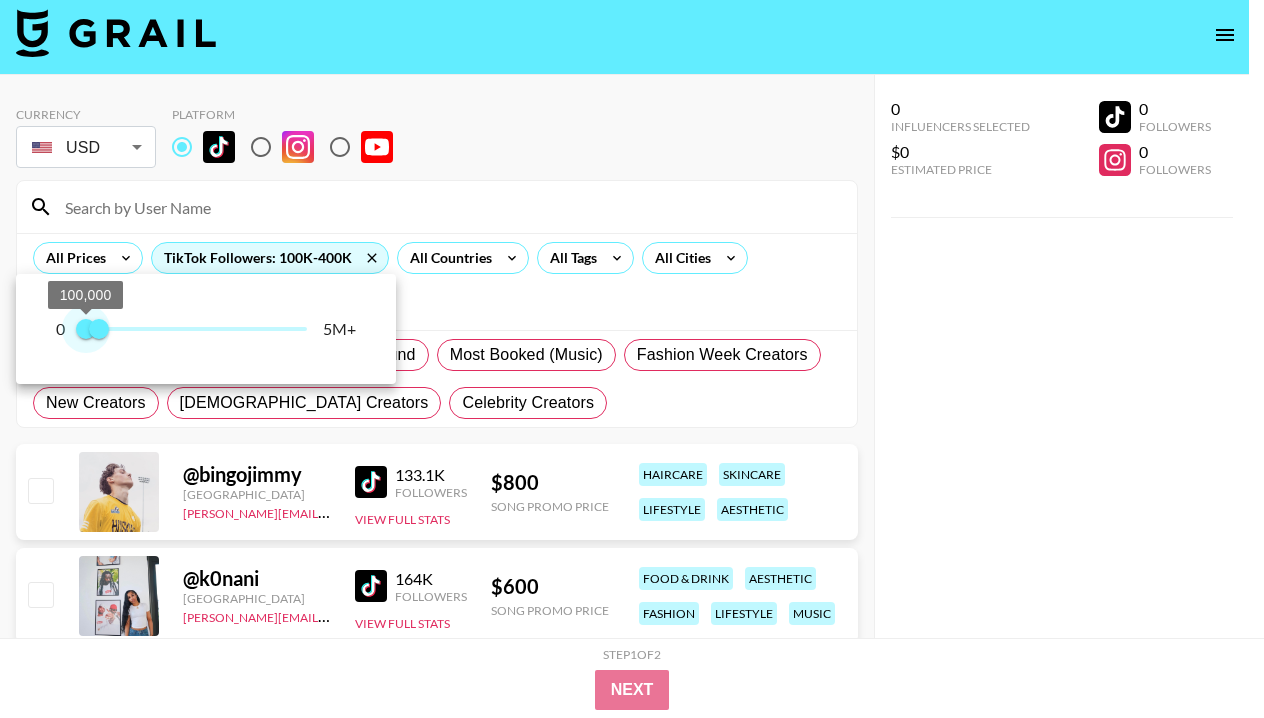 click on "100,000 400,000" at bounding box center [194, 329] 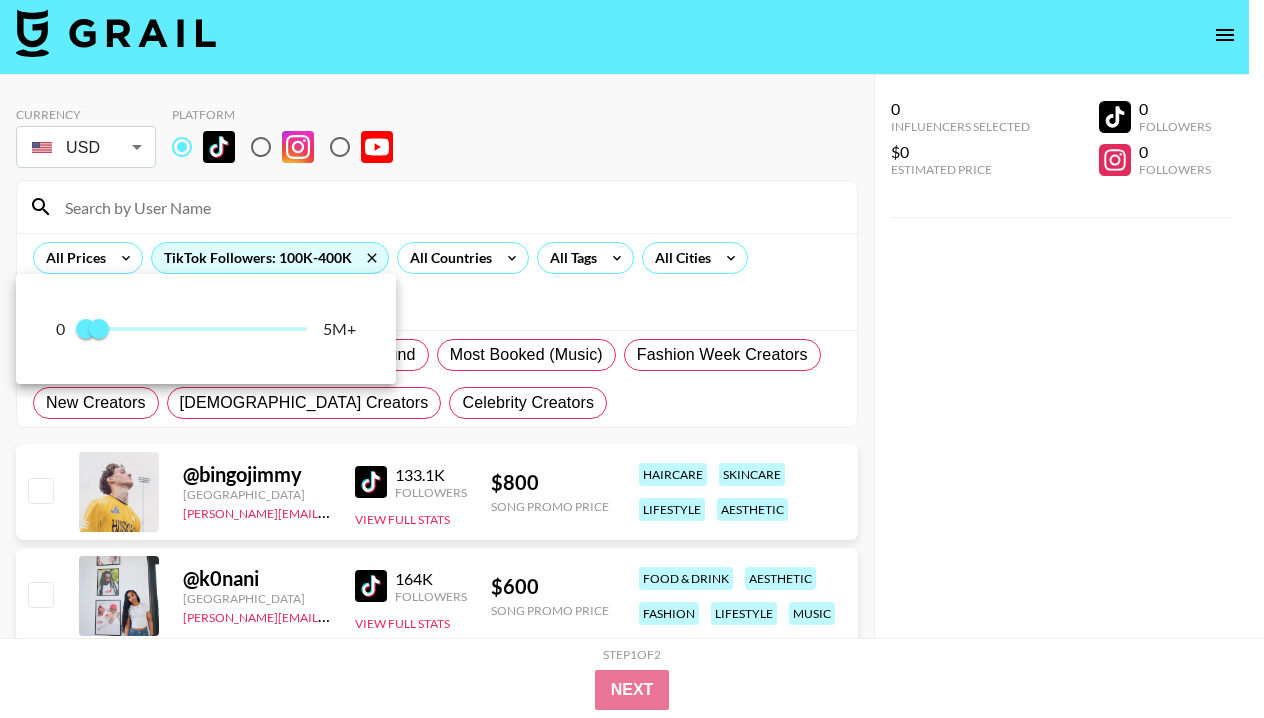 click at bounding box center (632, 359) 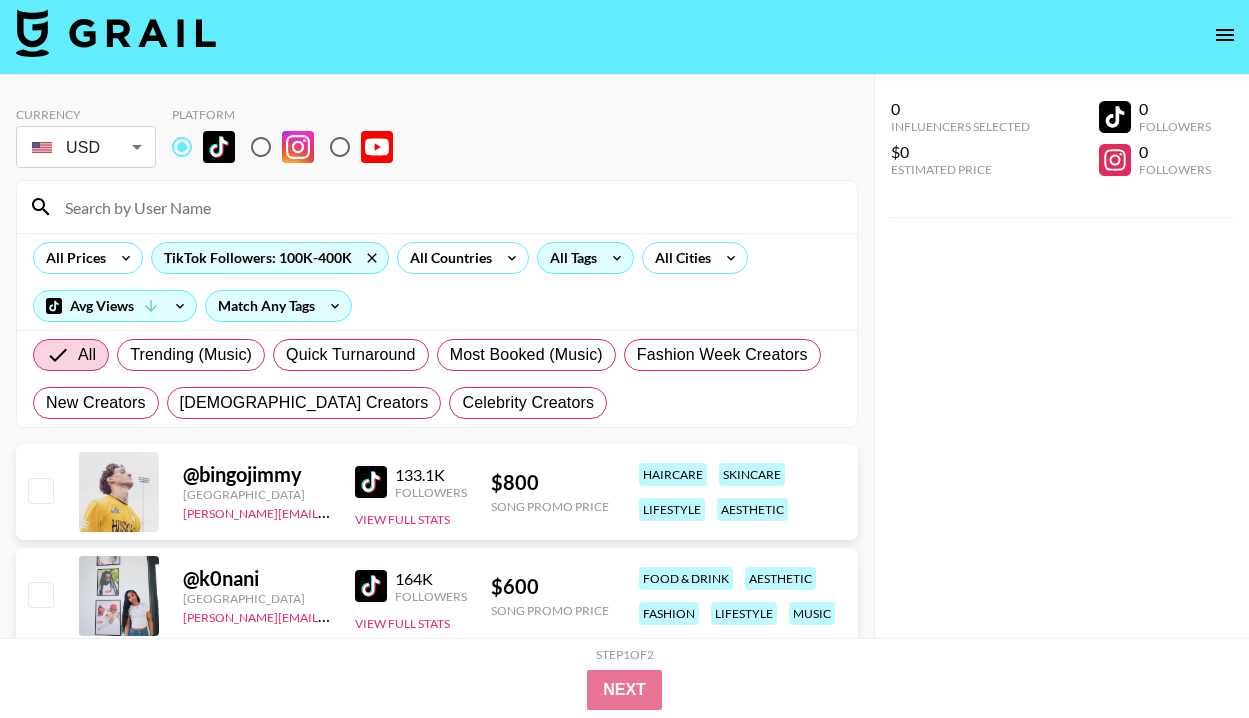 click on "All Tags" at bounding box center [569, 258] 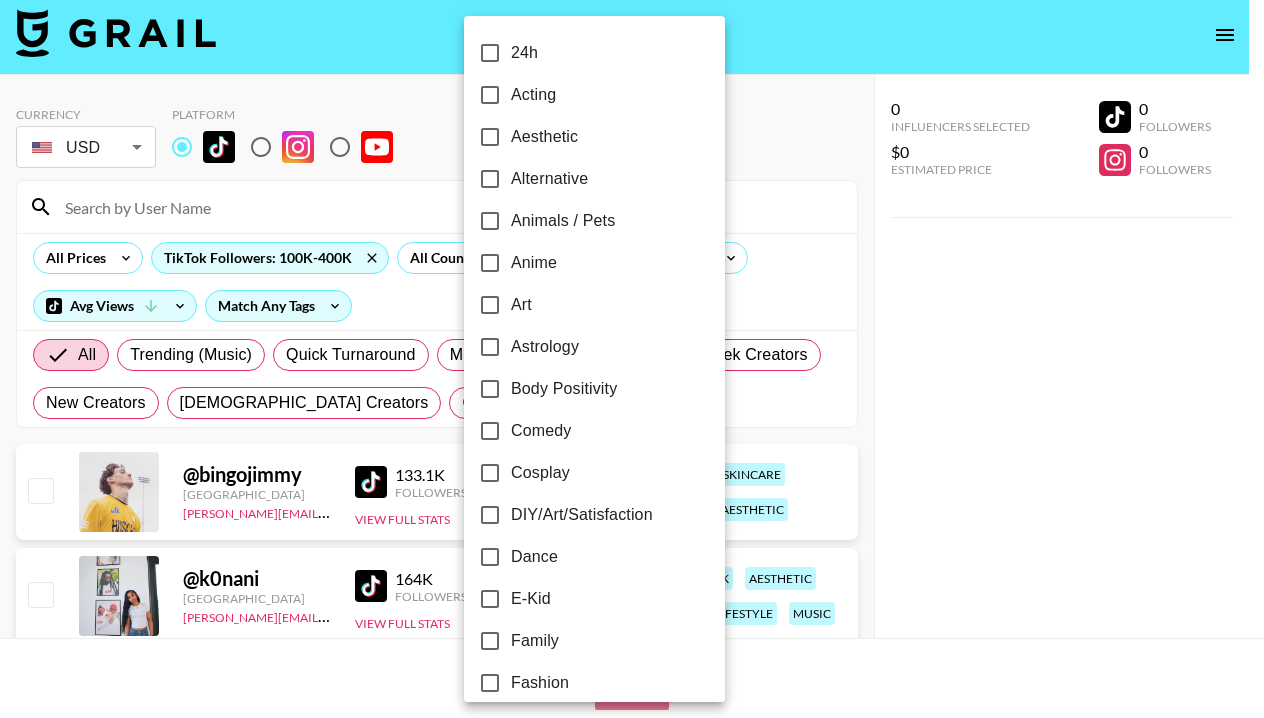 click on "Aesthetic" at bounding box center [544, 137] 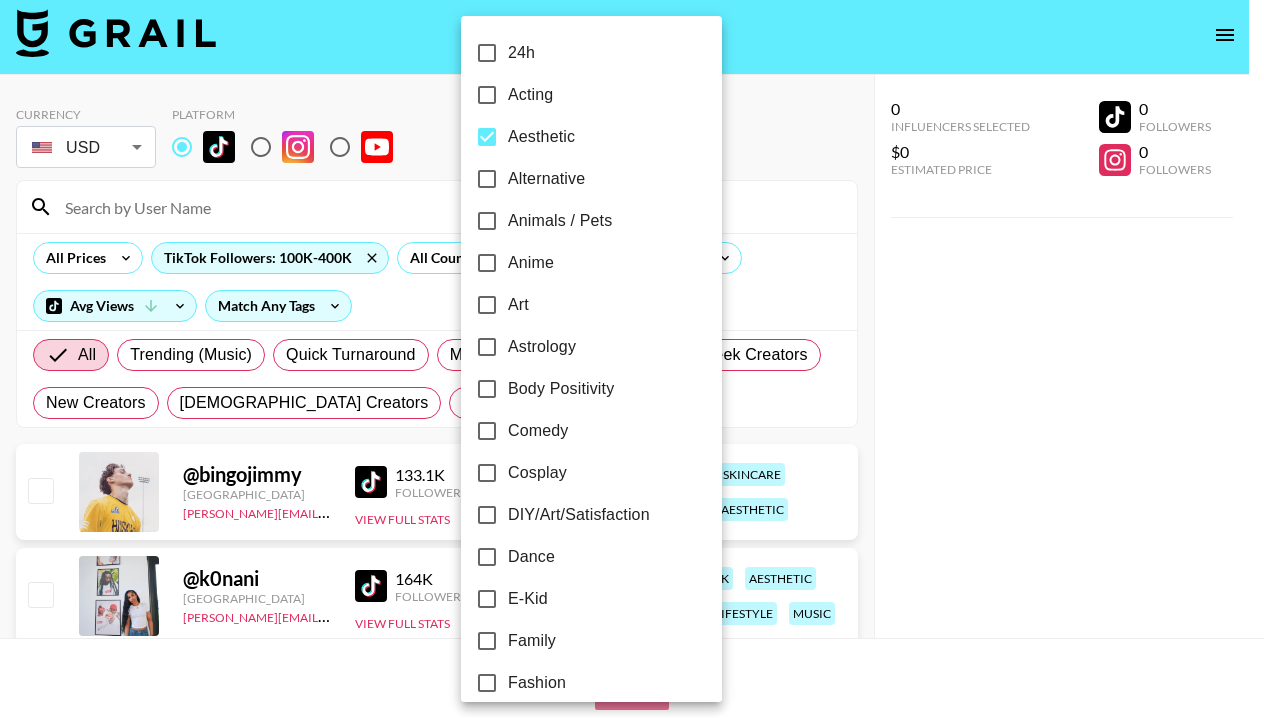 click on "Alternative" at bounding box center [546, 179] 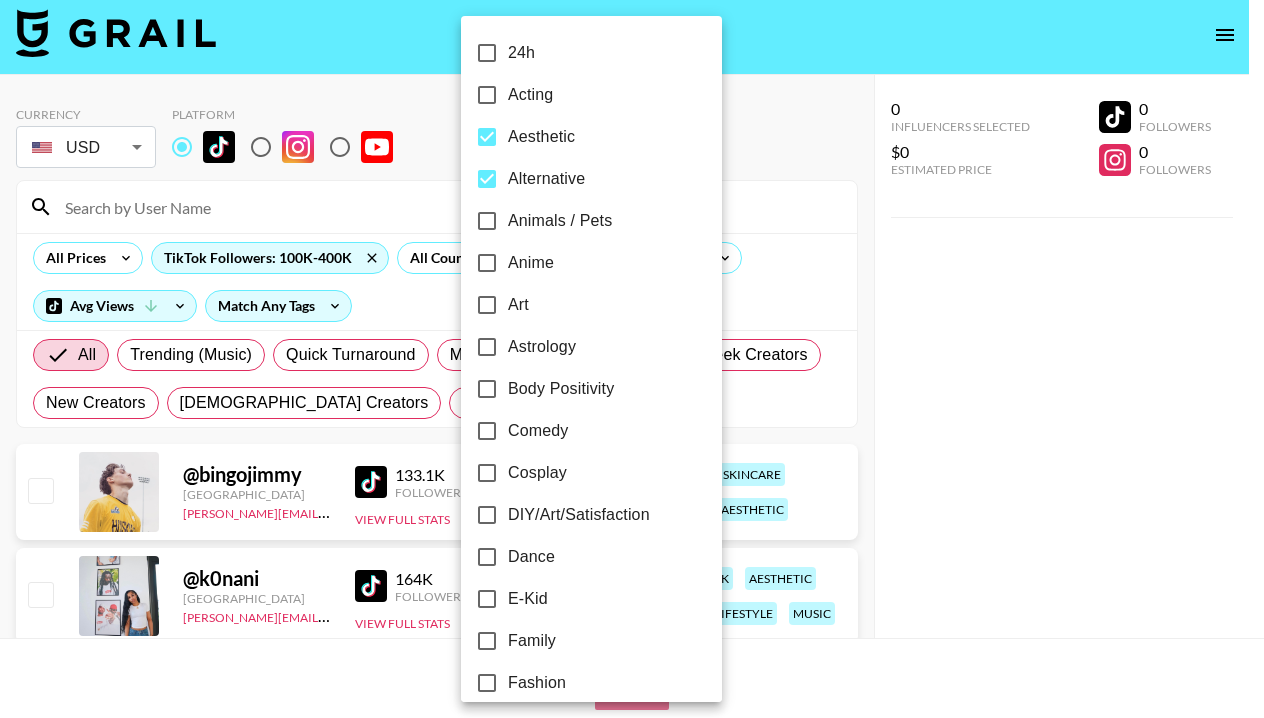click on "Art" at bounding box center [518, 305] 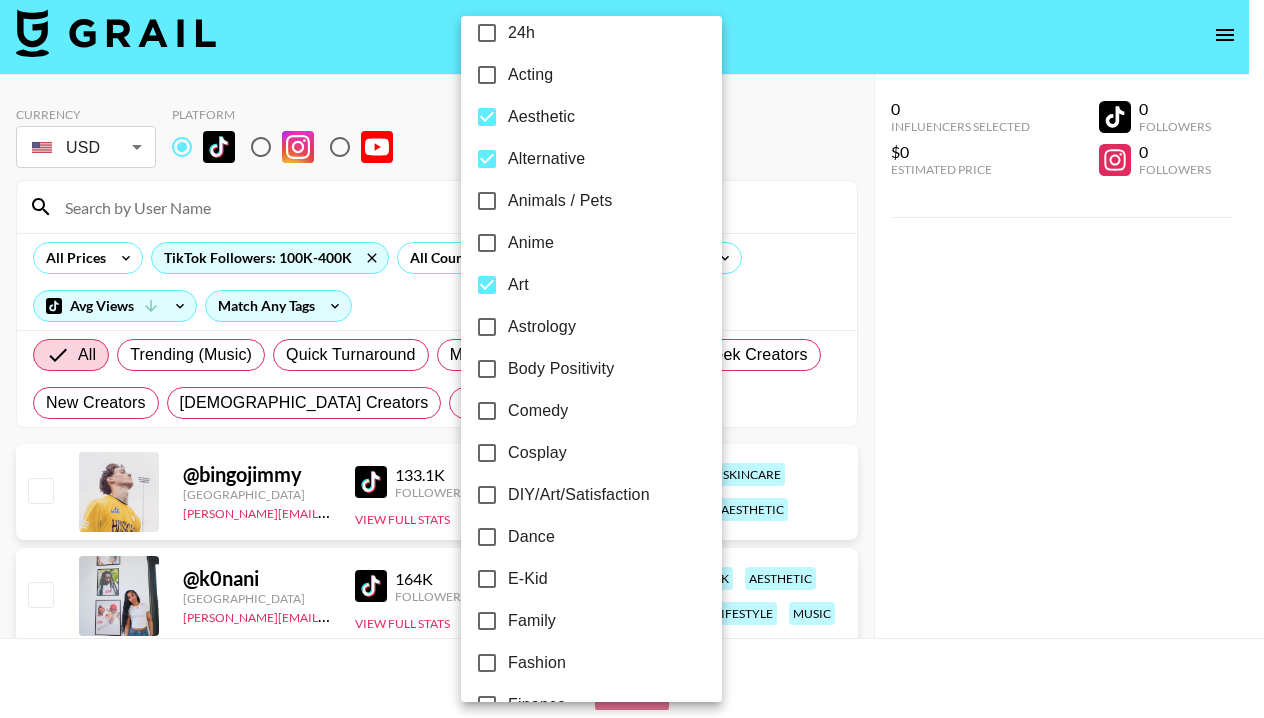 scroll, scrollTop: 40, scrollLeft: 0, axis: vertical 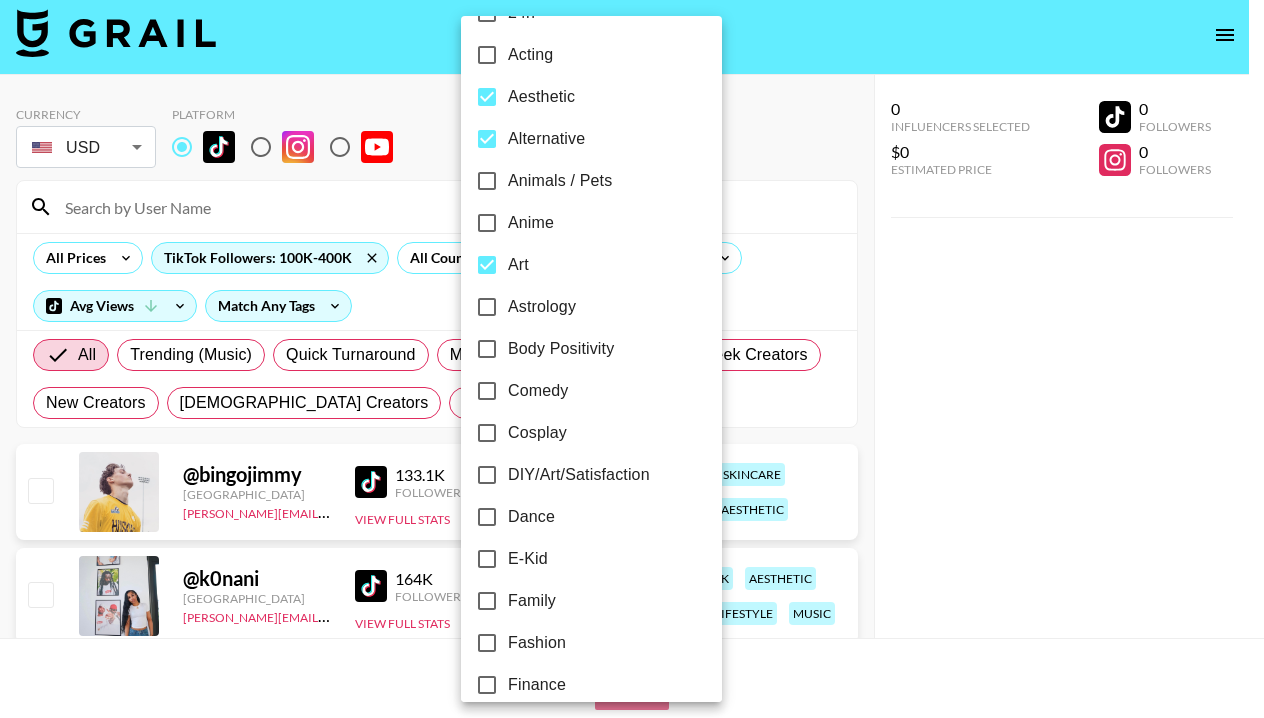 click on "Dance" at bounding box center [531, 517] 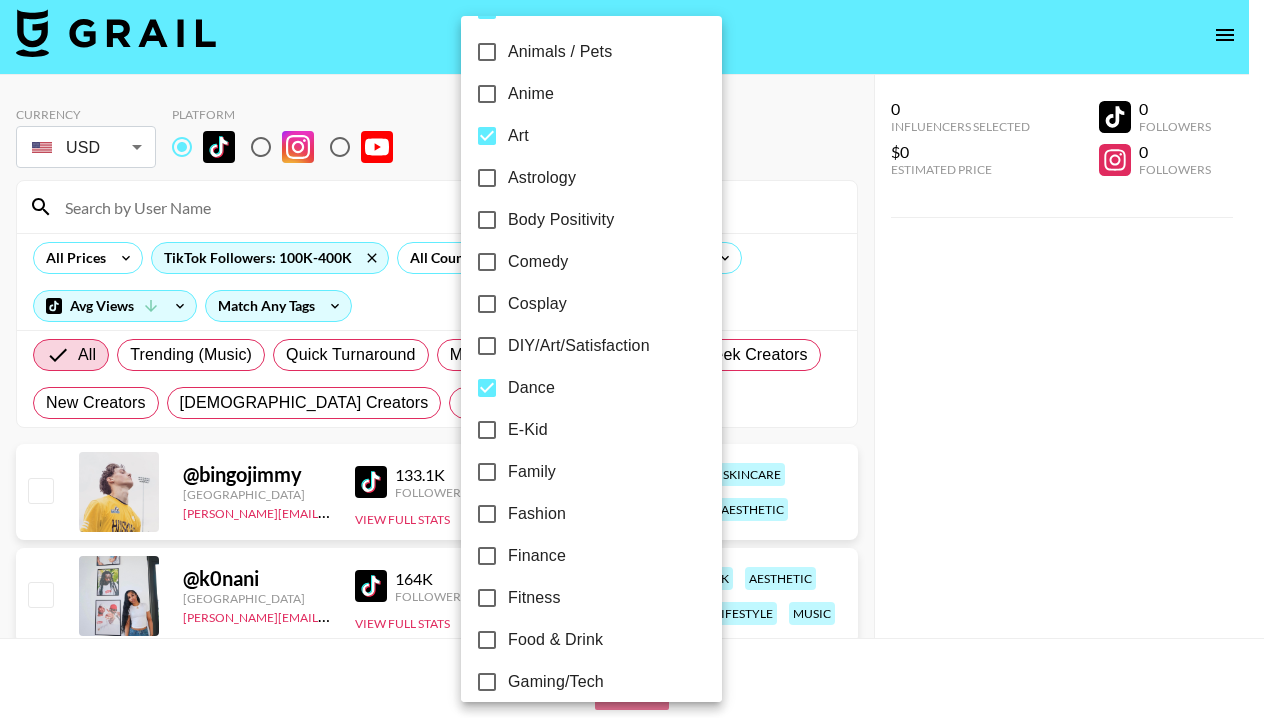 scroll, scrollTop: 179, scrollLeft: 0, axis: vertical 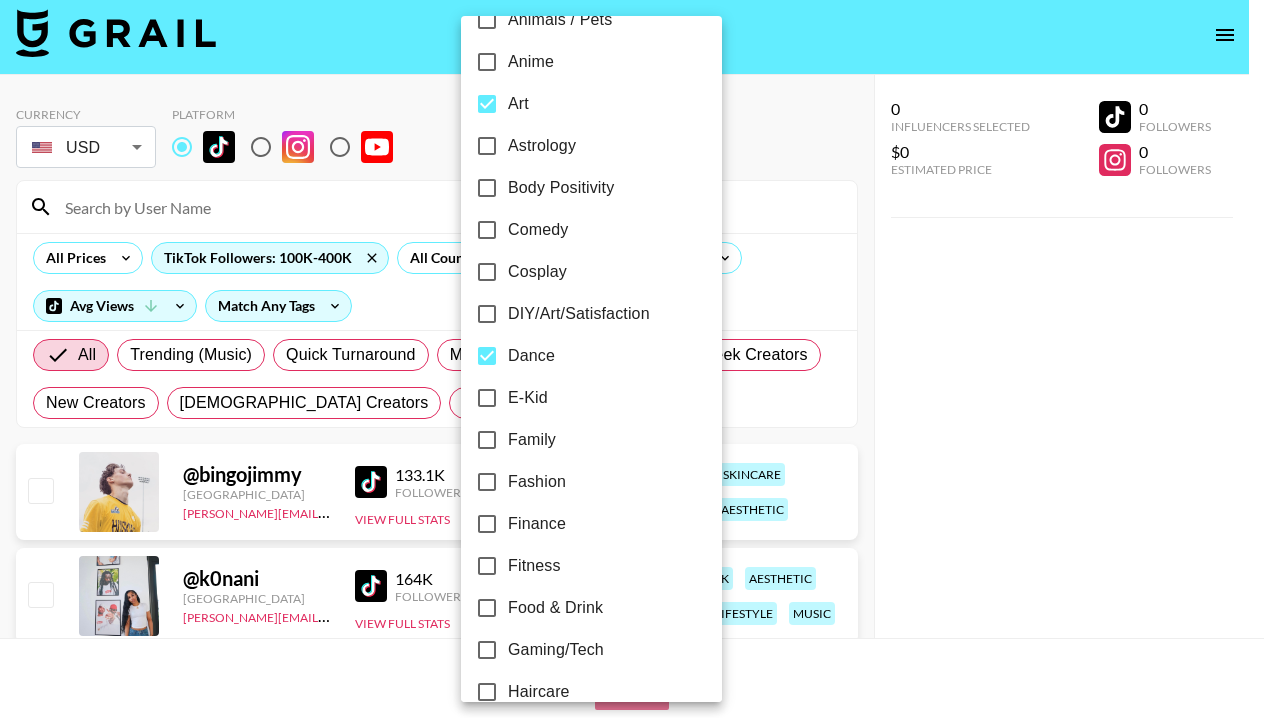 click on "Fitness" at bounding box center [534, 566] 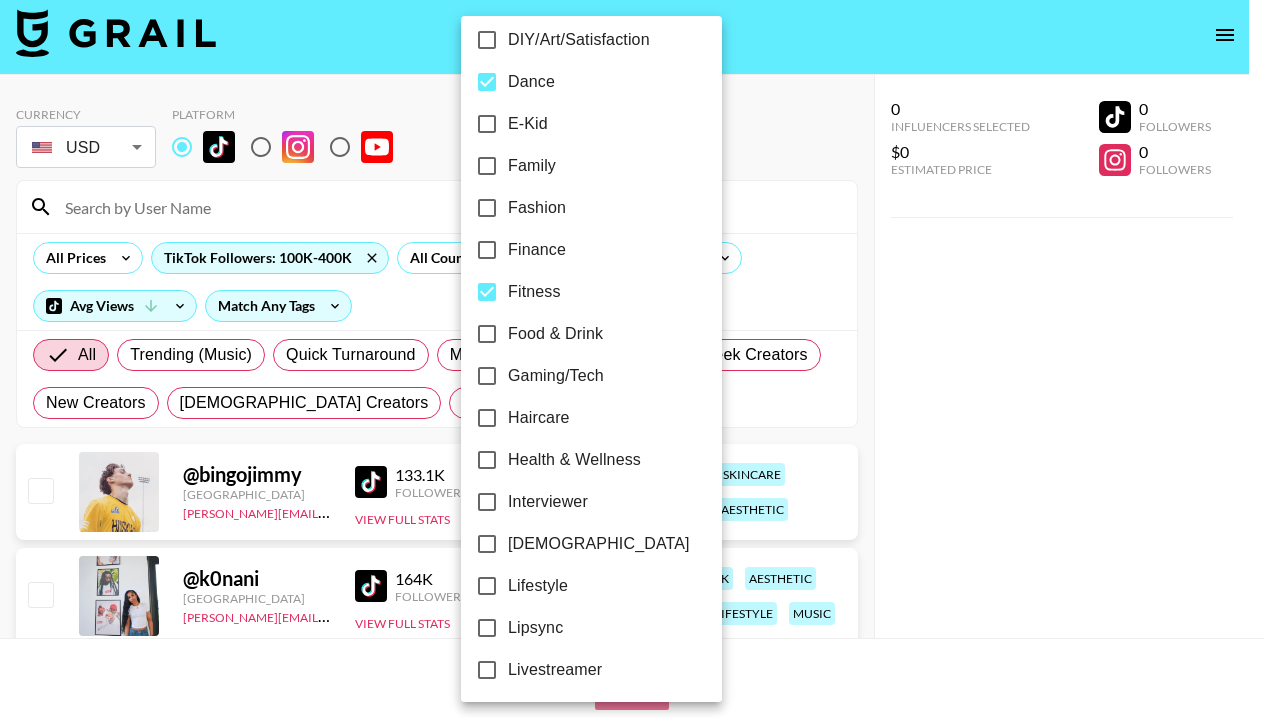 scroll, scrollTop: 494, scrollLeft: 0, axis: vertical 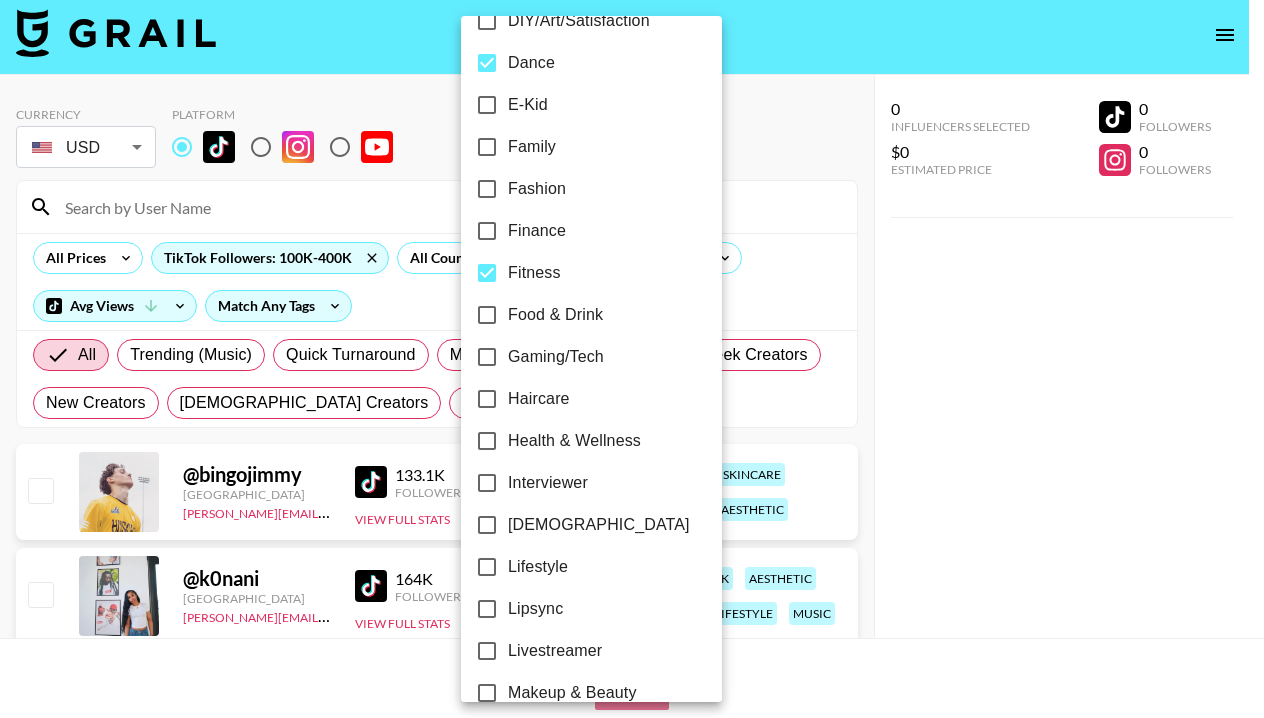 click on "Health & Wellness" at bounding box center [574, 441] 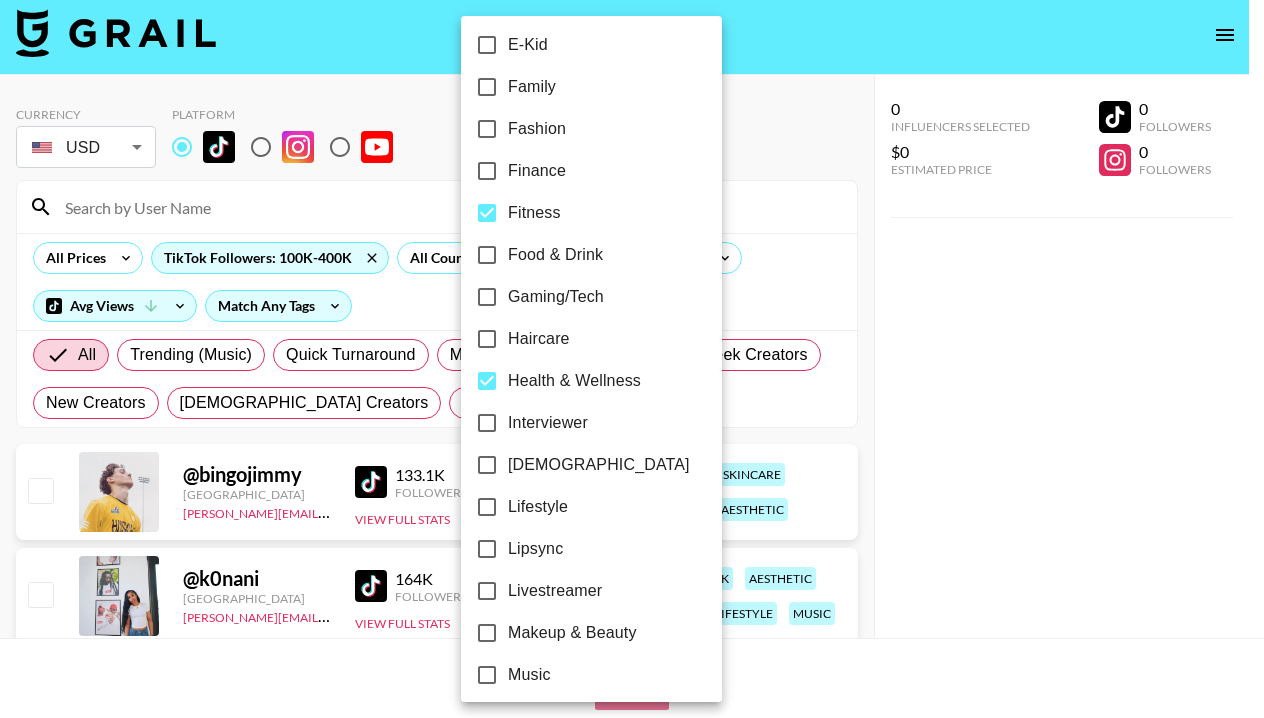 click on "Lifestyle" at bounding box center [538, 507] 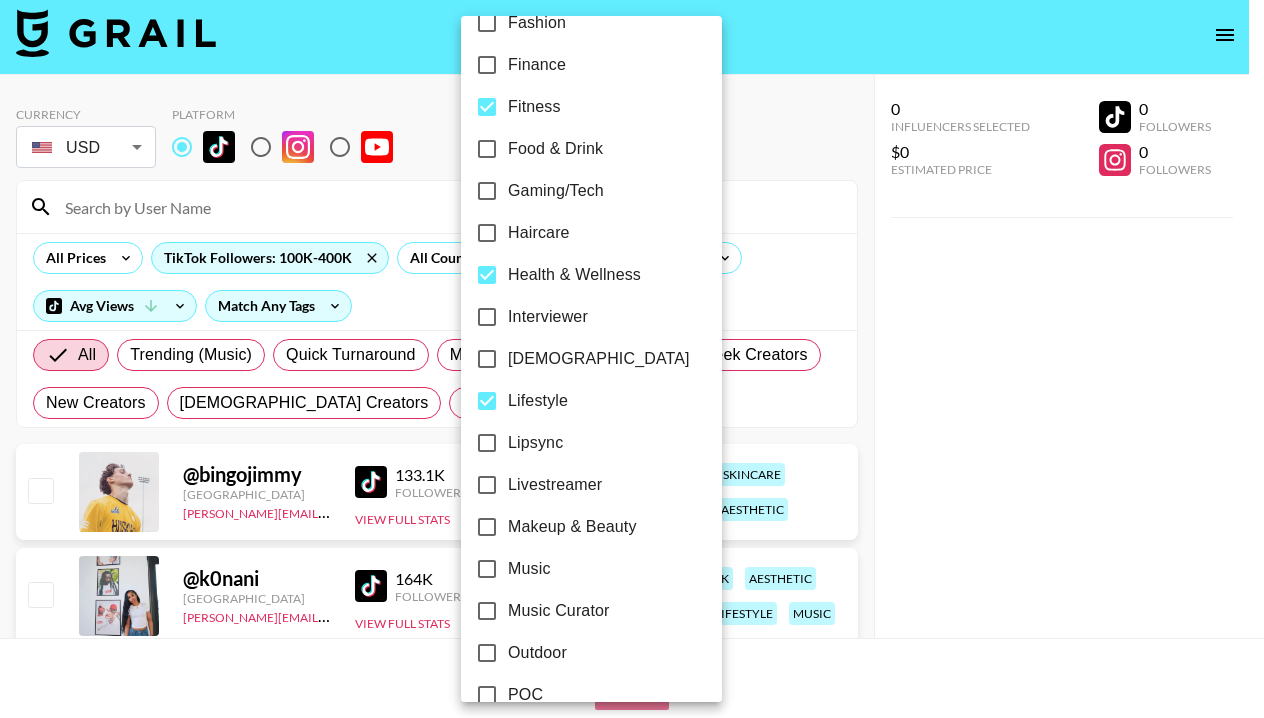 scroll, scrollTop: 663, scrollLeft: 0, axis: vertical 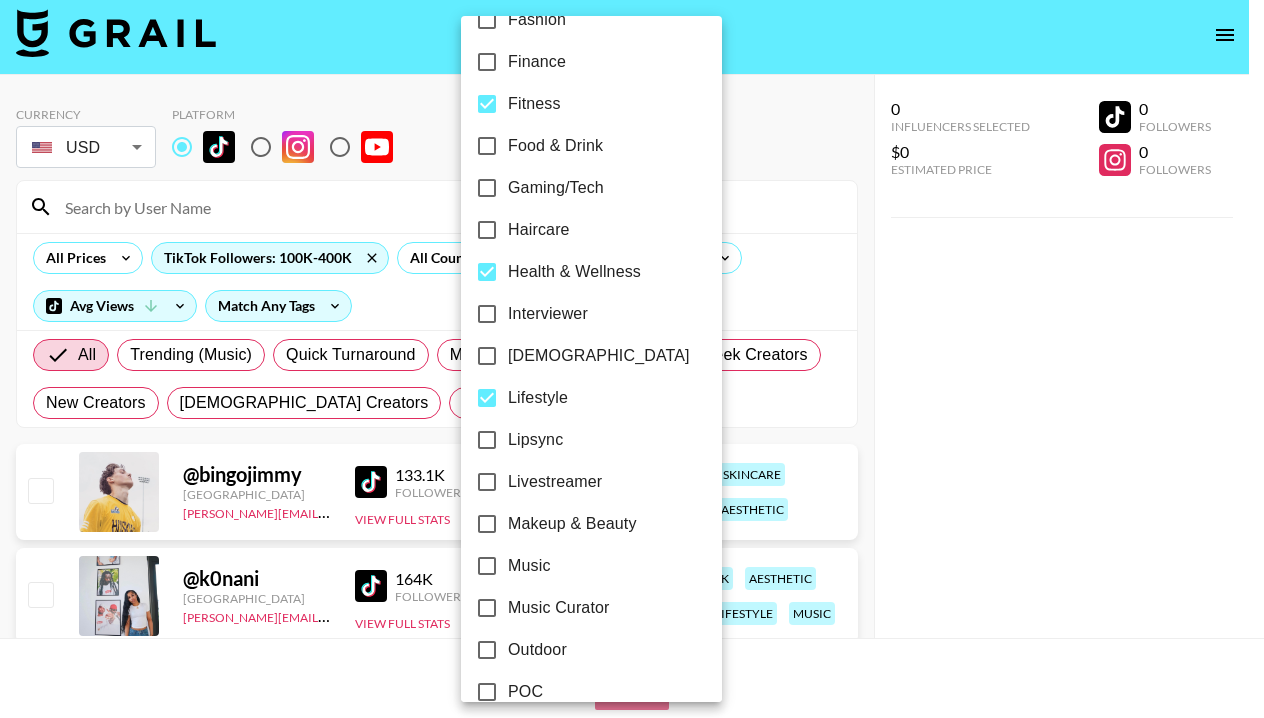 click on "Music" at bounding box center [529, 566] 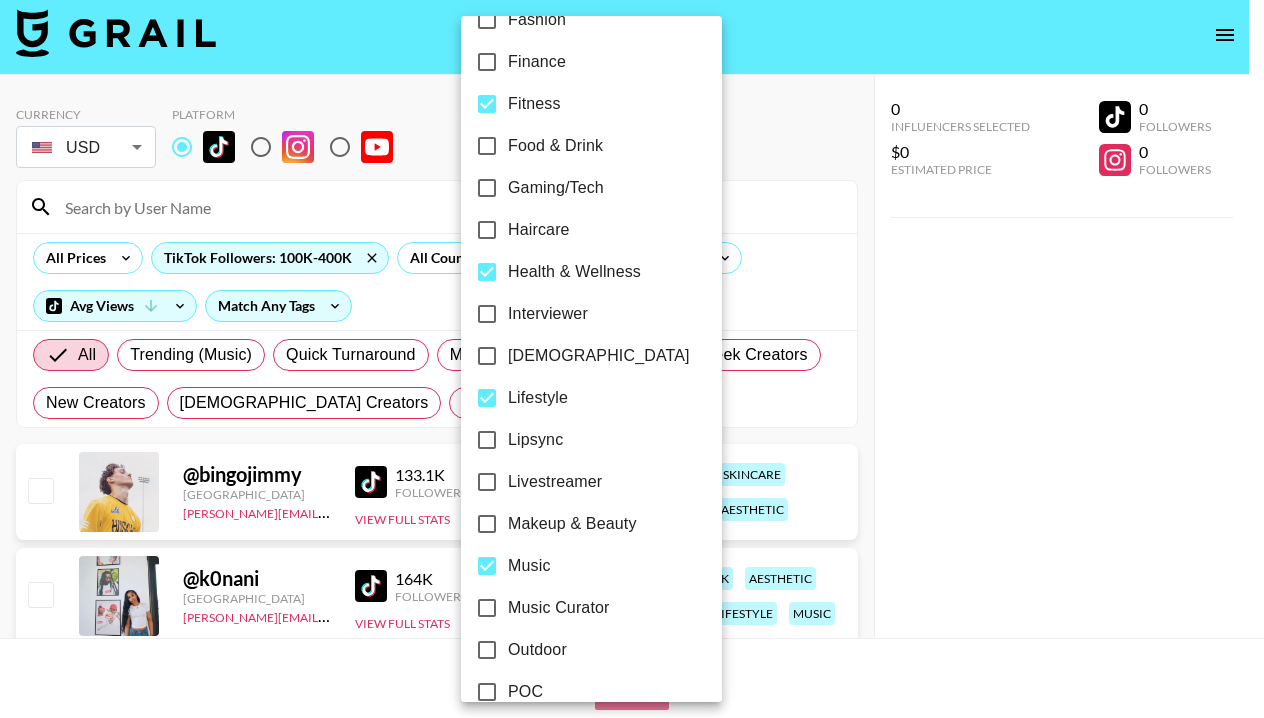 click on "Music Curator" at bounding box center (559, 608) 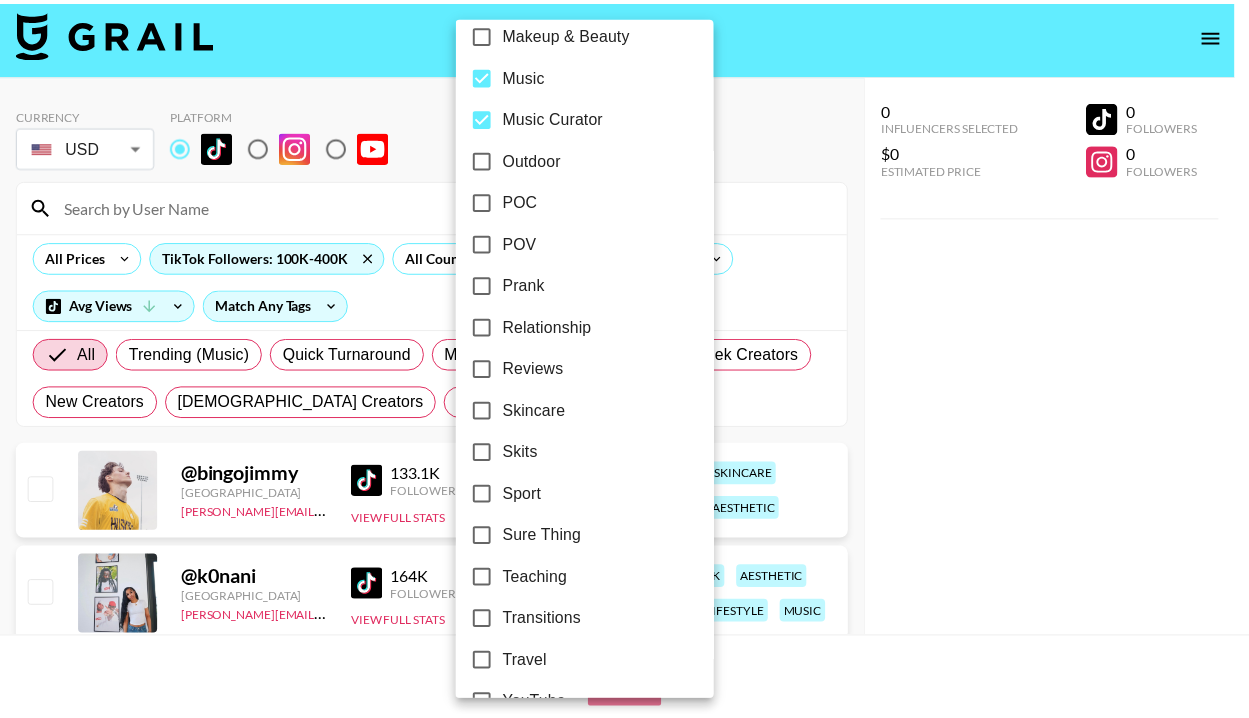 scroll, scrollTop: 1194, scrollLeft: 0, axis: vertical 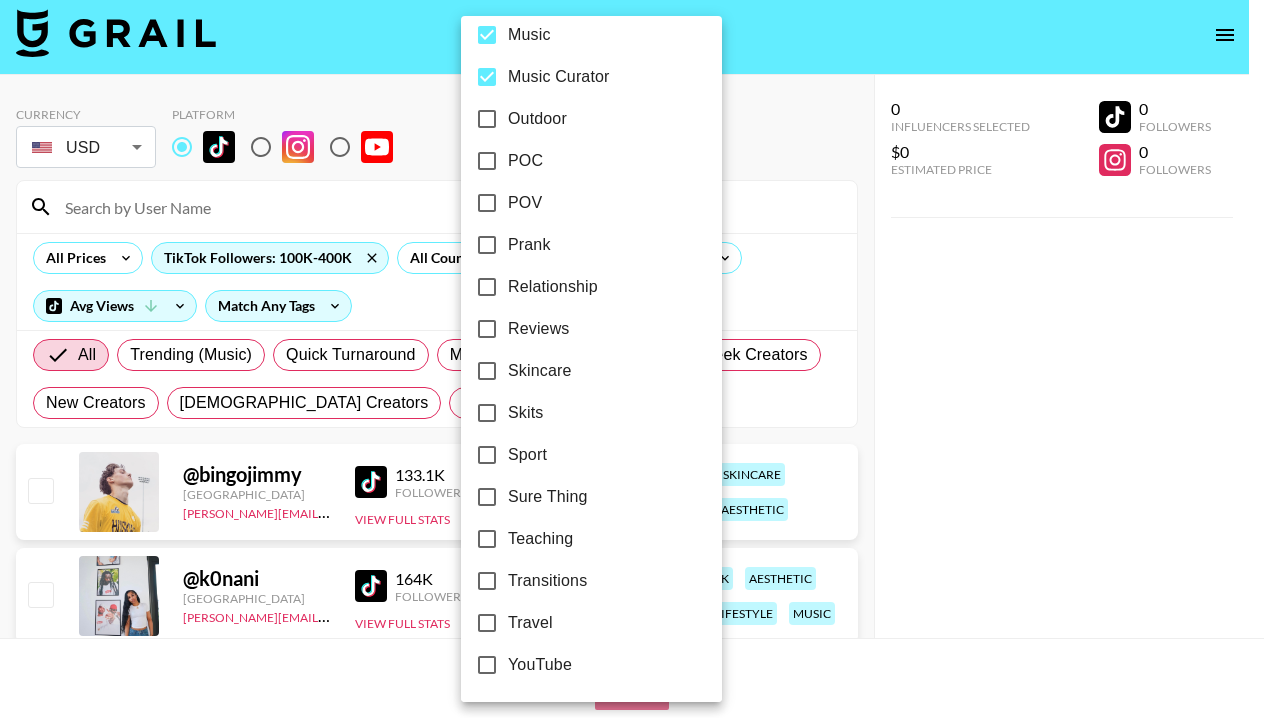 click at bounding box center (632, 359) 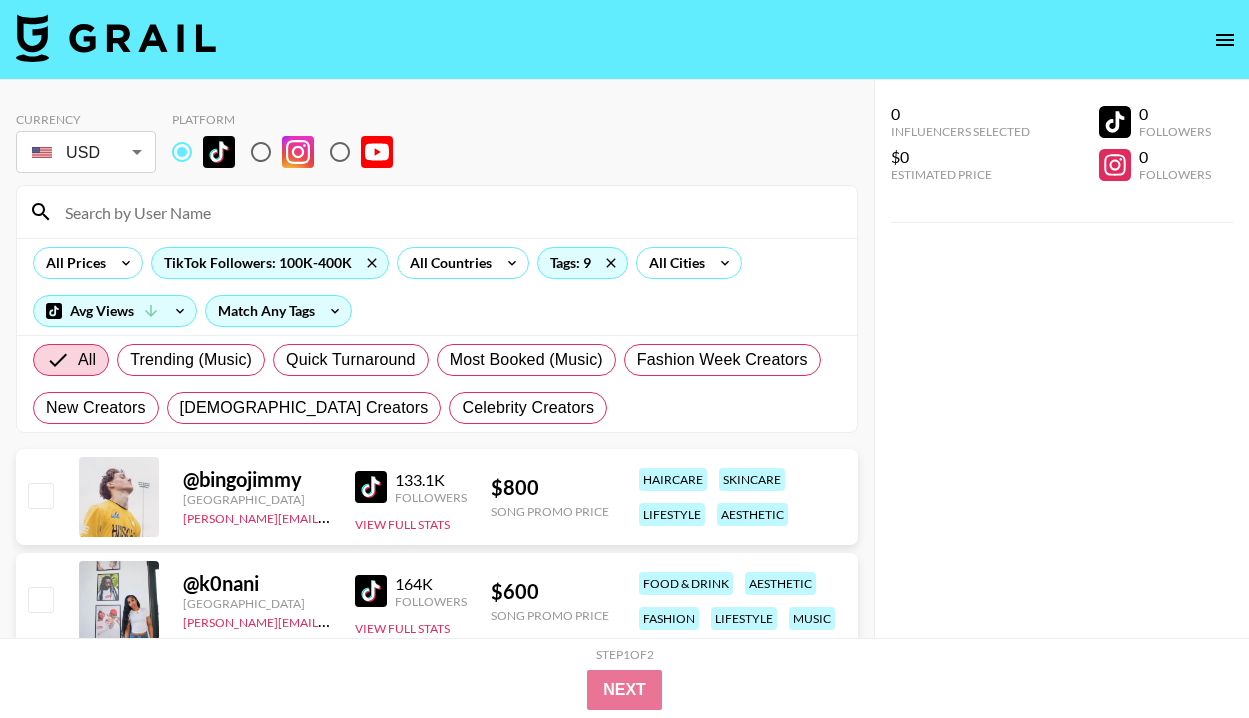 scroll, scrollTop: 94, scrollLeft: 0, axis: vertical 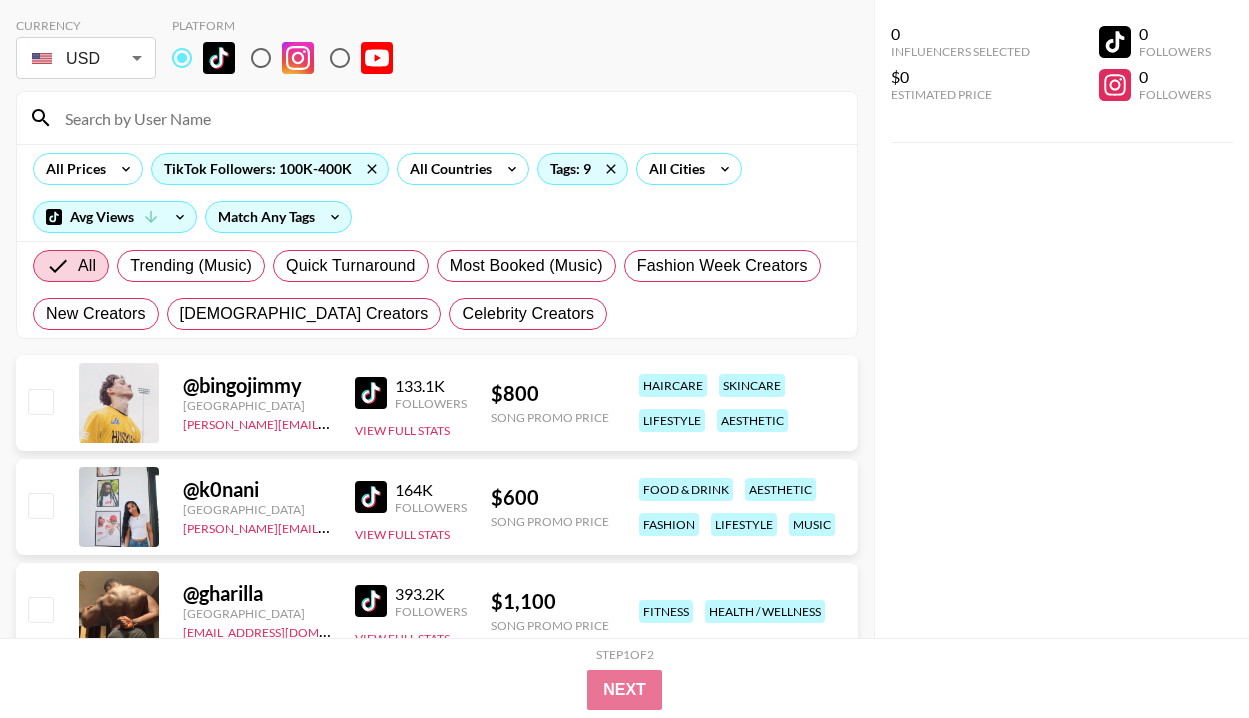 click at bounding box center [371, 497] 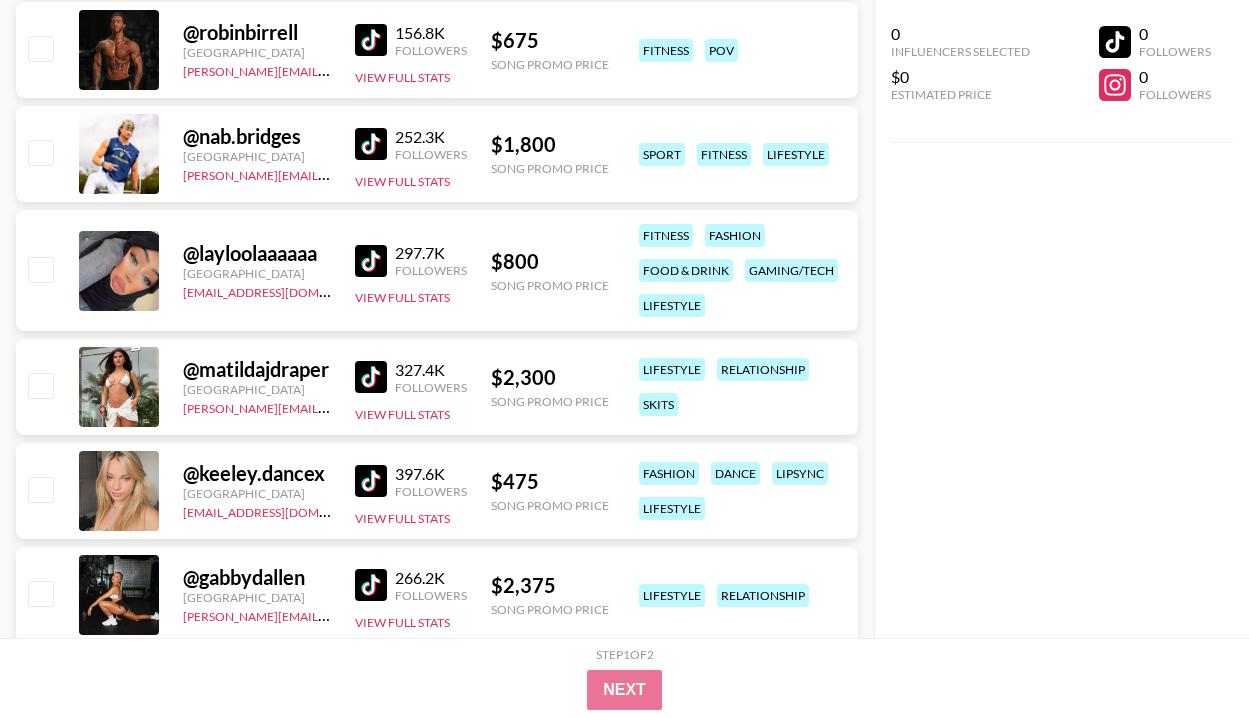 scroll, scrollTop: 1541, scrollLeft: 0, axis: vertical 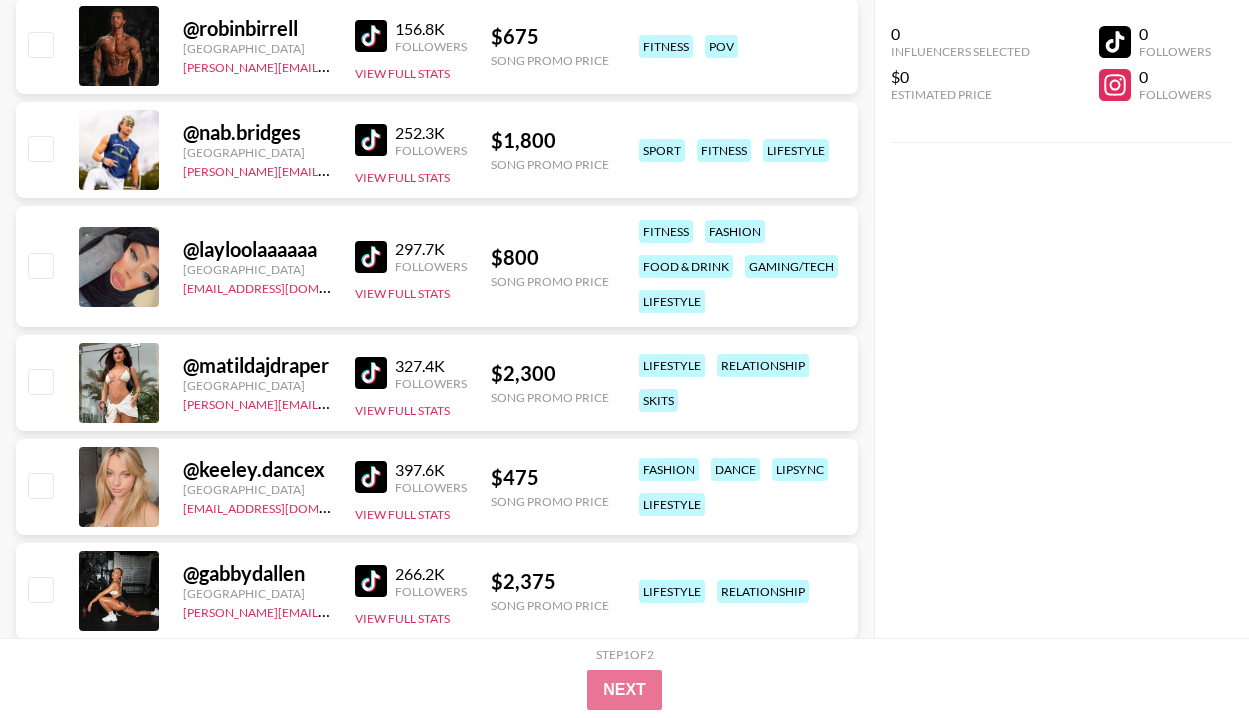 click at bounding box center (371, 477) 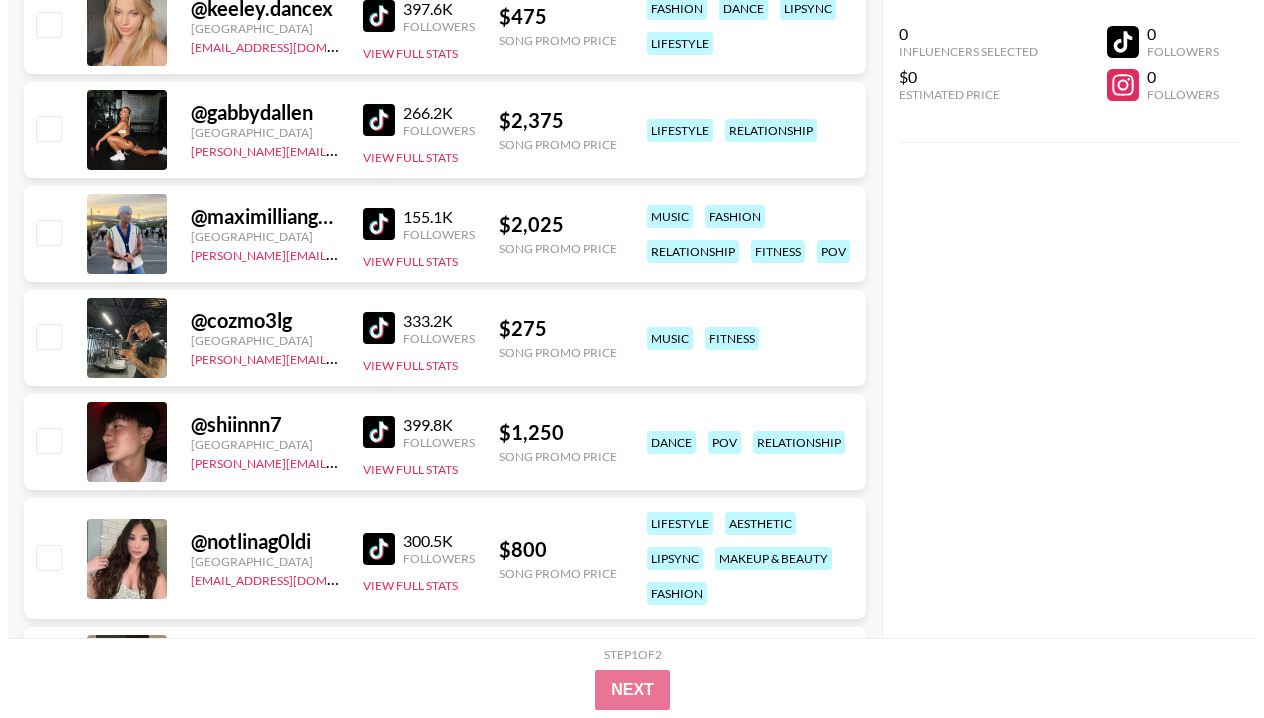 scroll, scrollTop: 0, scrollLeft: 0, axis: both 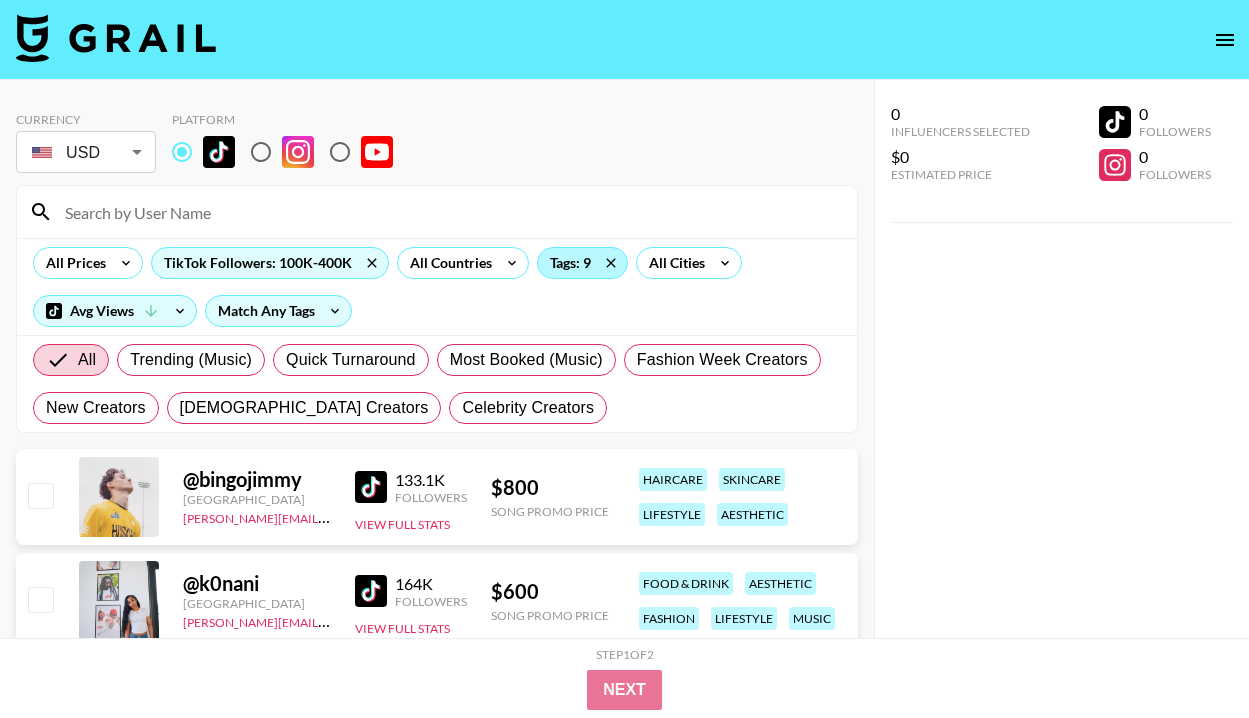 click on "Tags: 9" at bounding box center (582, 263) 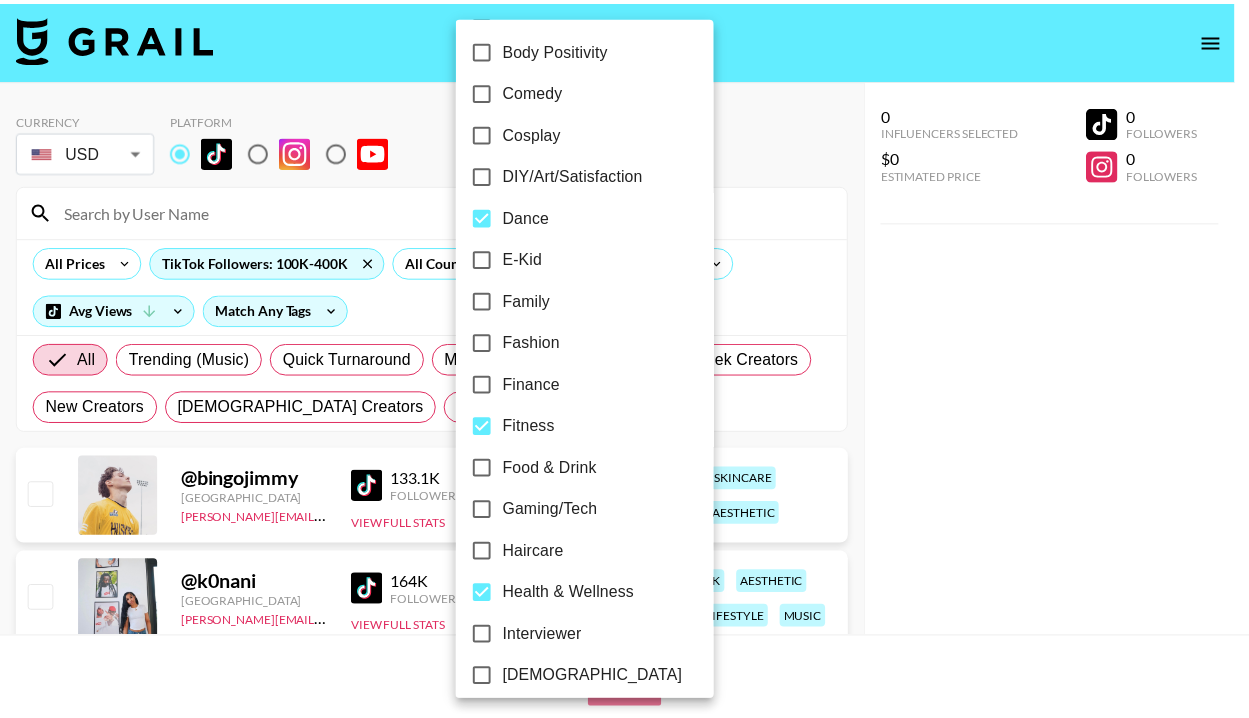 scroll, scrollTop: 343, scrollLeft: 0, axis: vertical 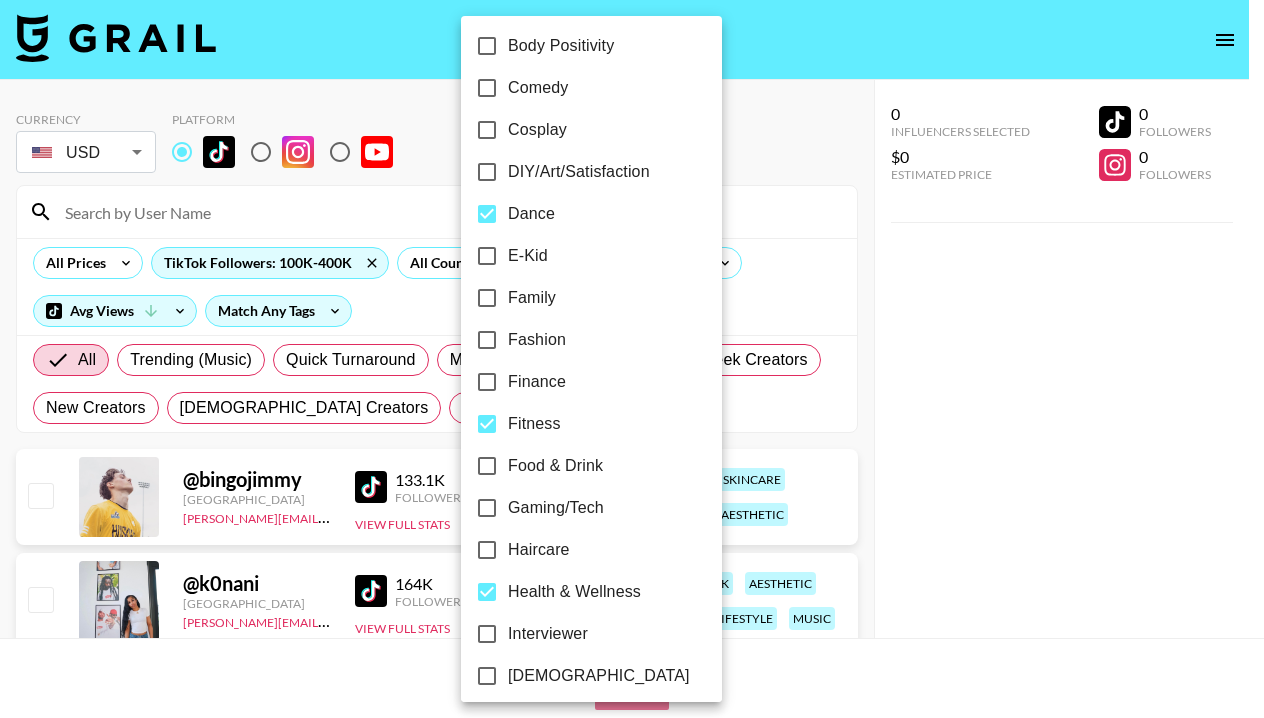 click on "Fitness" at bounding box center [534, 424] 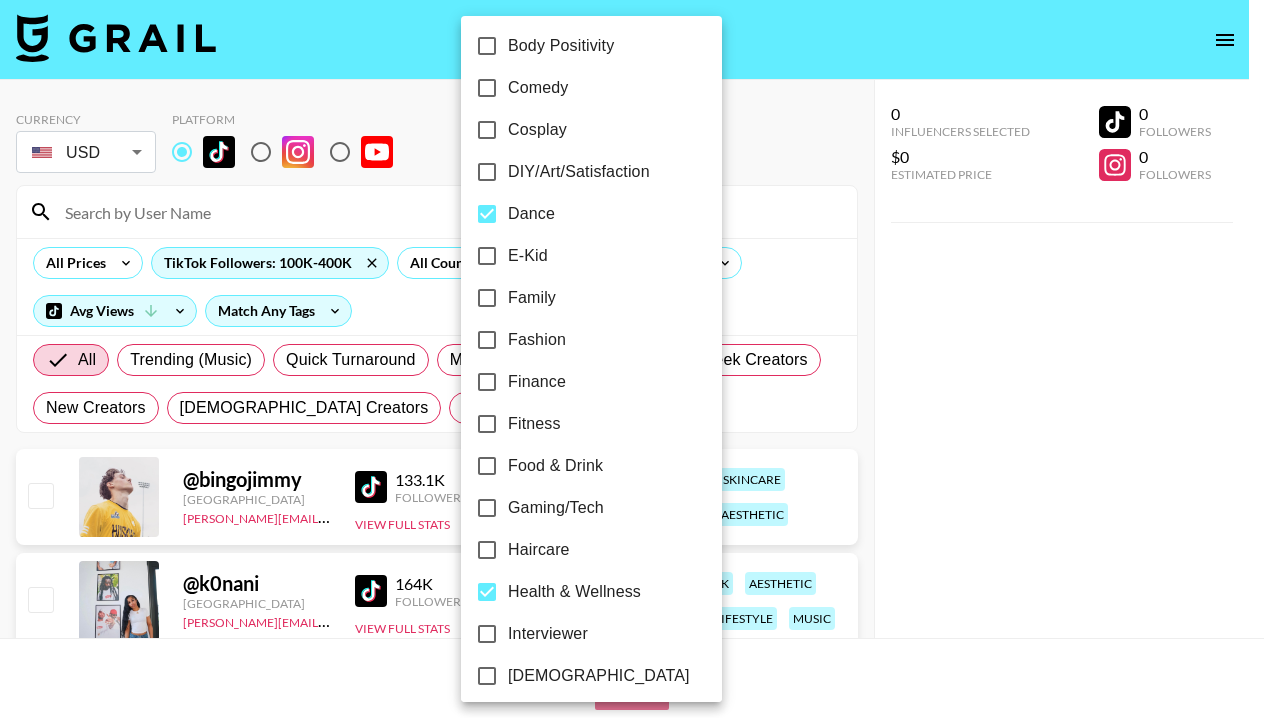 click at bounding box center [632, 359] 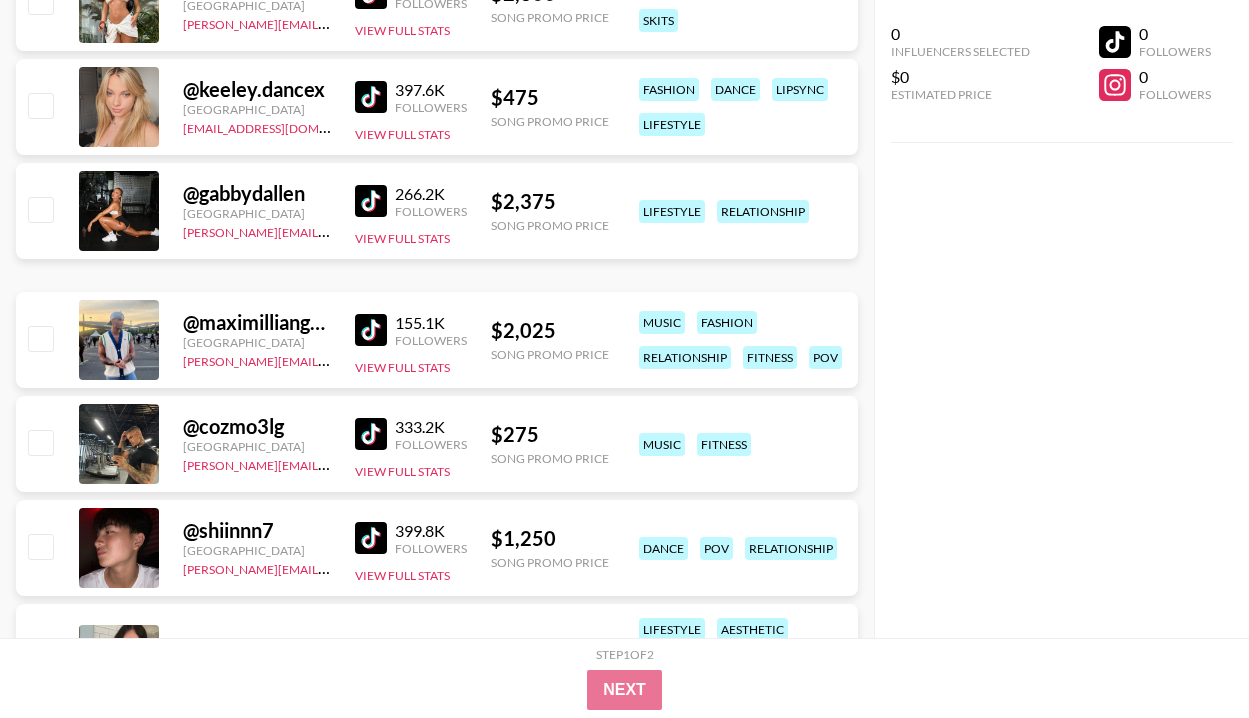 scroll, scrollTop: 1701, scrollLeft: 0, axis: vertical 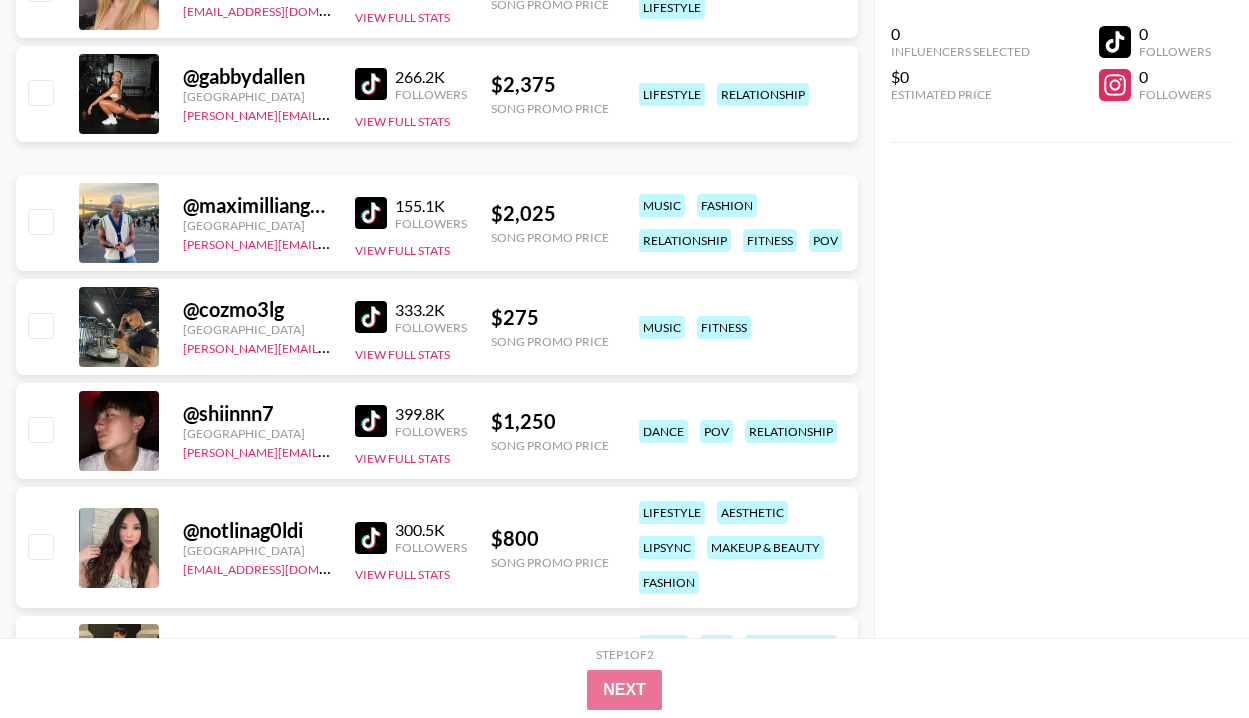 click at bounding box center [371, 538] 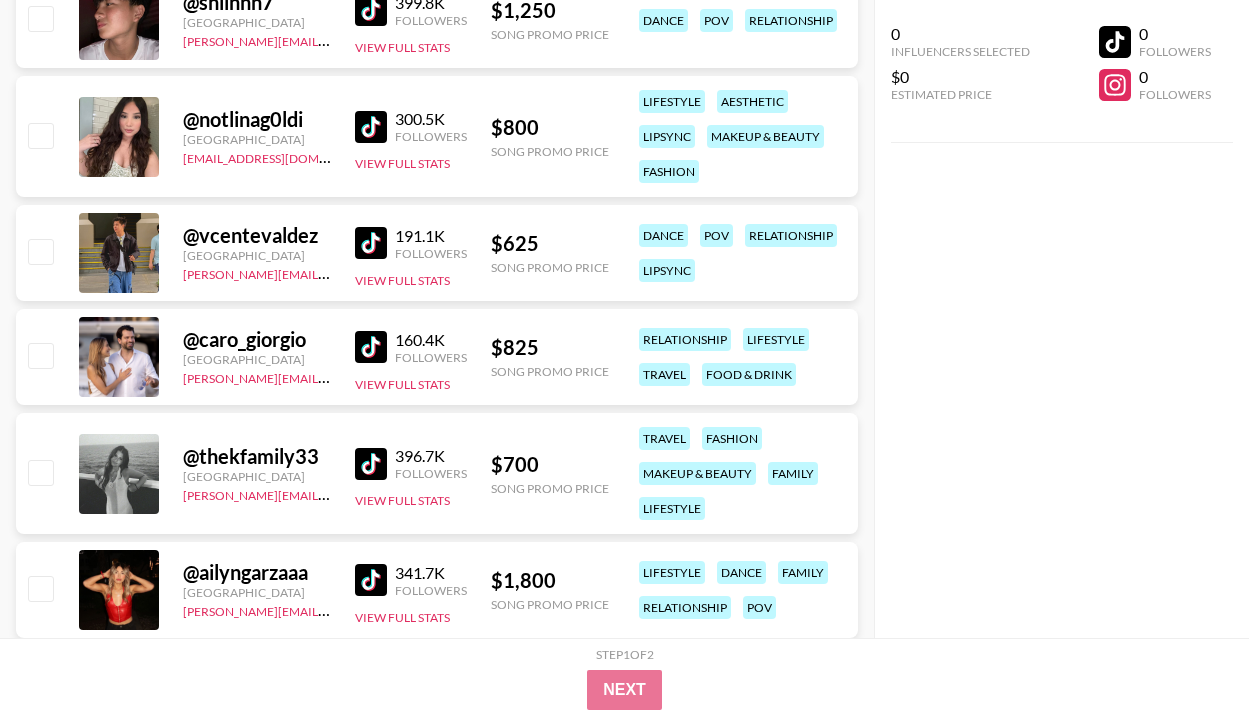 scroll, scrollTop: 2116, scrollLeft: 0, axis: vertical 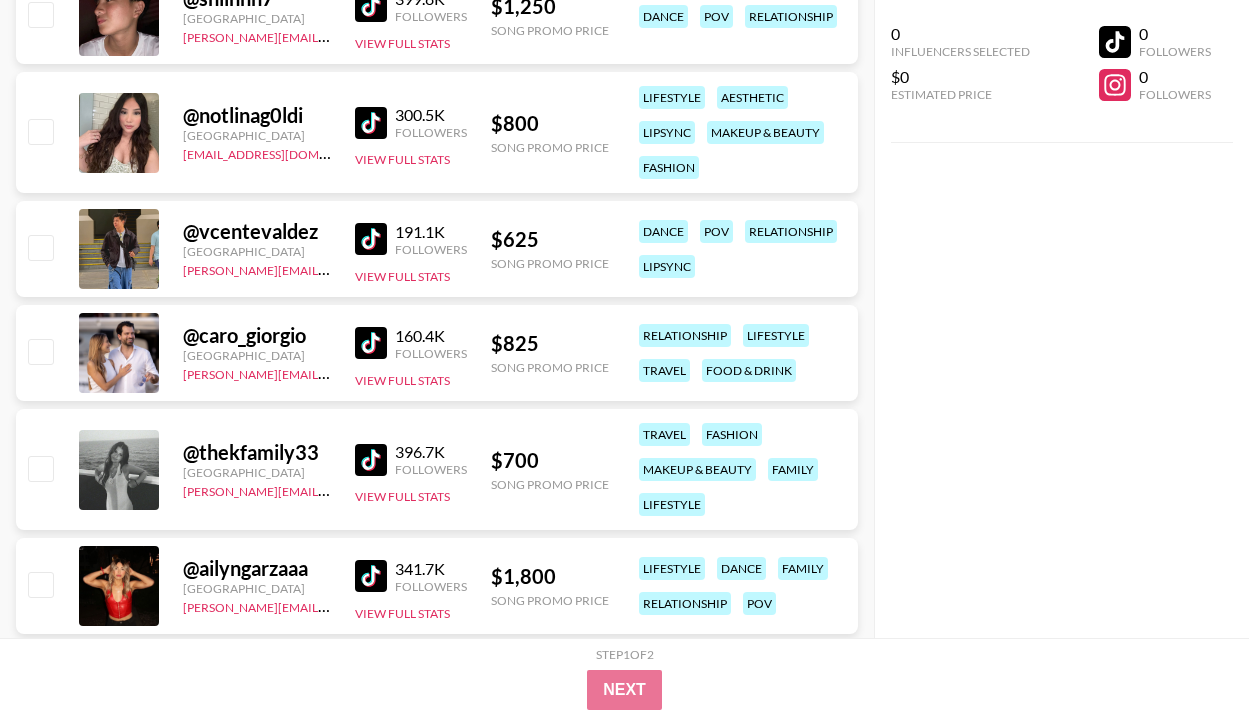 click at bounding box center (371, 460) 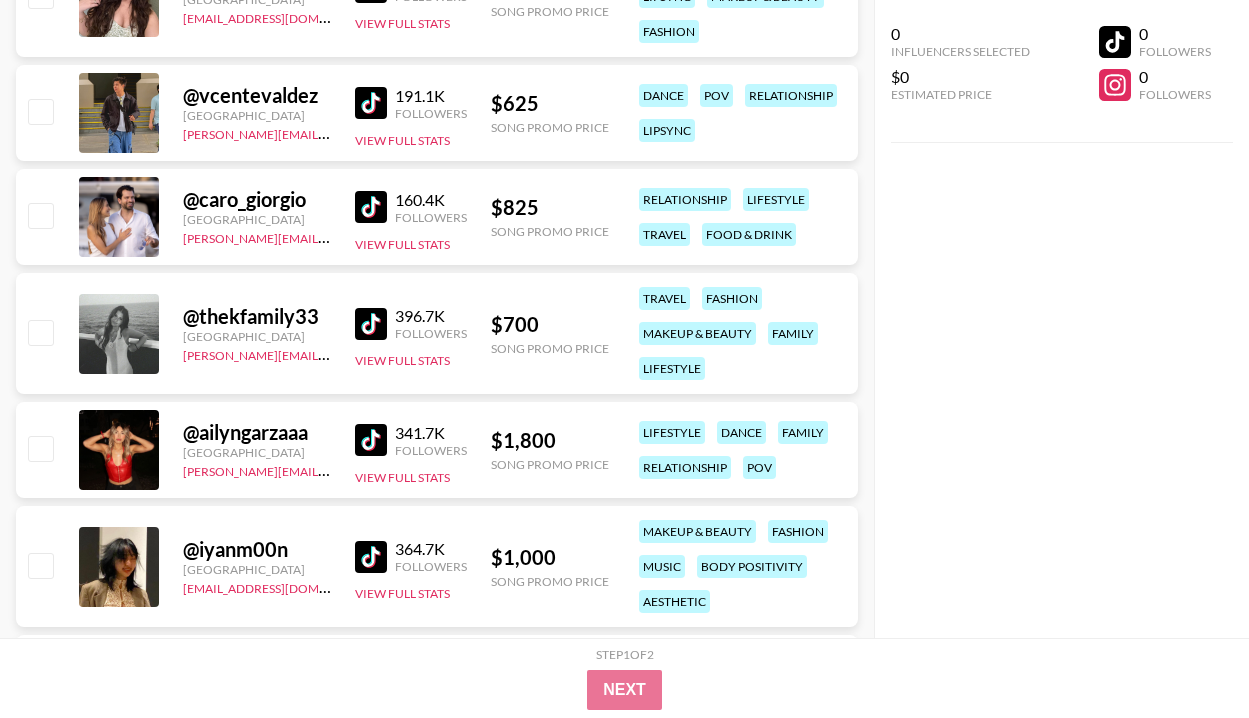 scroll, scrollTop: 2257, scrollLeft: 0, axis: vertical 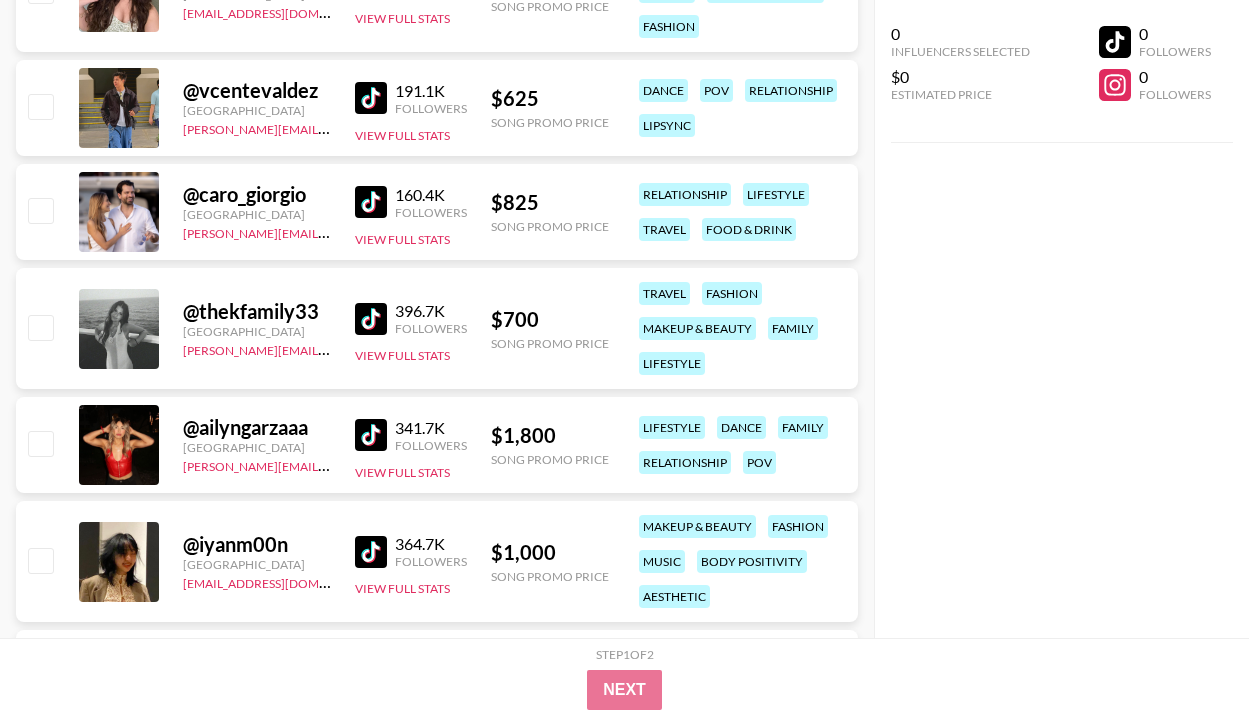 click at bounding box center [371, 435] 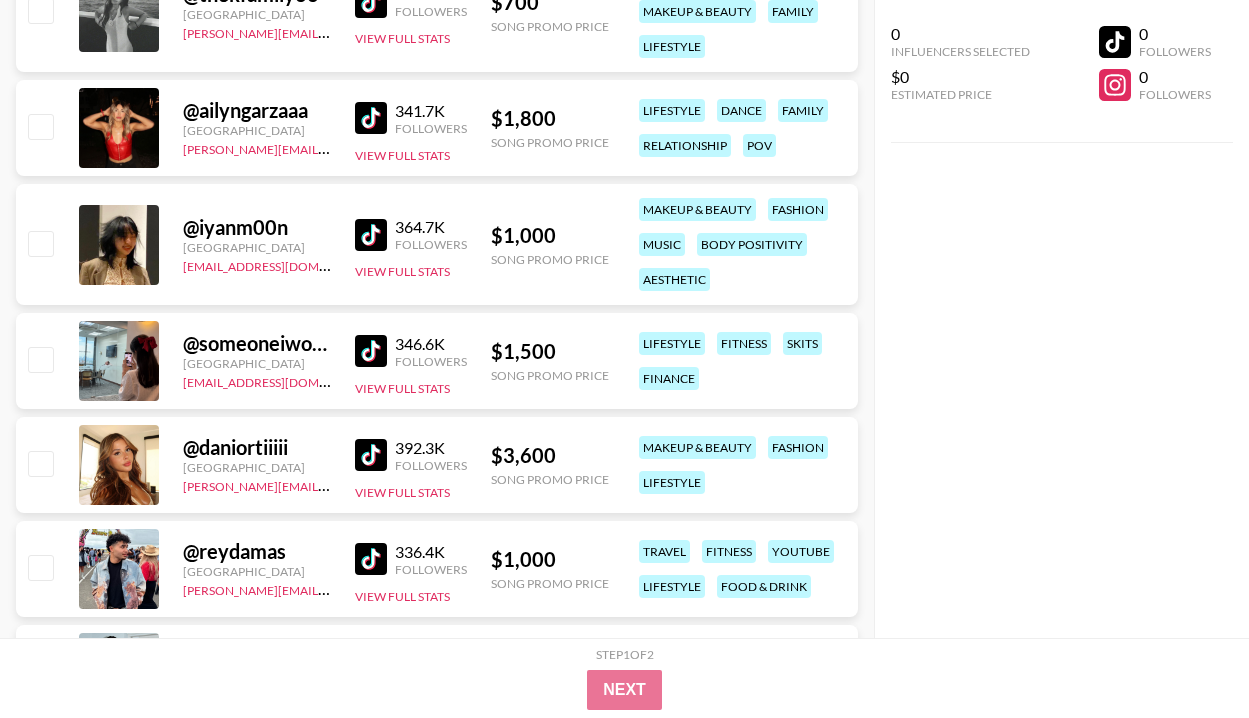 scroll, scrollTop: 2587, scrollLeft: 0, axis: vertical 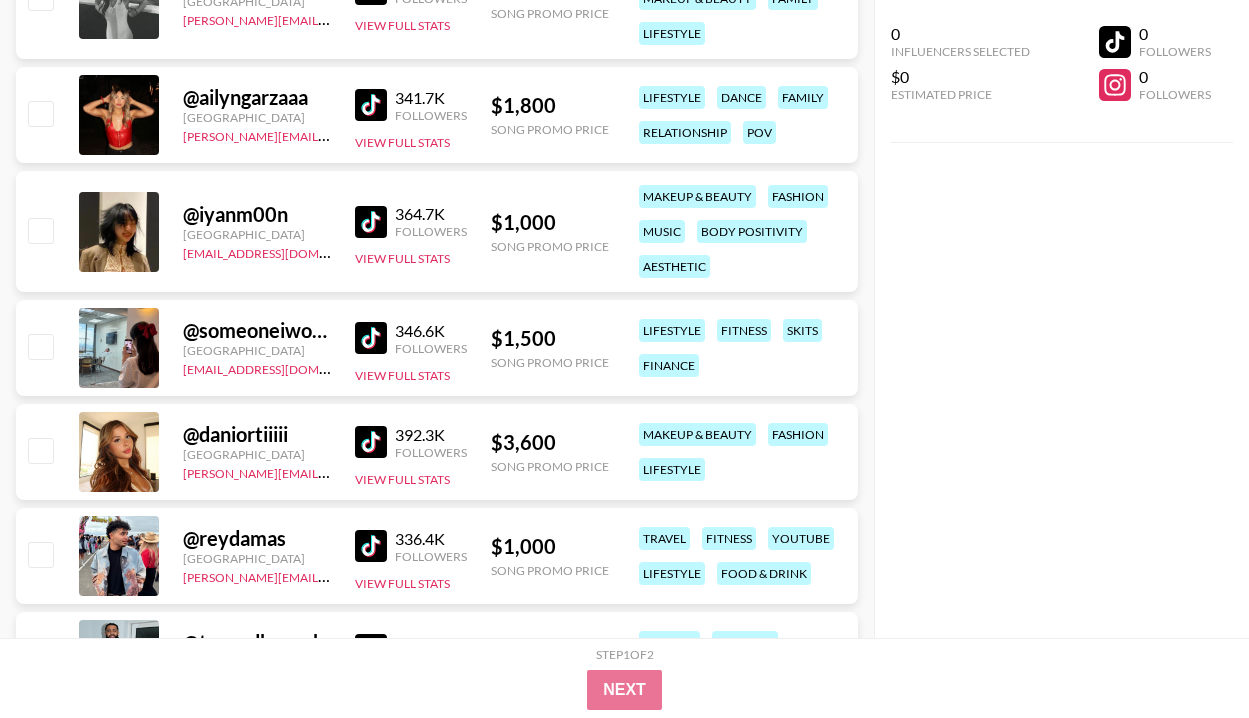 click at bounding box center (371, 442) 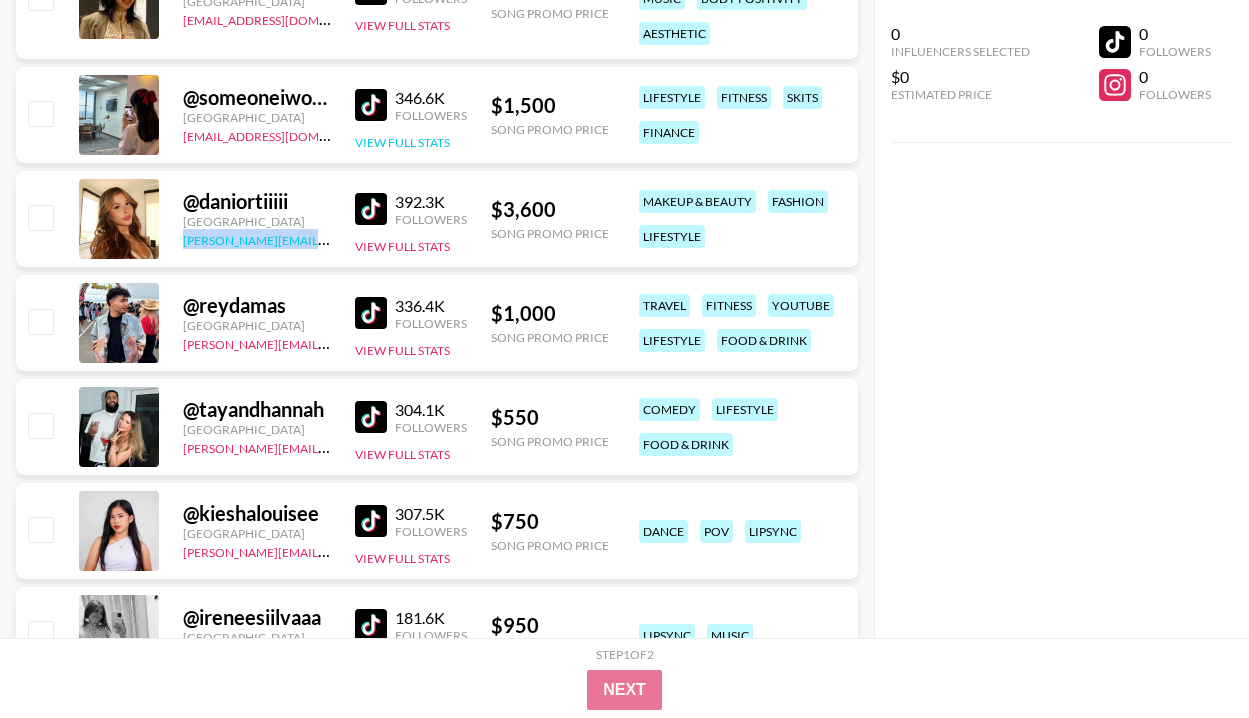 scroll, scrollTop: 2829, scrollLeft: 0, axis: vertical 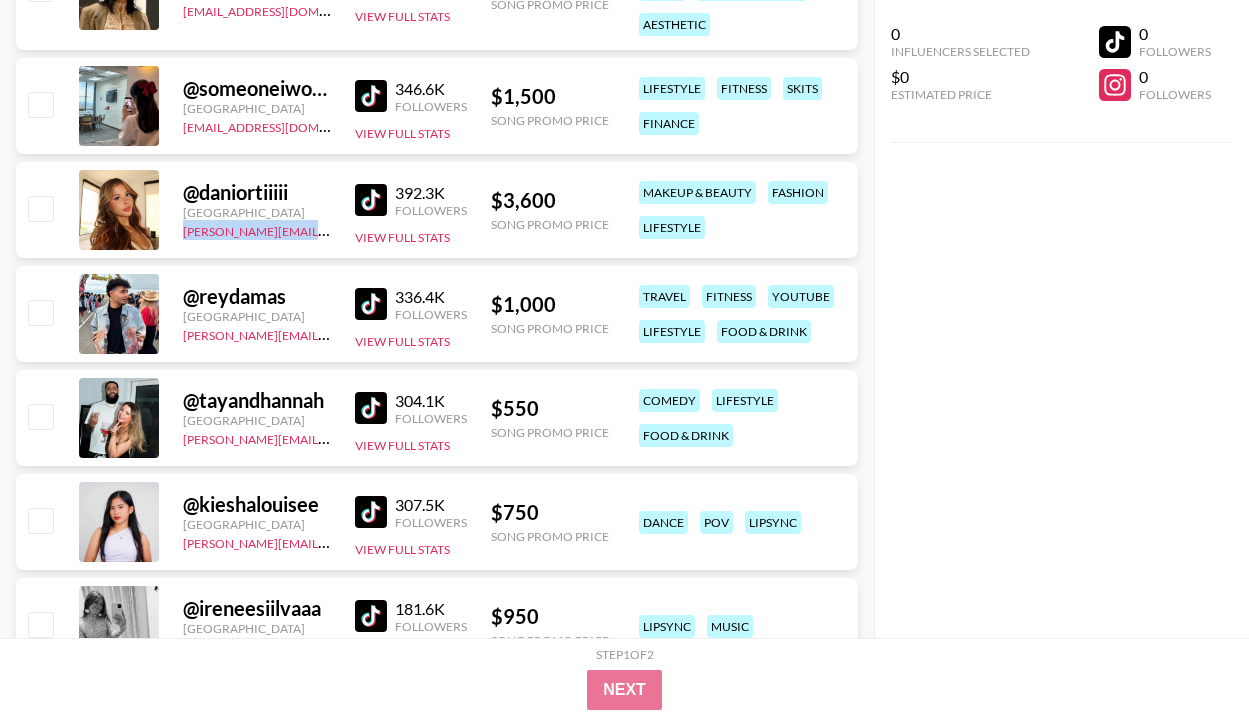 click at bounding box center [371, 408] 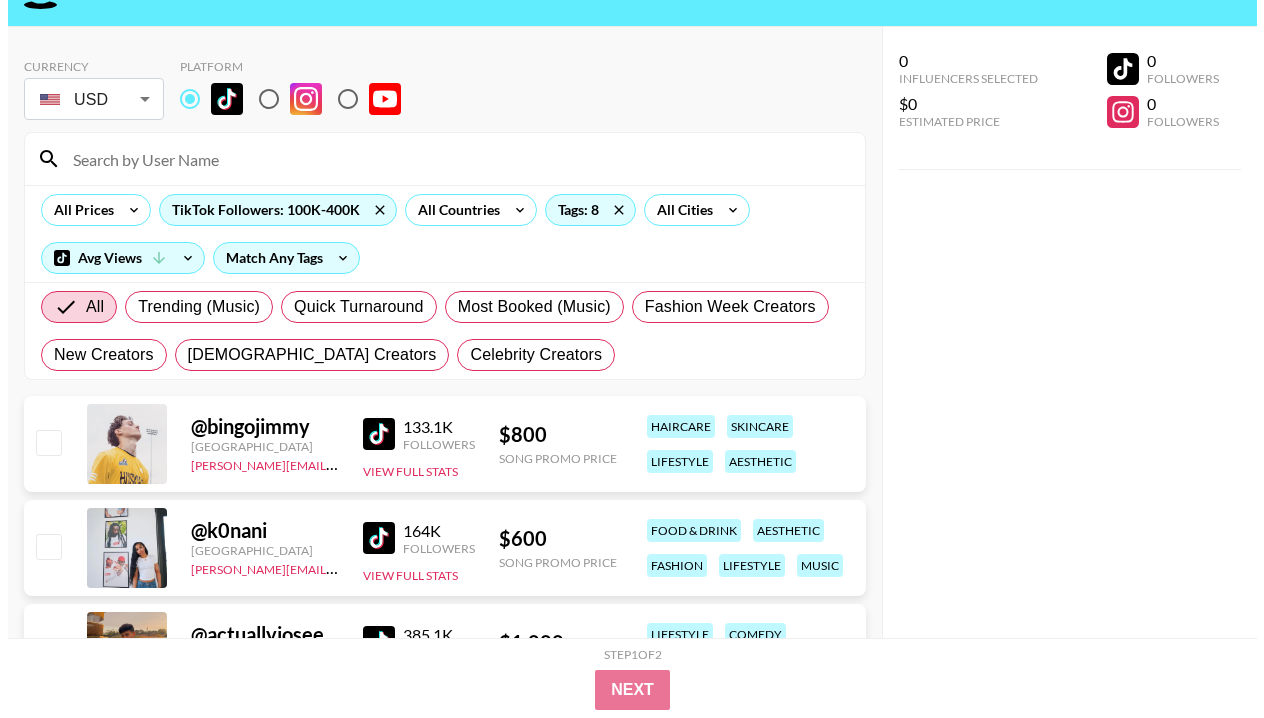 scroll, scrollTop: 0, scrollLeft: 0, axis: both 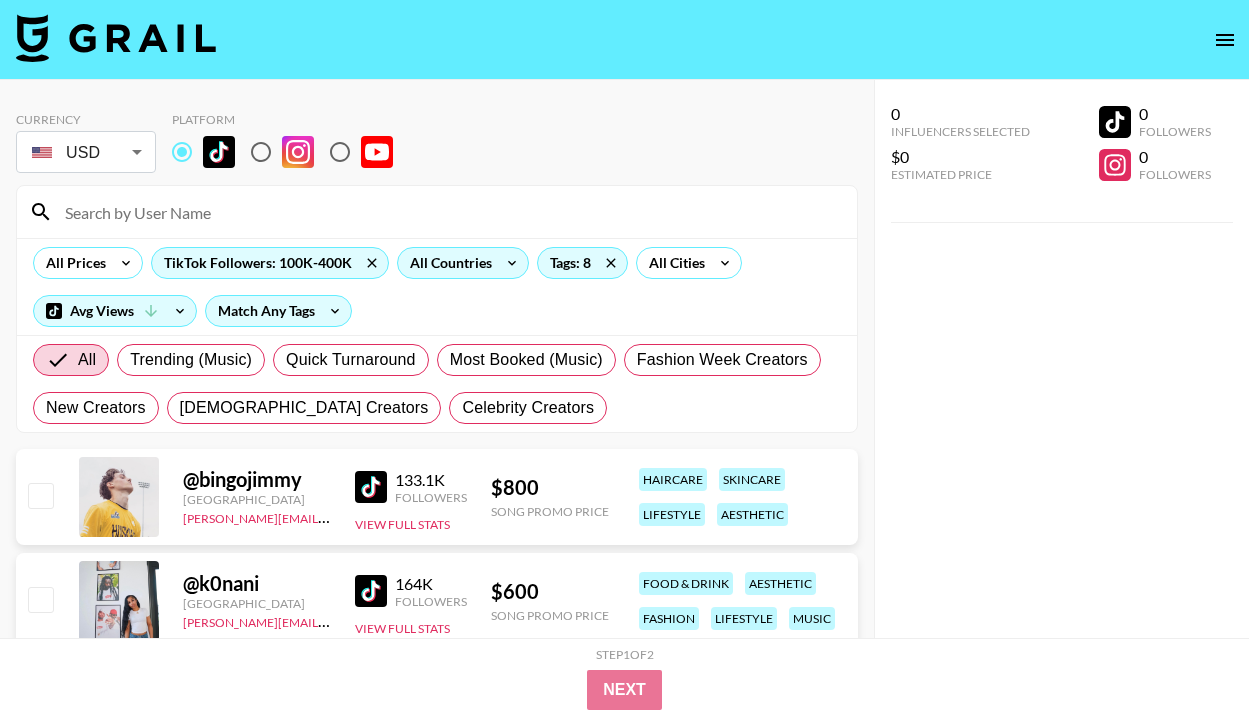 click on "All Countries" at bounding box center (447, 263) 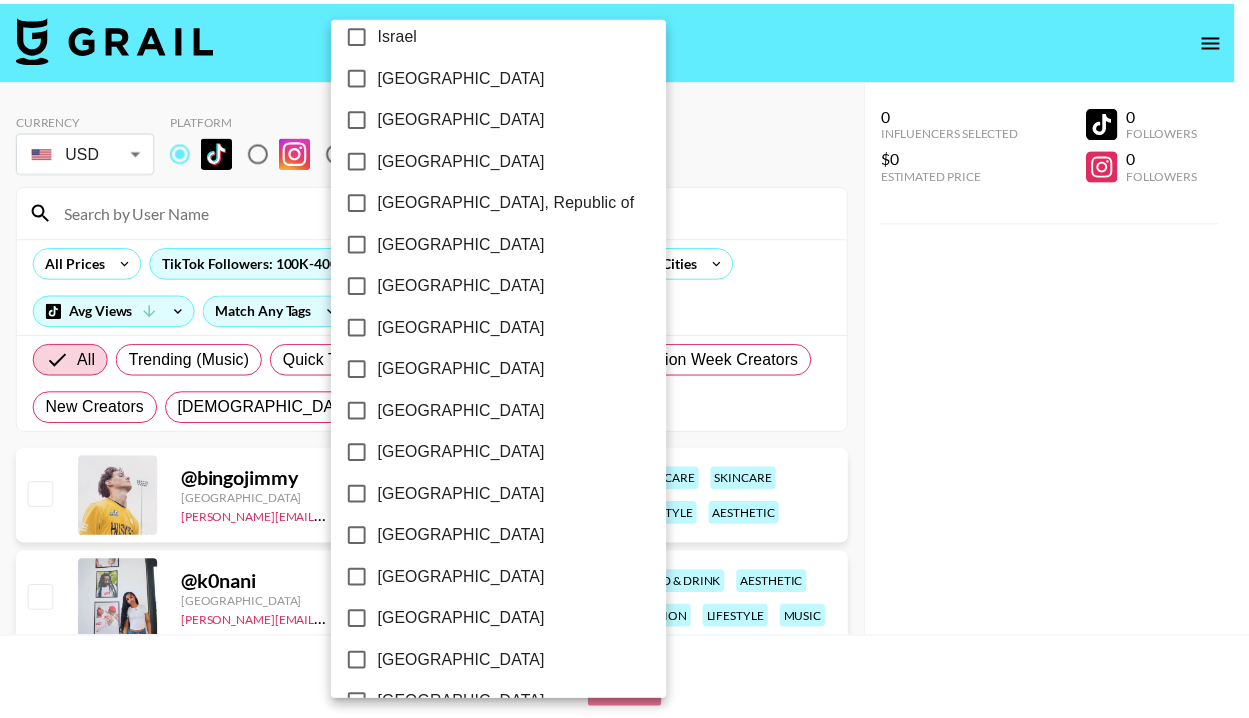 scroll, scrollTop: 1614, scrollLeft: 0, axis: vertical 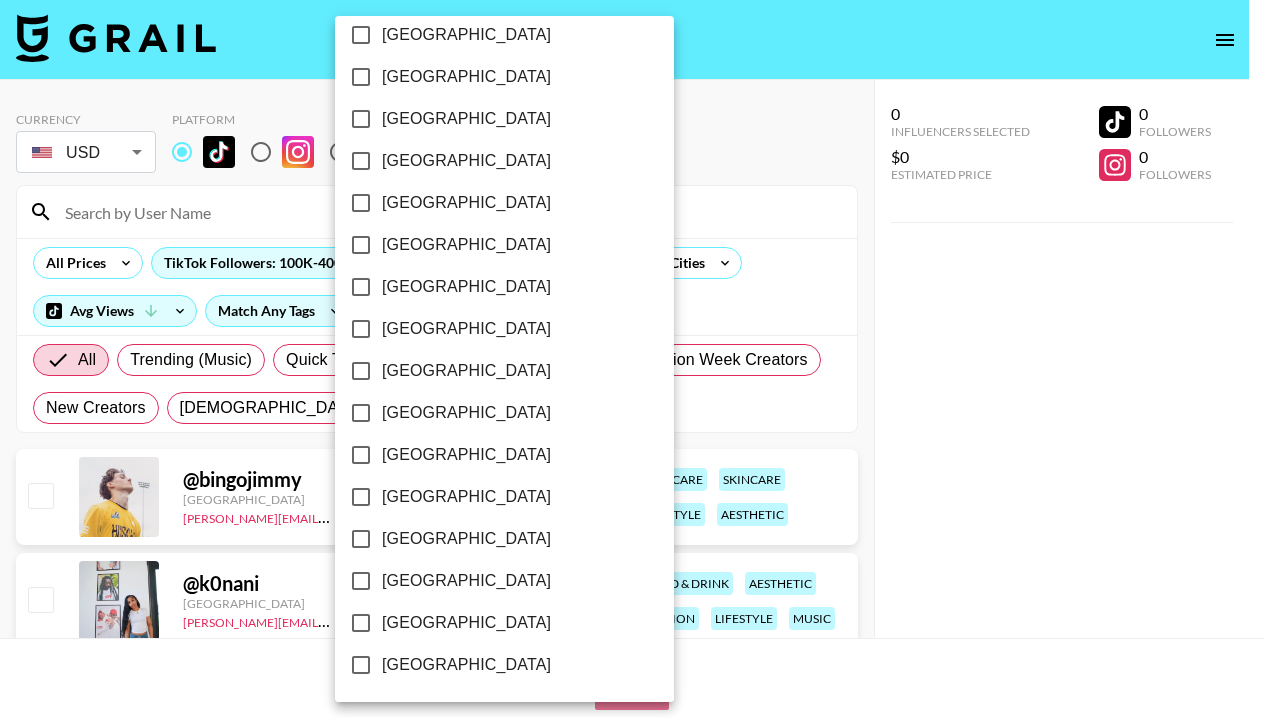 click on "[GEOGRAPHIC_DATA]" at bounding box center [466, 623] 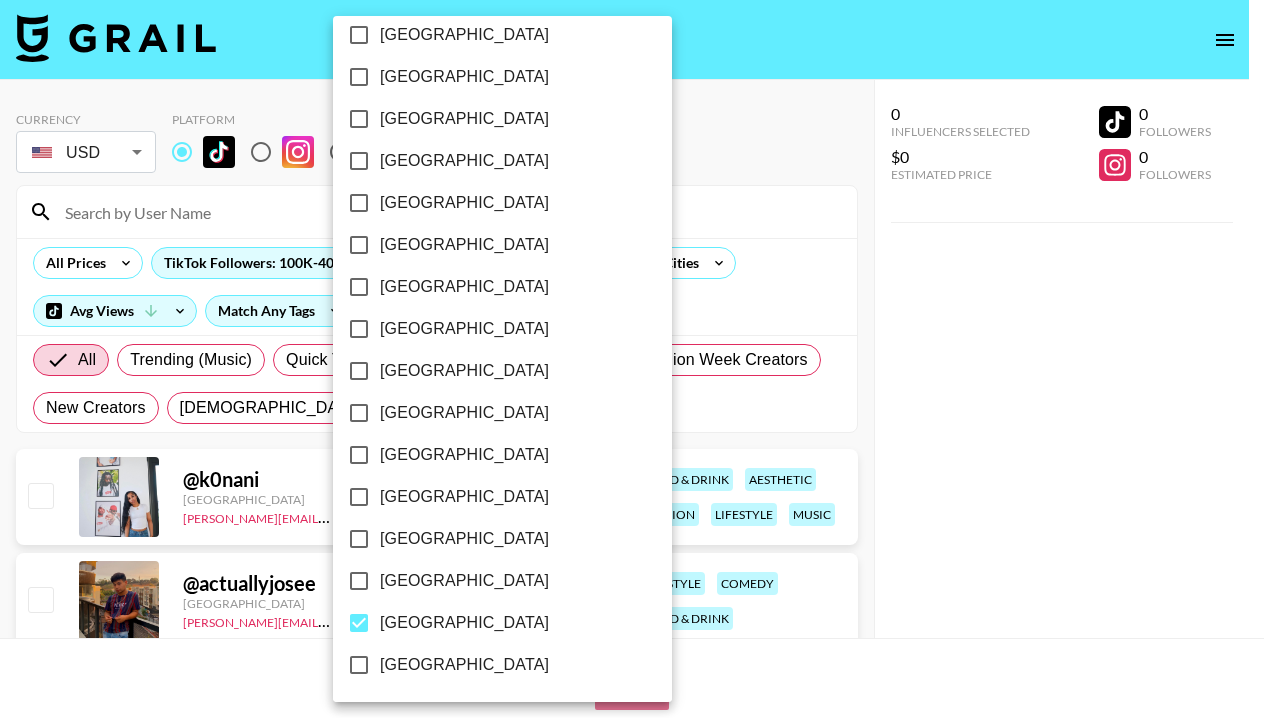 click at bounding box center [632, 359] 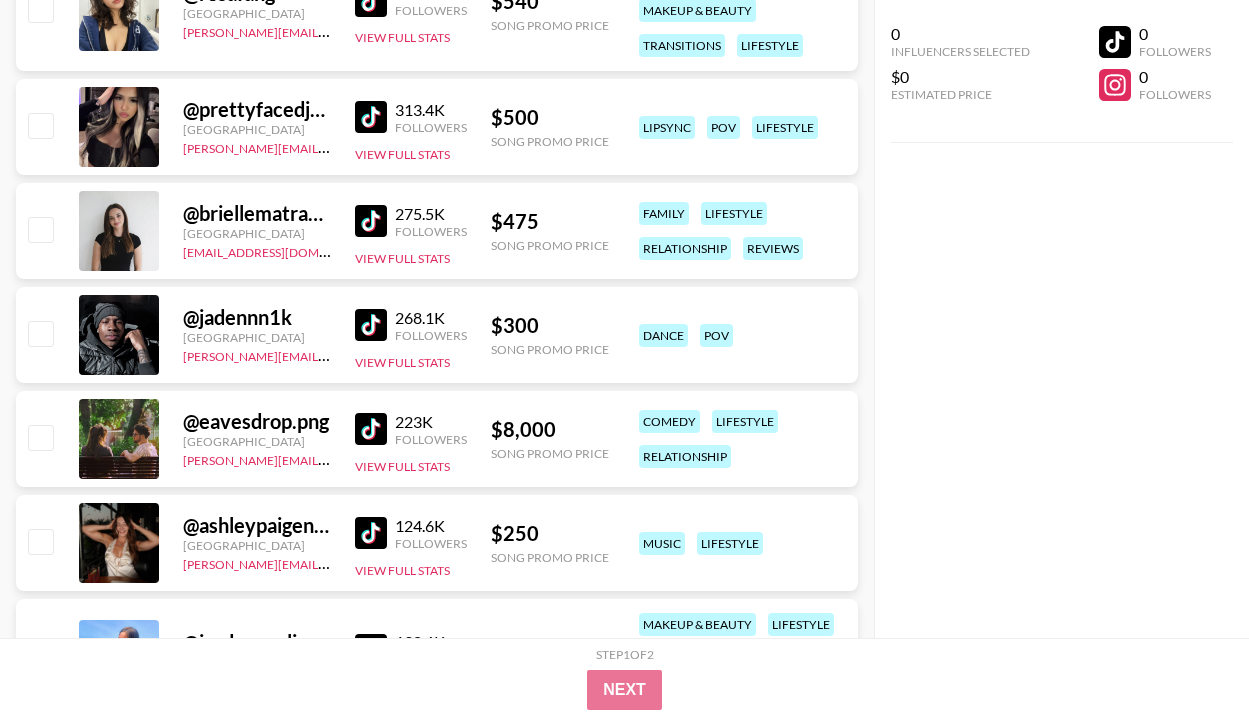 scroll, scrollTop: 1978, scrollLeft: 0, axis: vertical 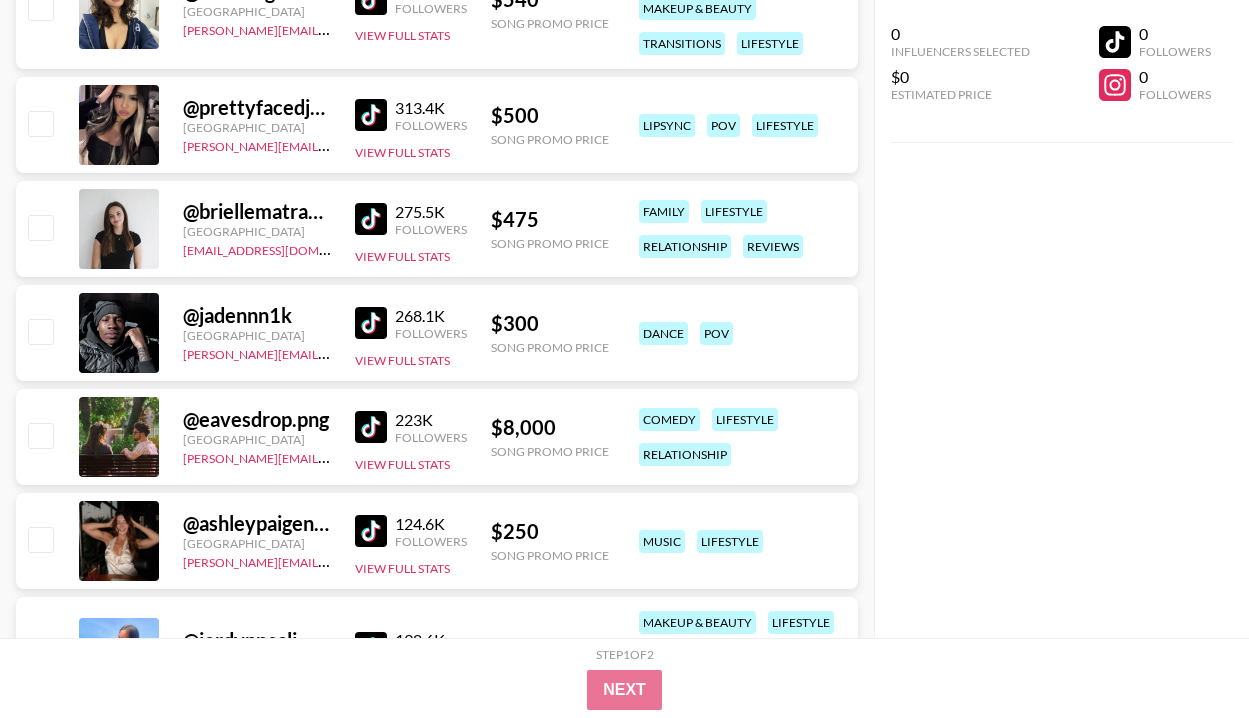 click at bounding box center [371, 531] 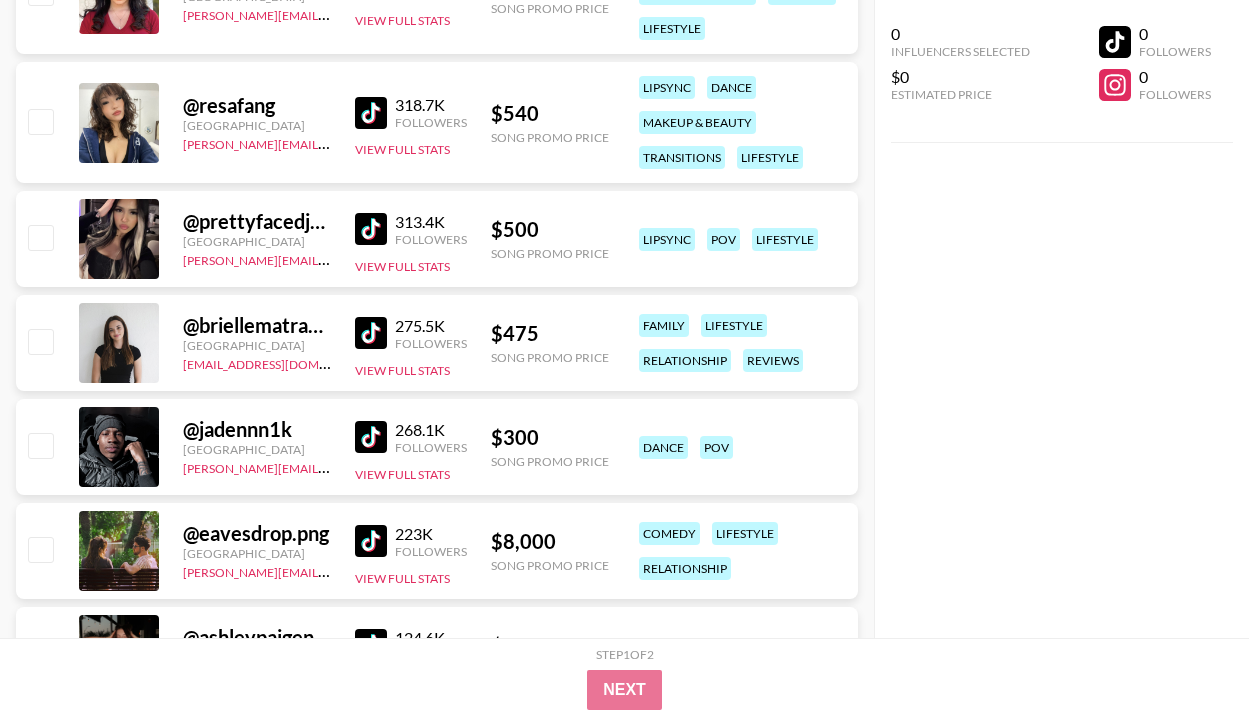 scroll, scrollTop: 1870, scrollLeft: 0, axis: vertical 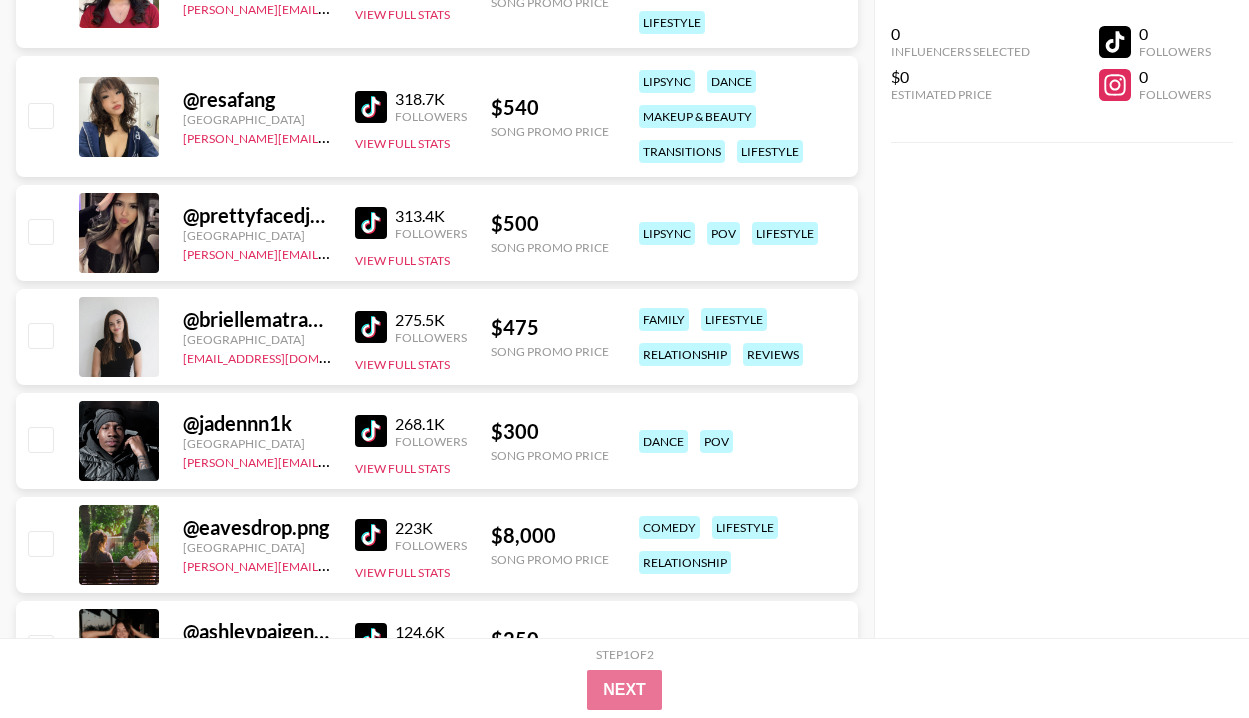 click at bounding box center [371, 327] 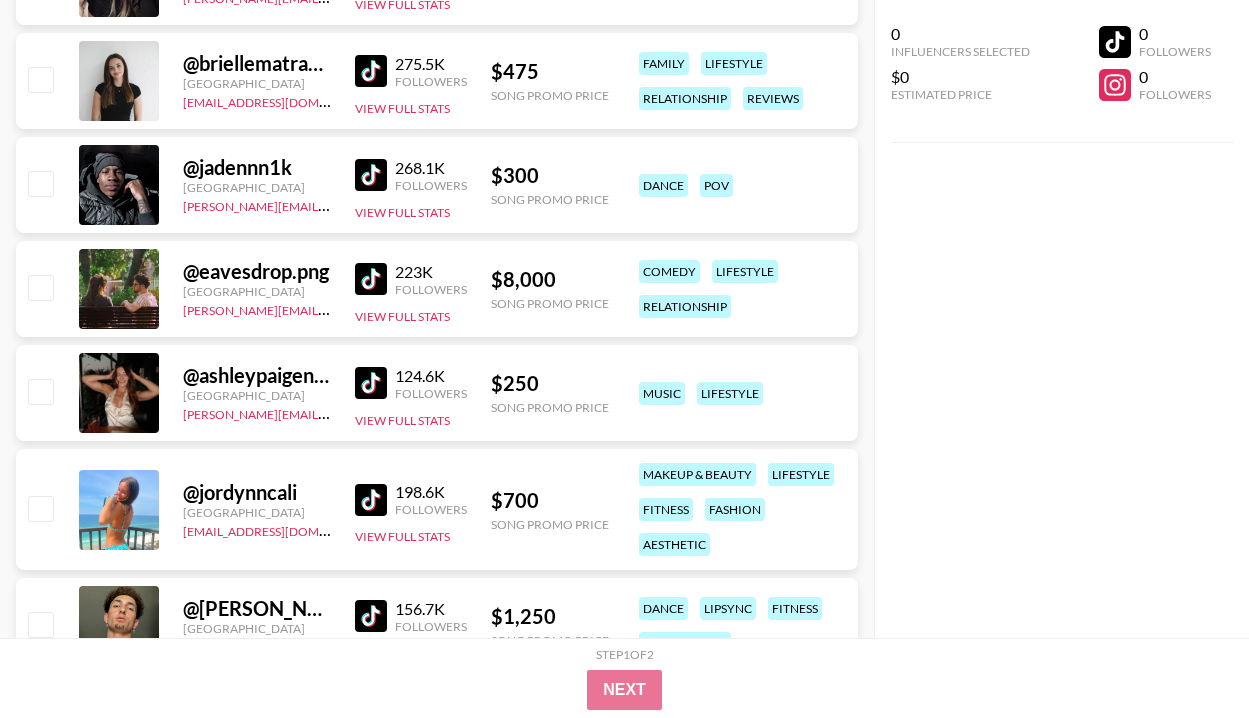 scroll, scrollTop: 2132, scrollLeft: 0, axis: vertical 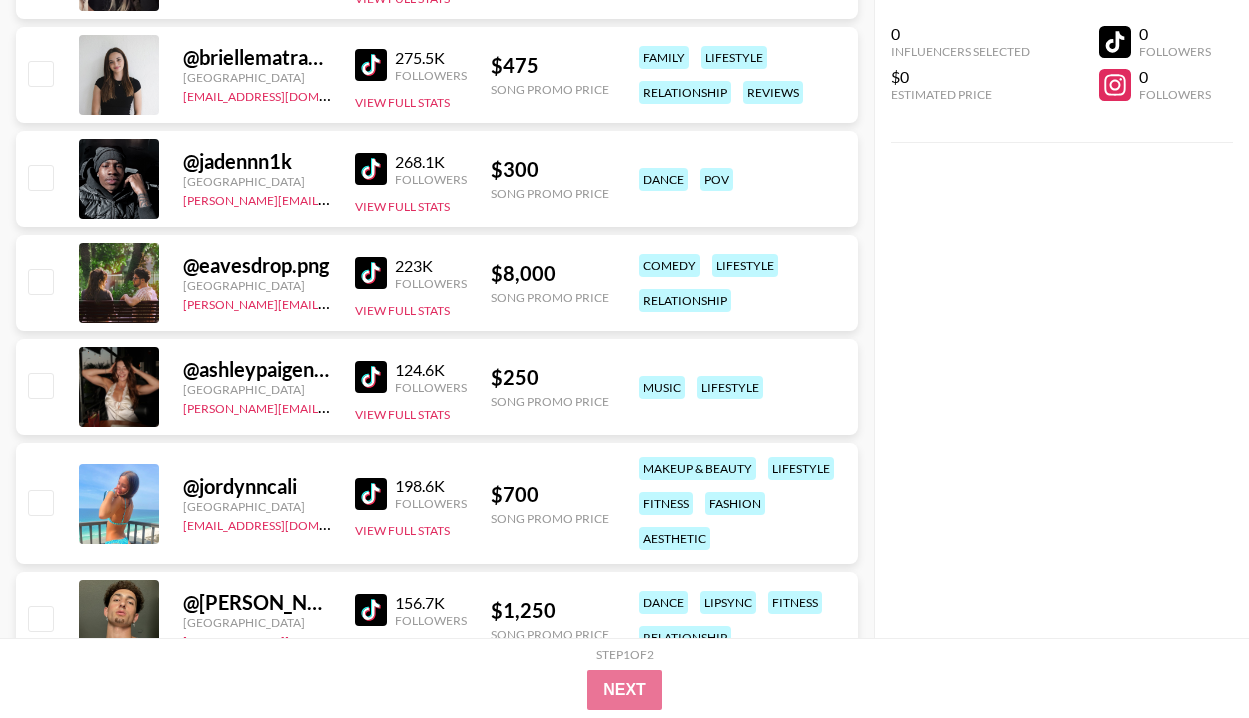 click at bounding box center (371, 494) 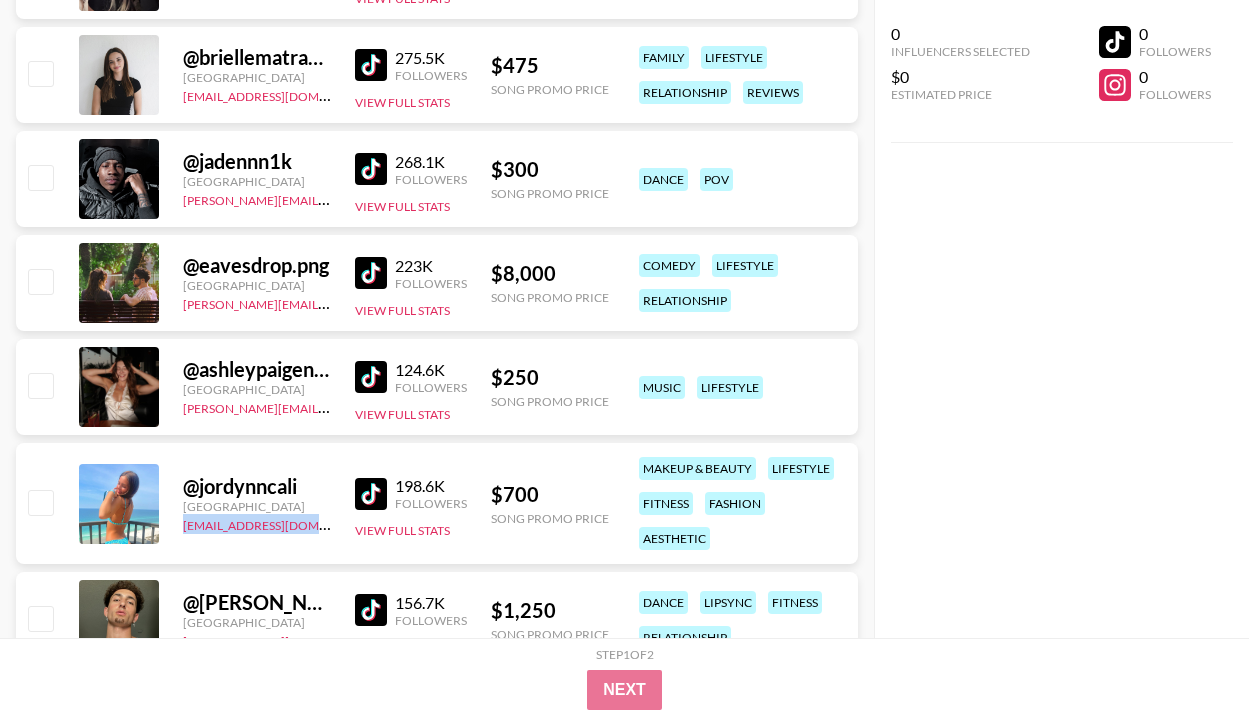 drag, startPoint x: 306, startPoint y: 532, endPoint x: 173, endPoint y: 532, distance: 133 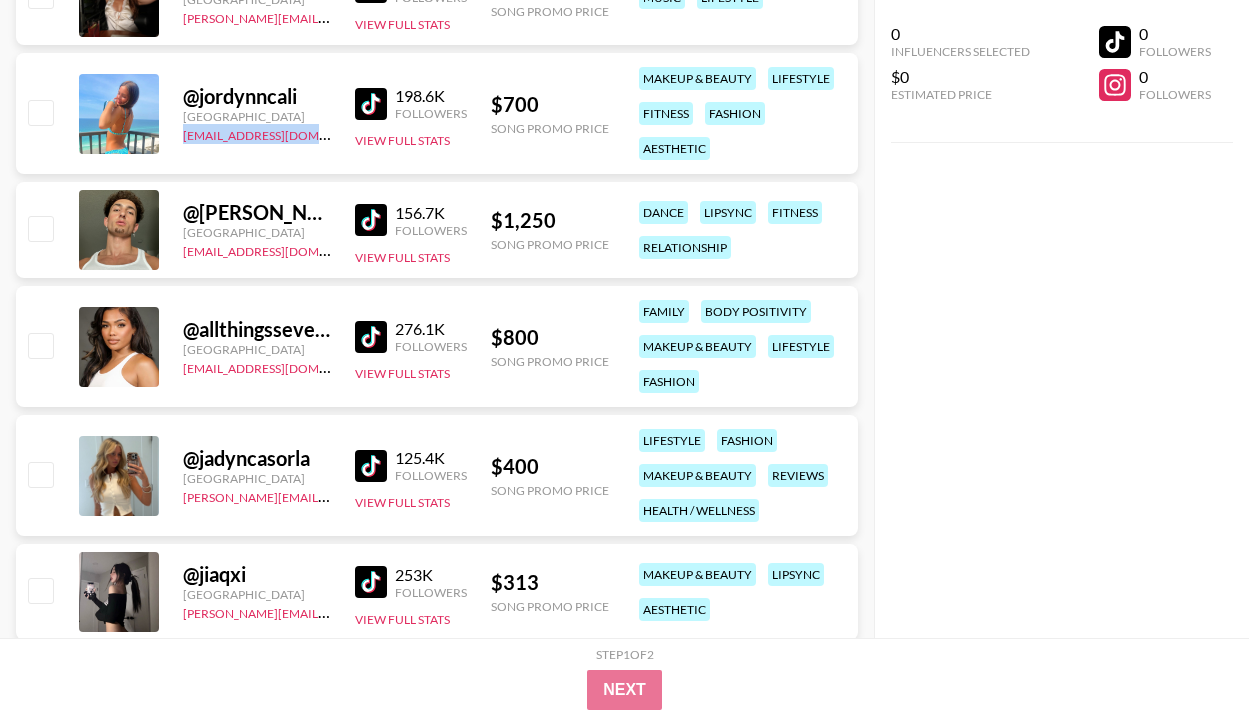 scroll, scrollTop: 2536, scrollLeft: 0, axis: vertical 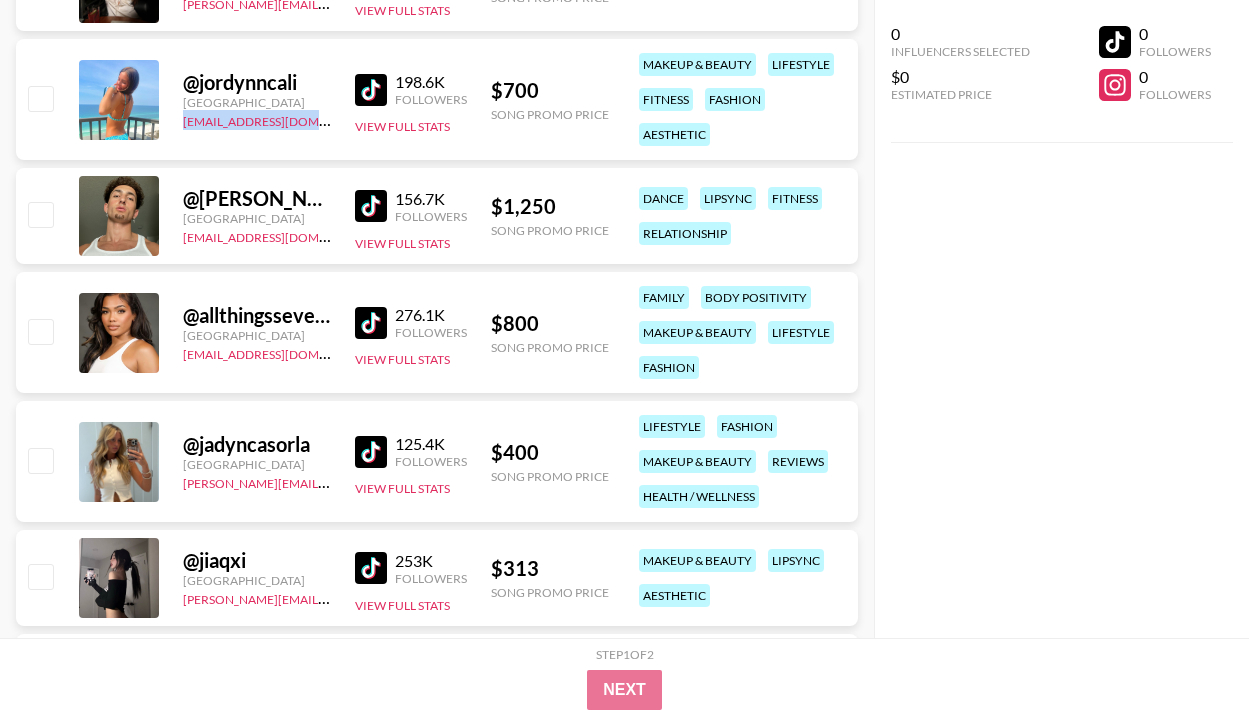 click at bounding box center [371, 452] 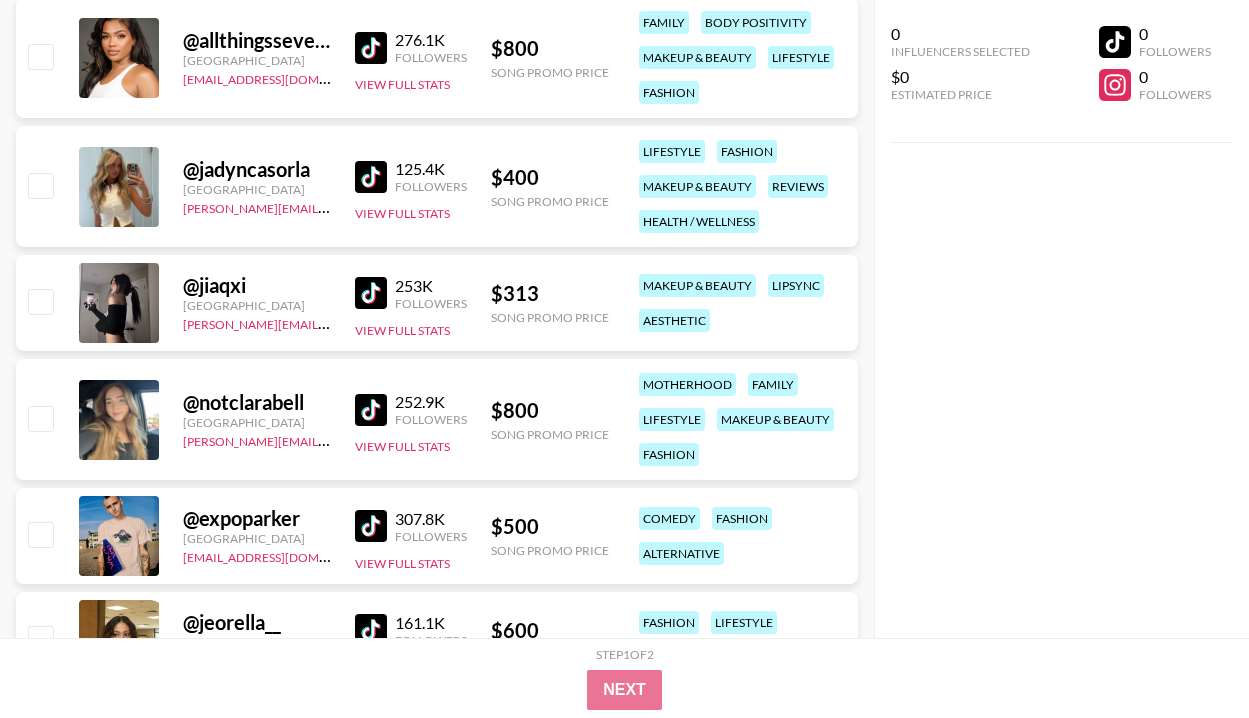 scroll, scrollTop: 2840, scrollLeft: 0, axis: vertical 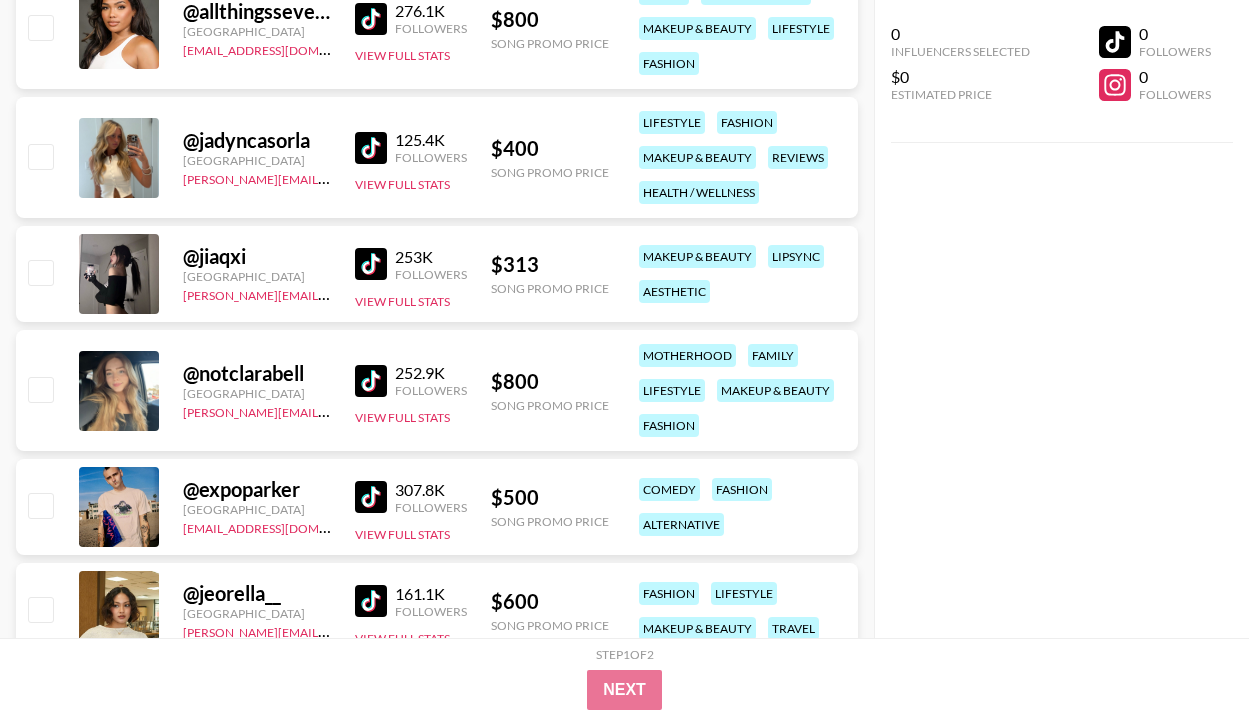 click at bounding box center [371, 381] 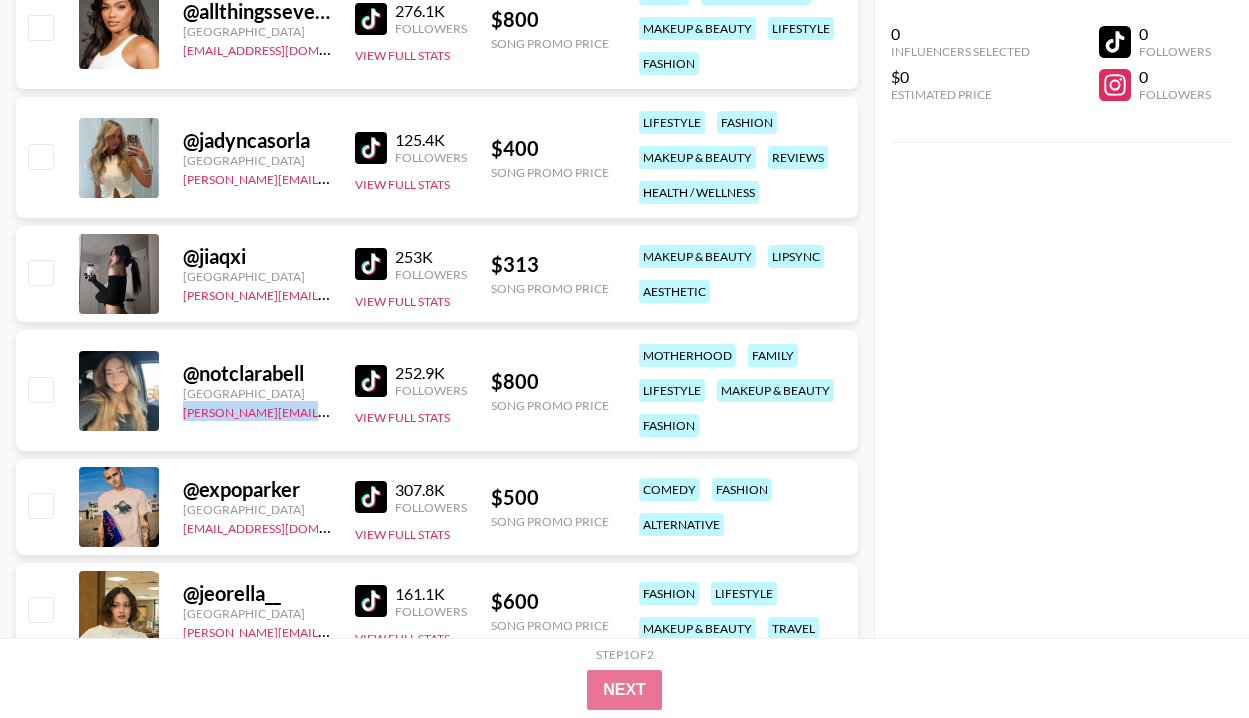 copy on "[PERSON_NAME][EMAIL_ADDRESS][DOMAIN_NAME]" 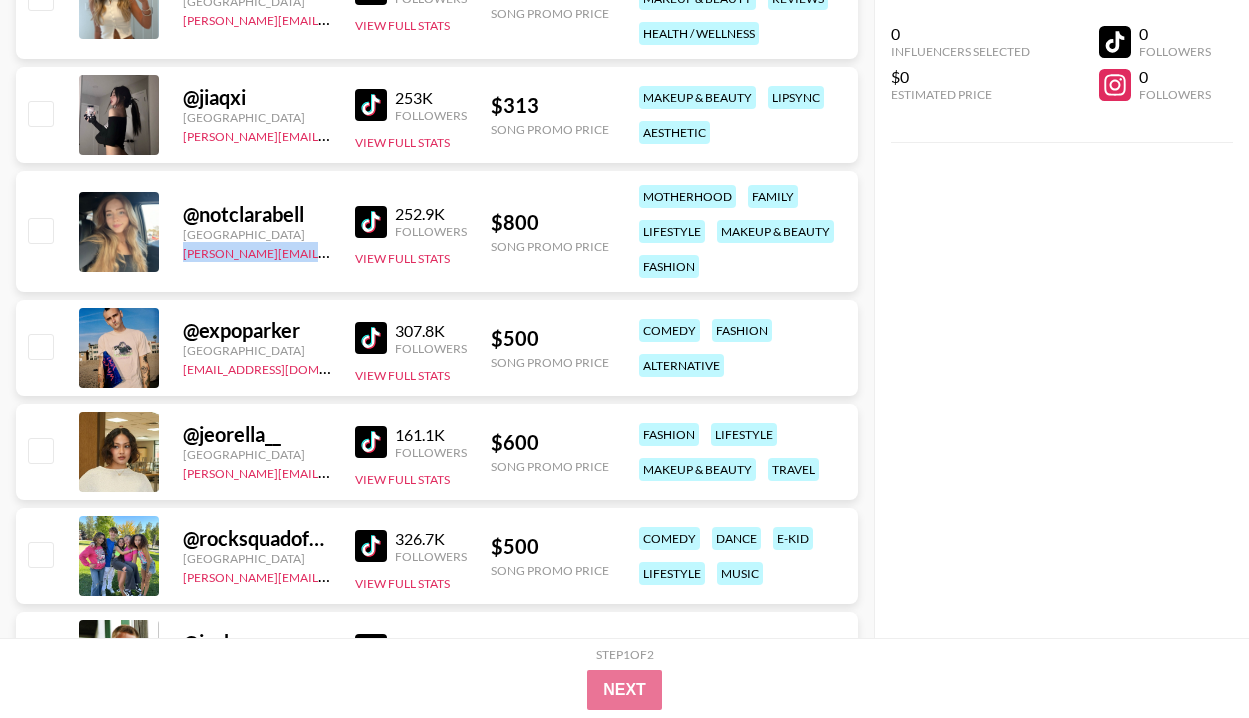 scroll, scrollTop: 3000, scrollLeft: 0, axis: vertical 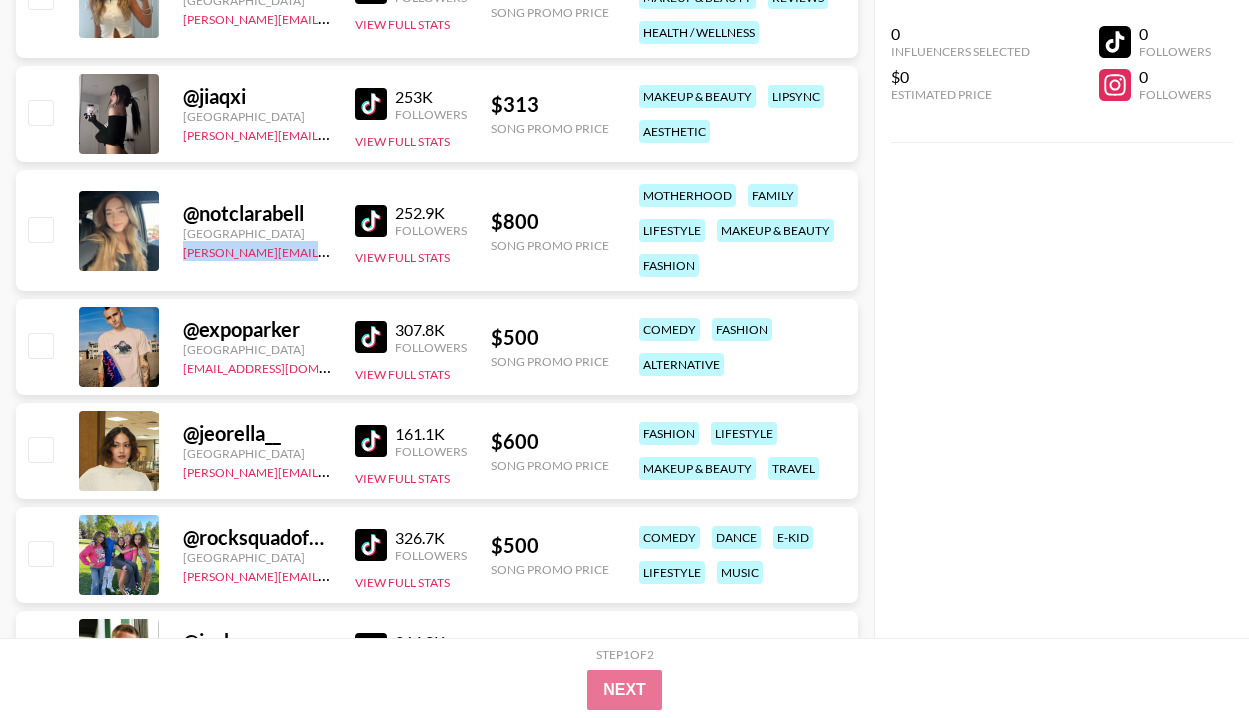 click at bounding box center (371, 337) 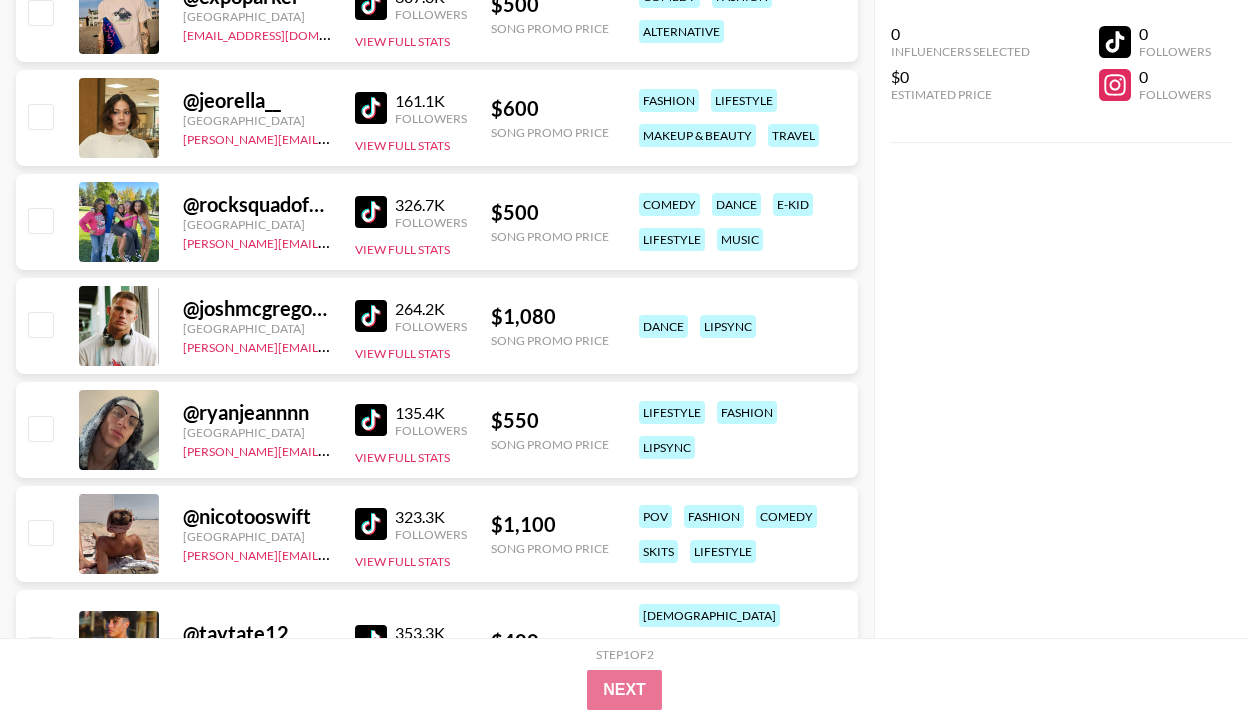 scroll, scrollTop: 3373, scrollLeft: 0, axis: vertical 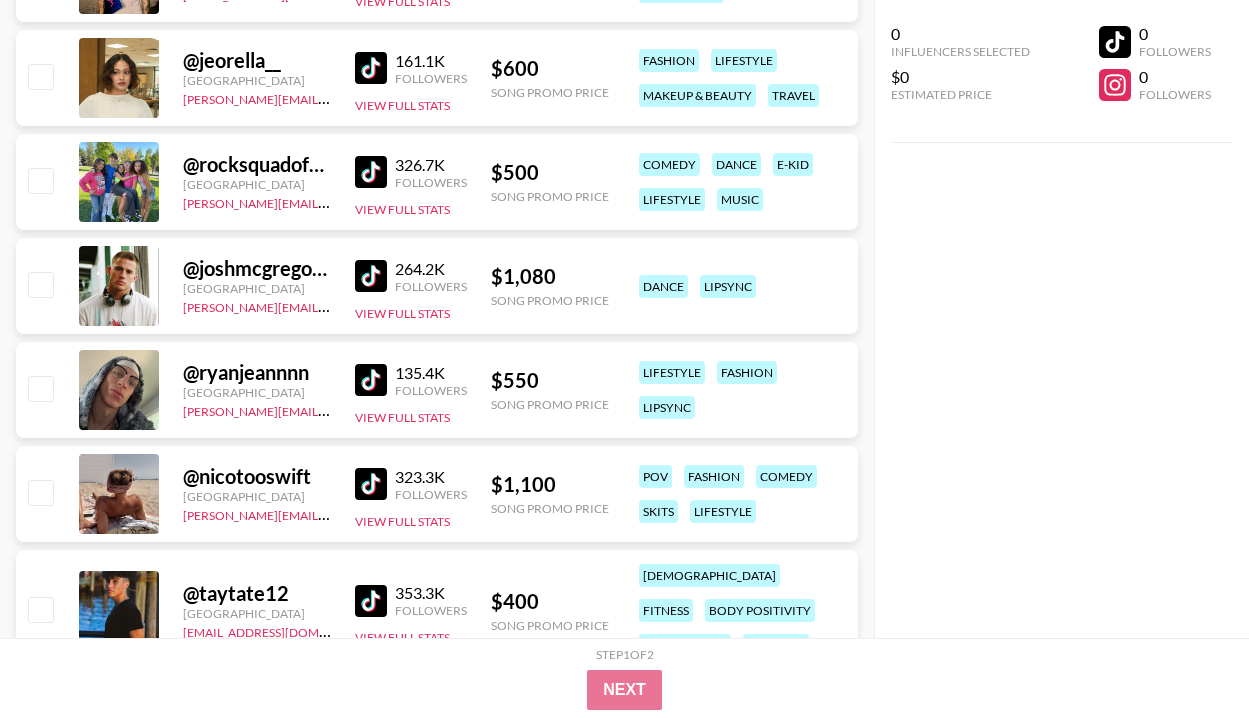 click at bounding box center (371, 380) 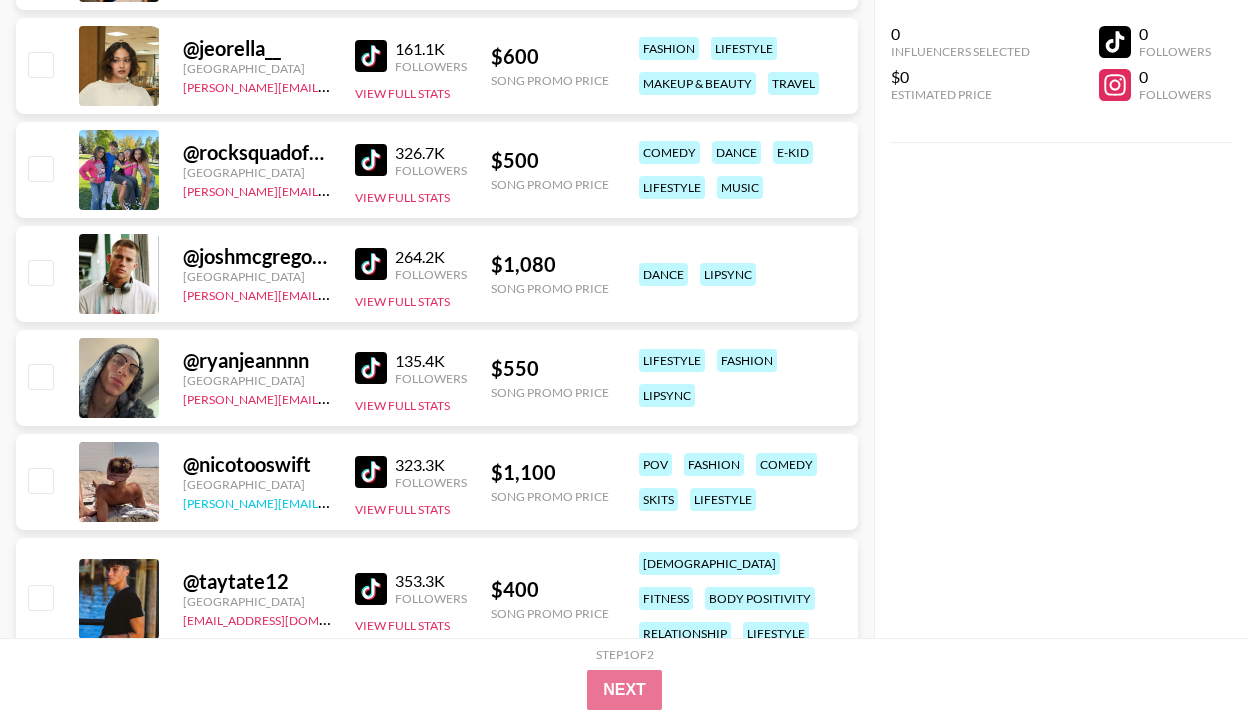 scroll, scrollTop: 3389, scrollLeft: 0, axis: vertical 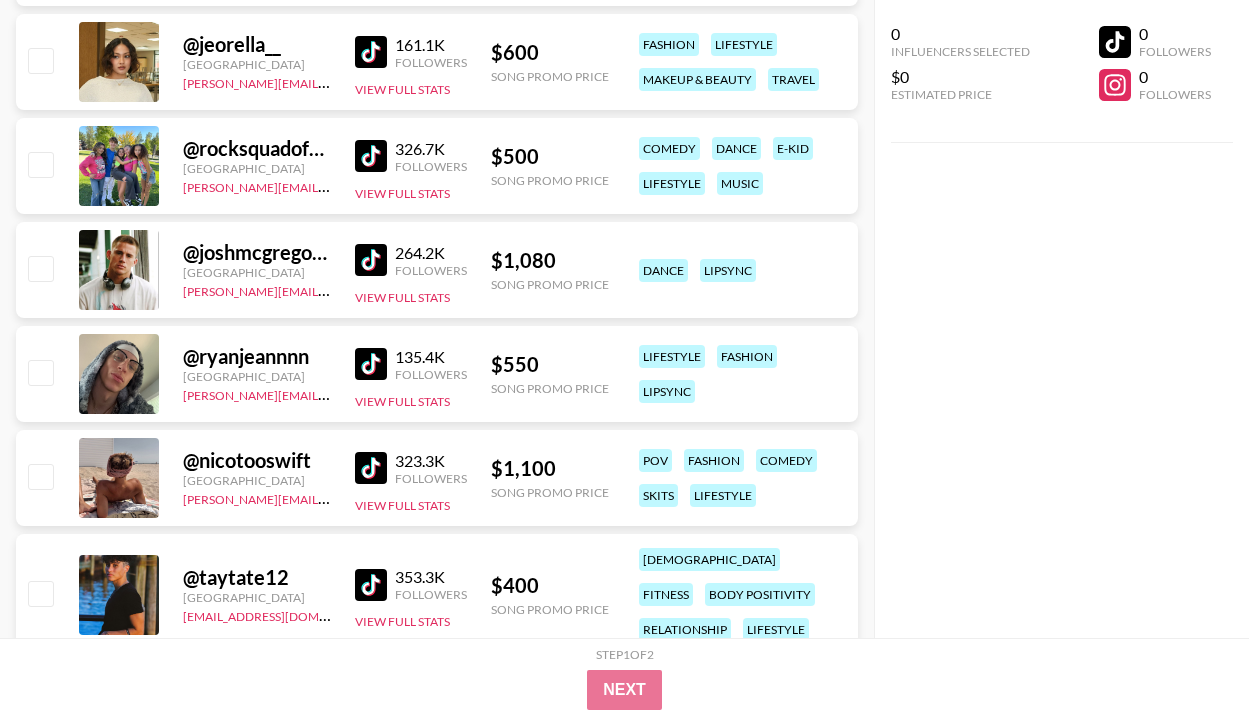 click at bounding box center [371, 468] 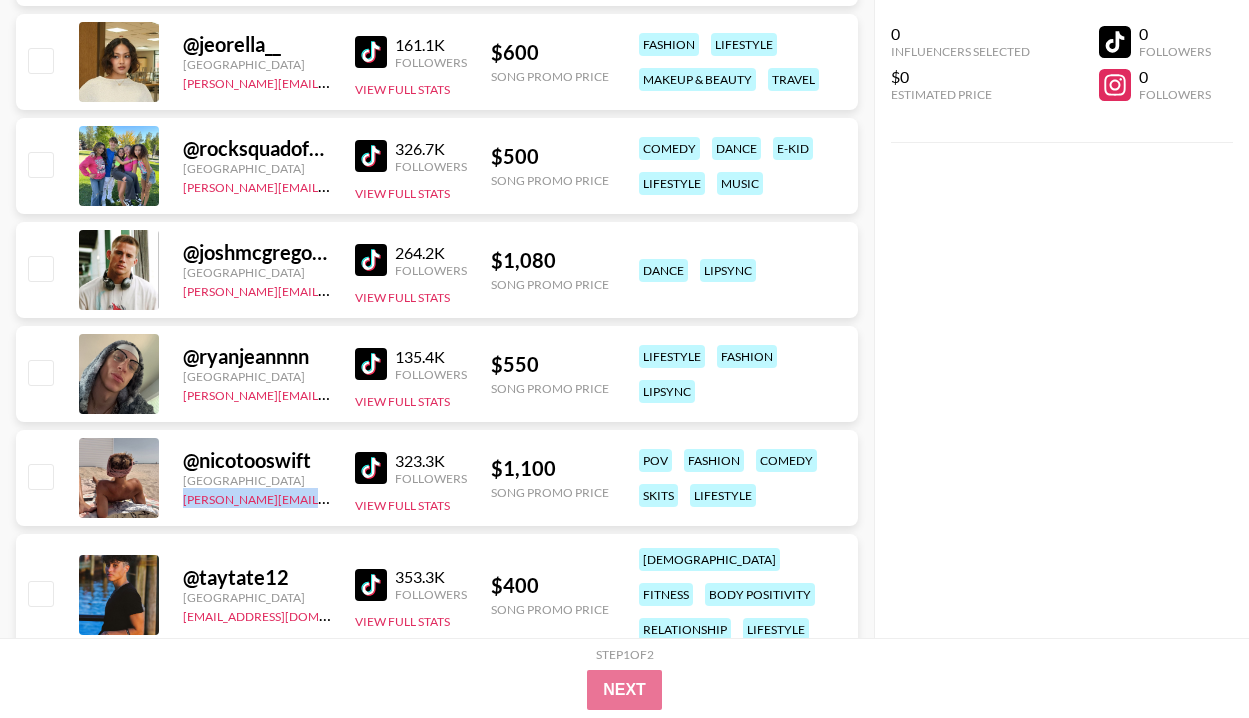 copy on "[PERSON_NAME][EMAIL_ADDRESS][DOMAIN_NAME]" 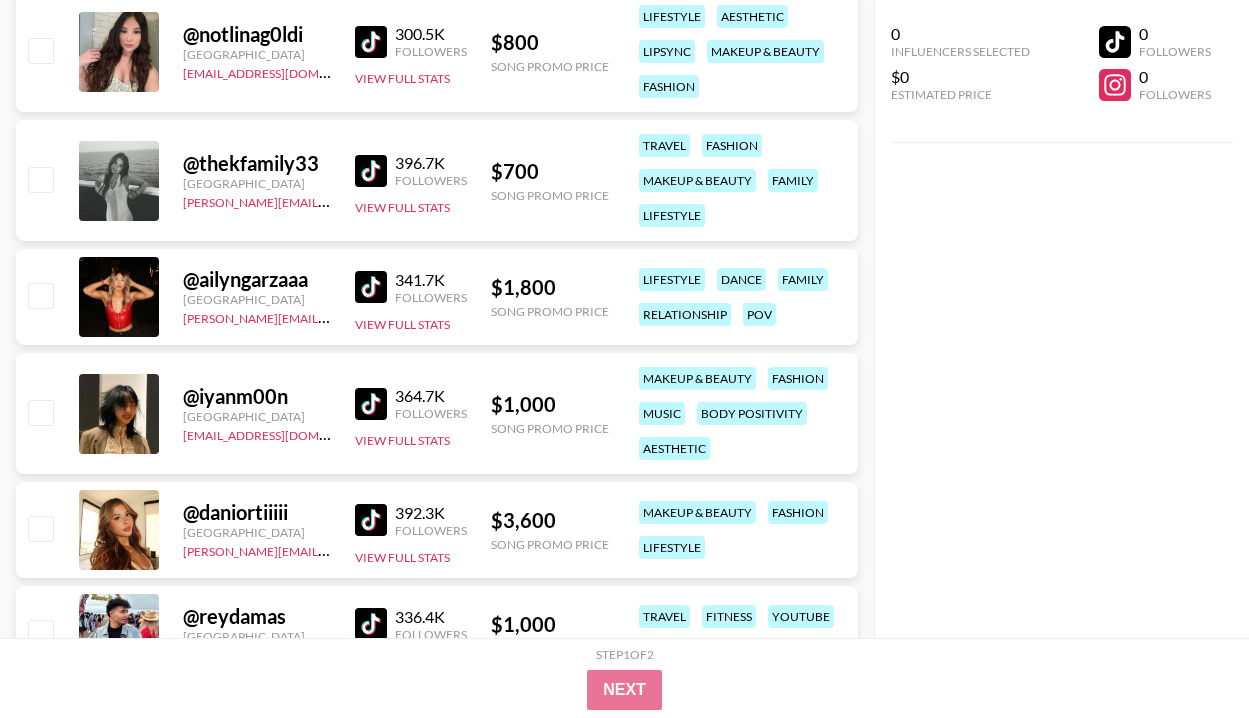 scroll, scrollTop: 0, scrollLeft: 0, axis: both 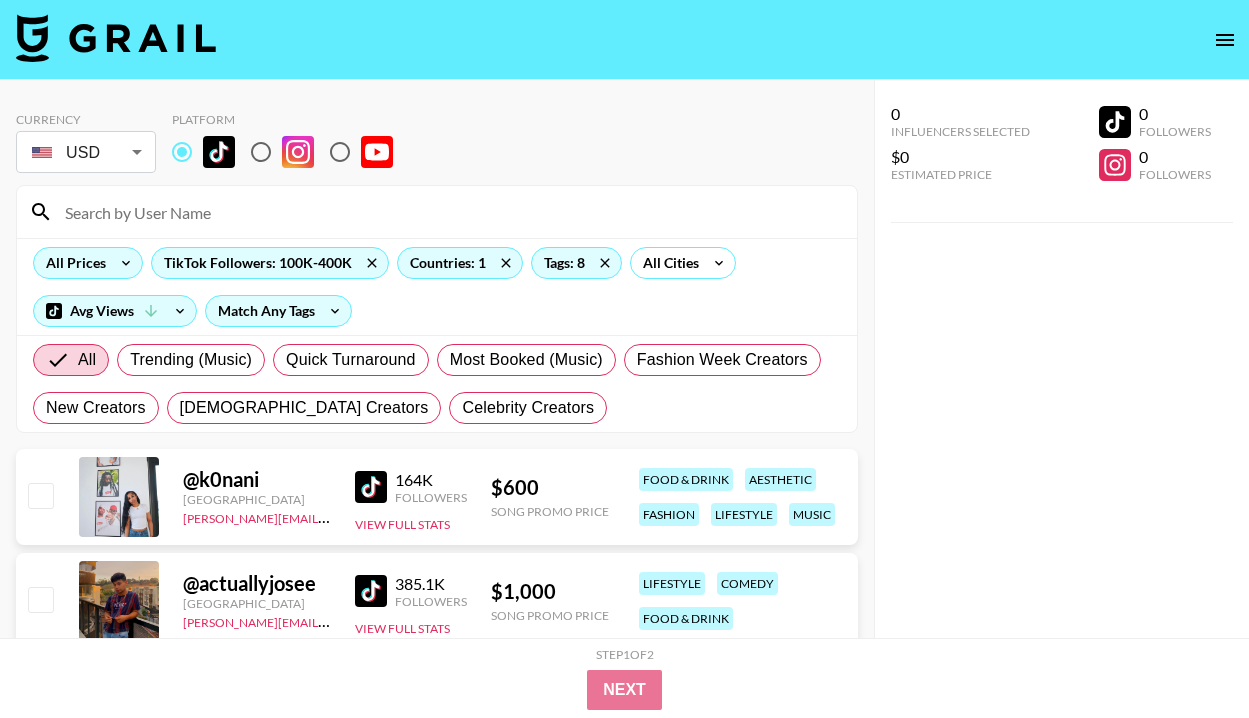 click 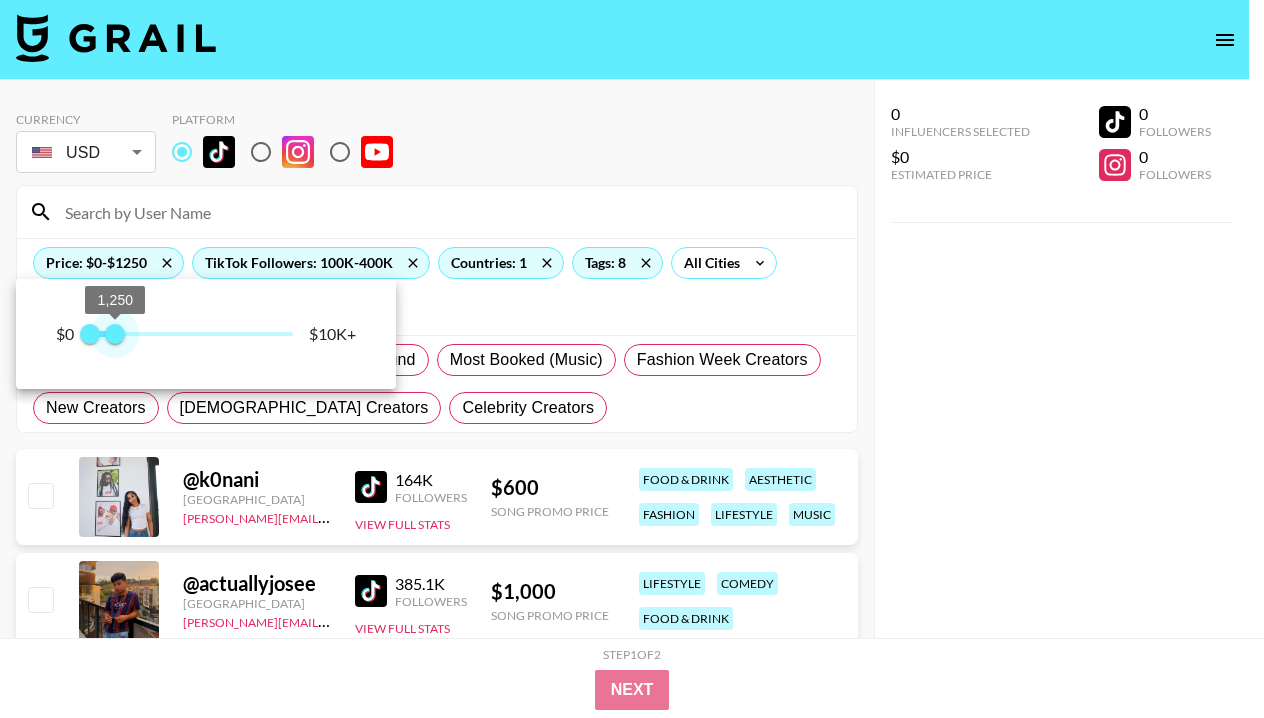 type on "1000" 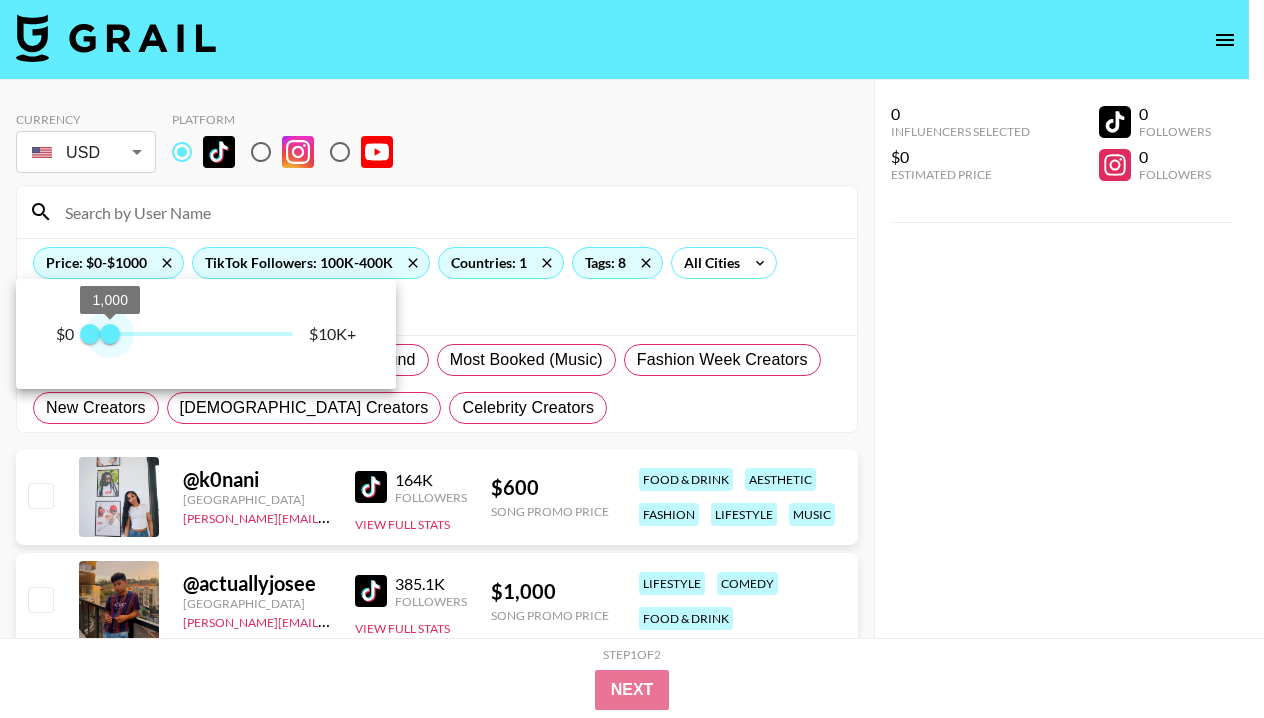 drag, startPoint x: 290, startPoint y: 337, endPoint x: 112, endPoint y: 346, distance: 178.22739 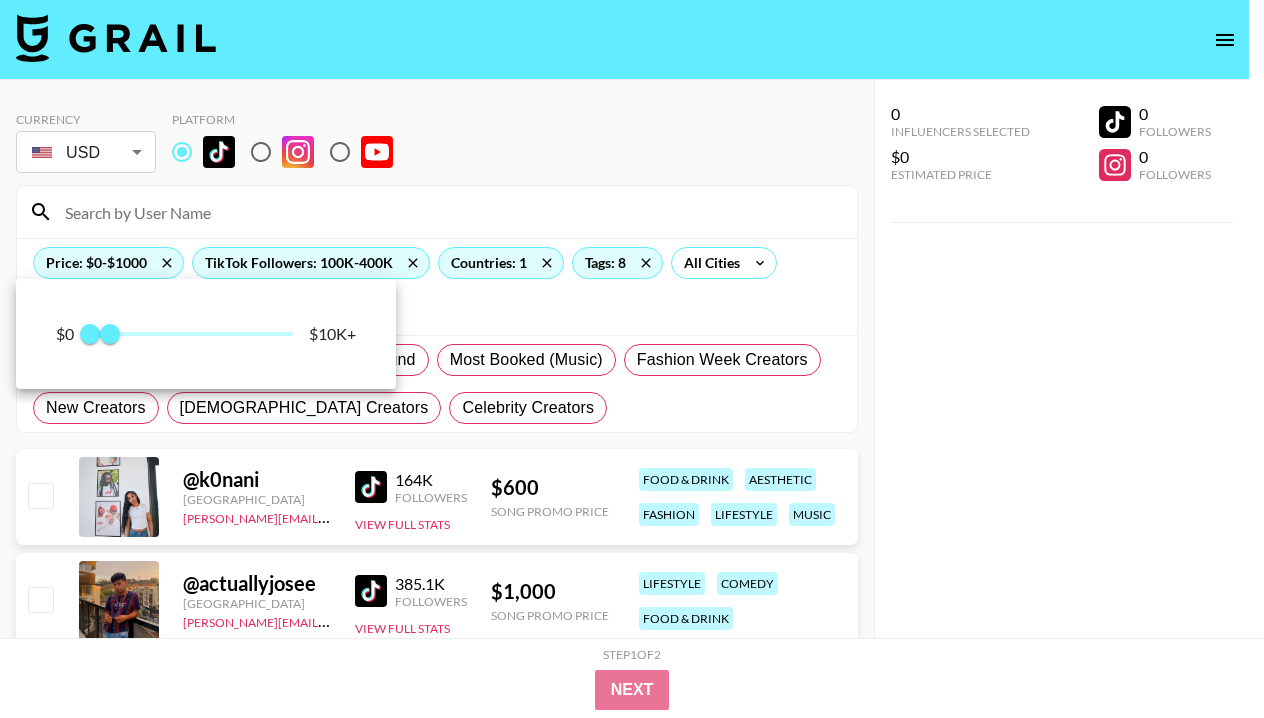 click at bounding box center (632, 359) 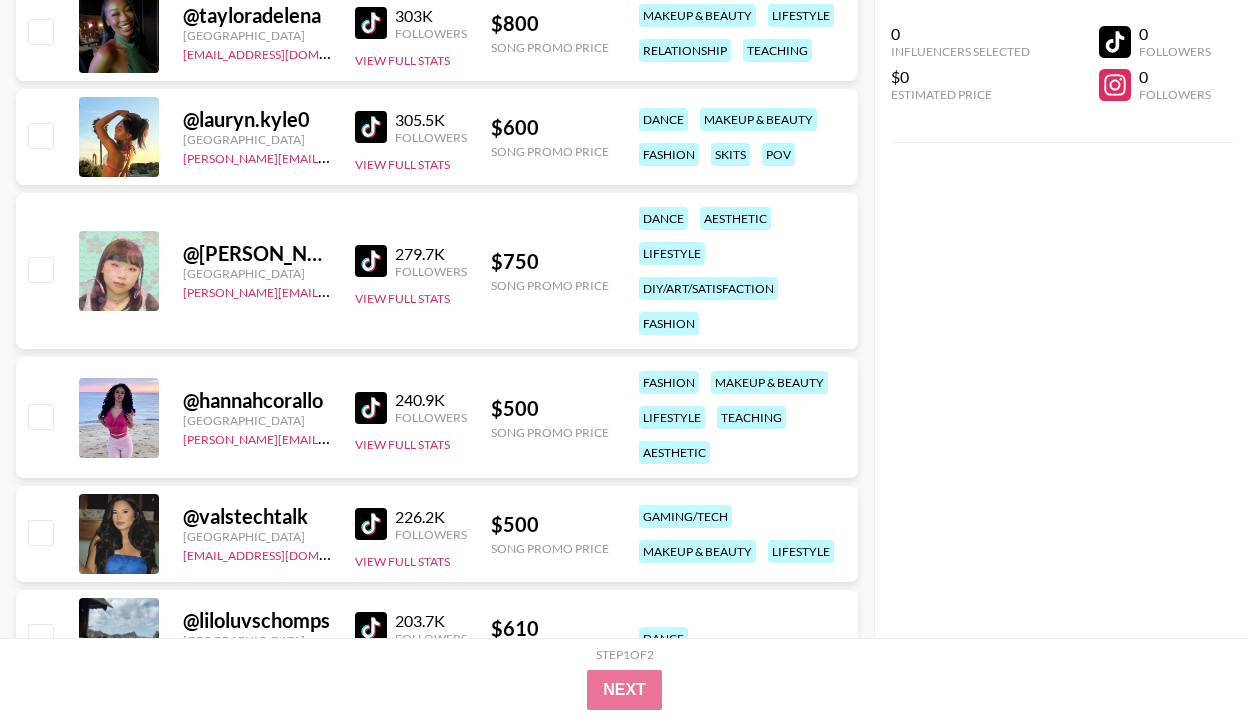 scroll, scrollTop: 3031, scrollLeft: 0, axis: vertical 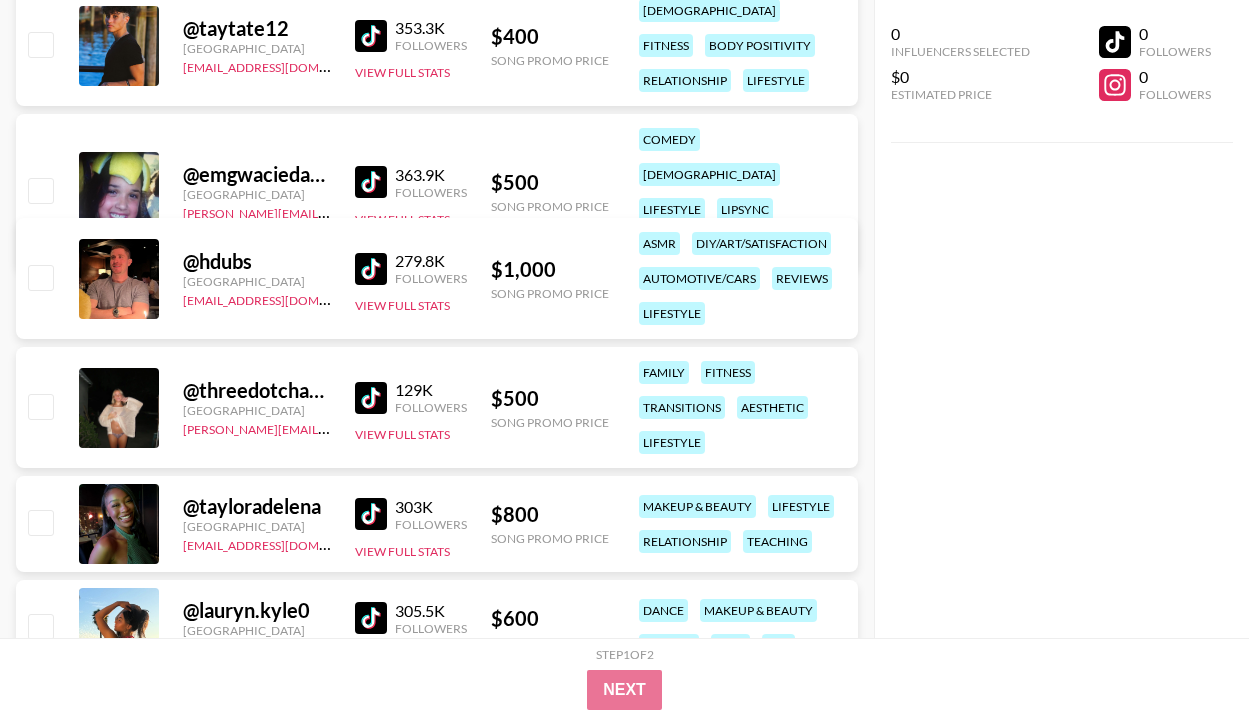 click at bounding box center (371, 182) 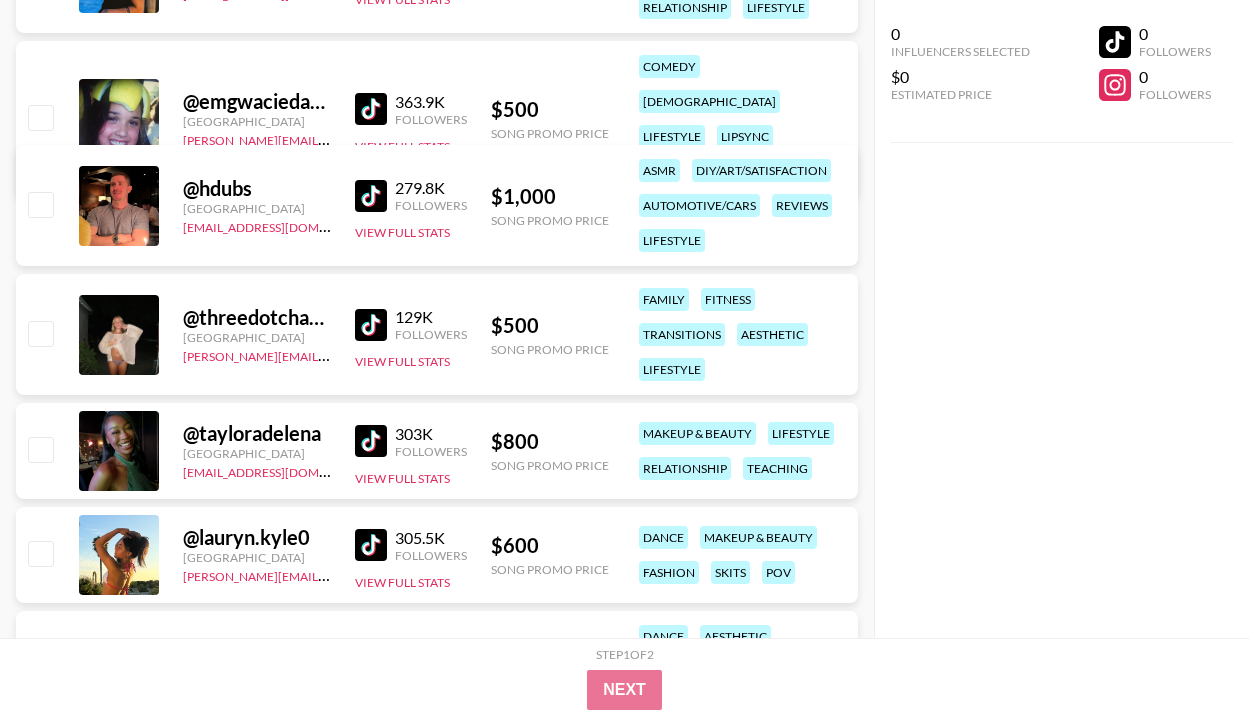scroll, scrollTop: 3106, scrollLeft: 0, axis: vertical 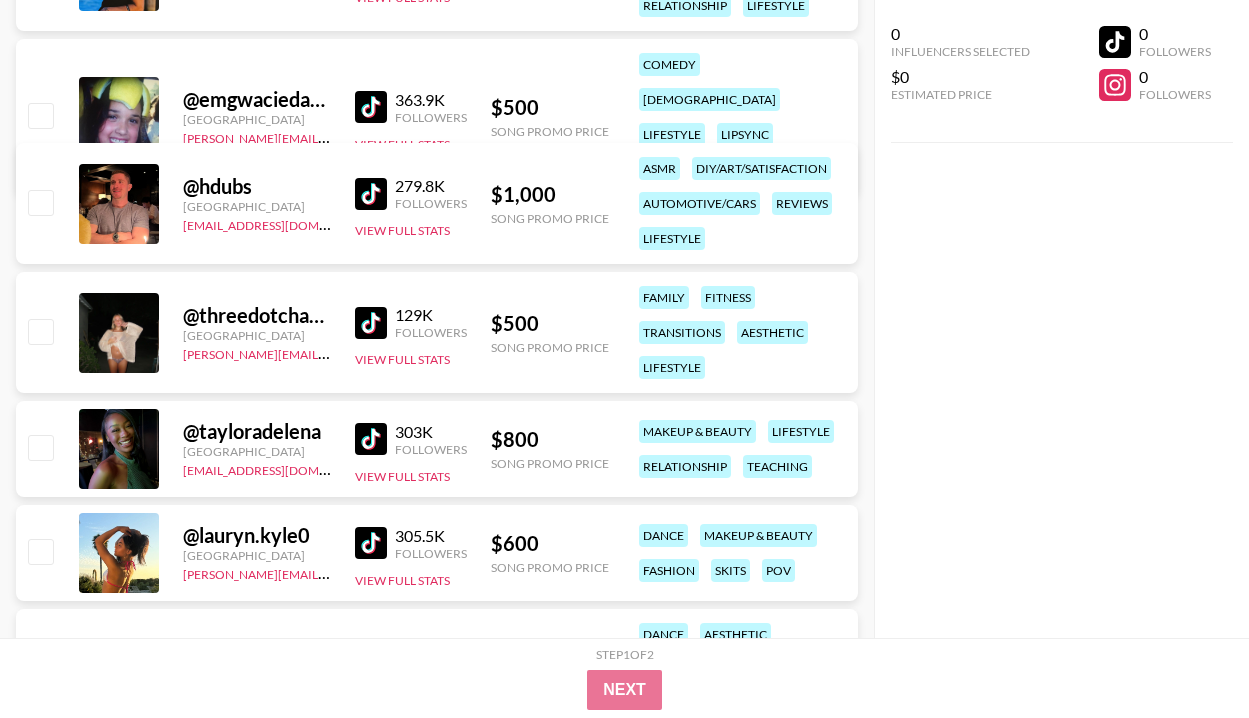 click at bounding box center [371, 543] 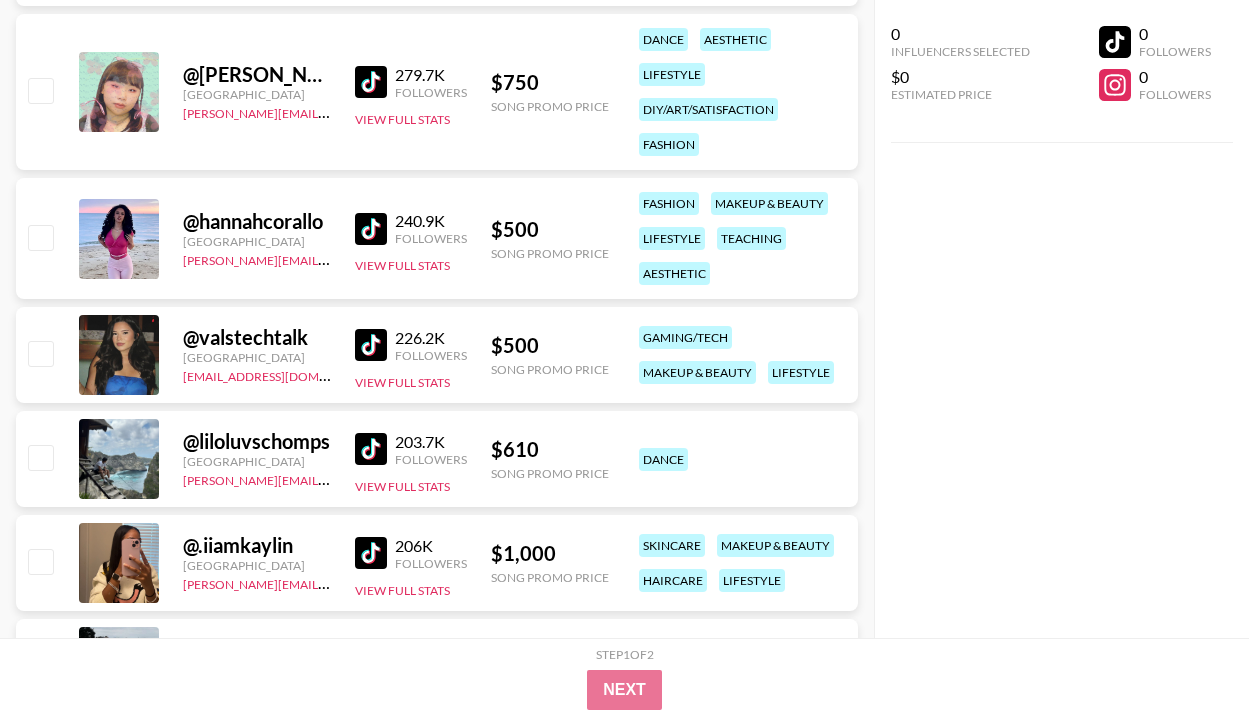 scroll, scrollTop: 3743, scrollLeft: 0, axis: vertical 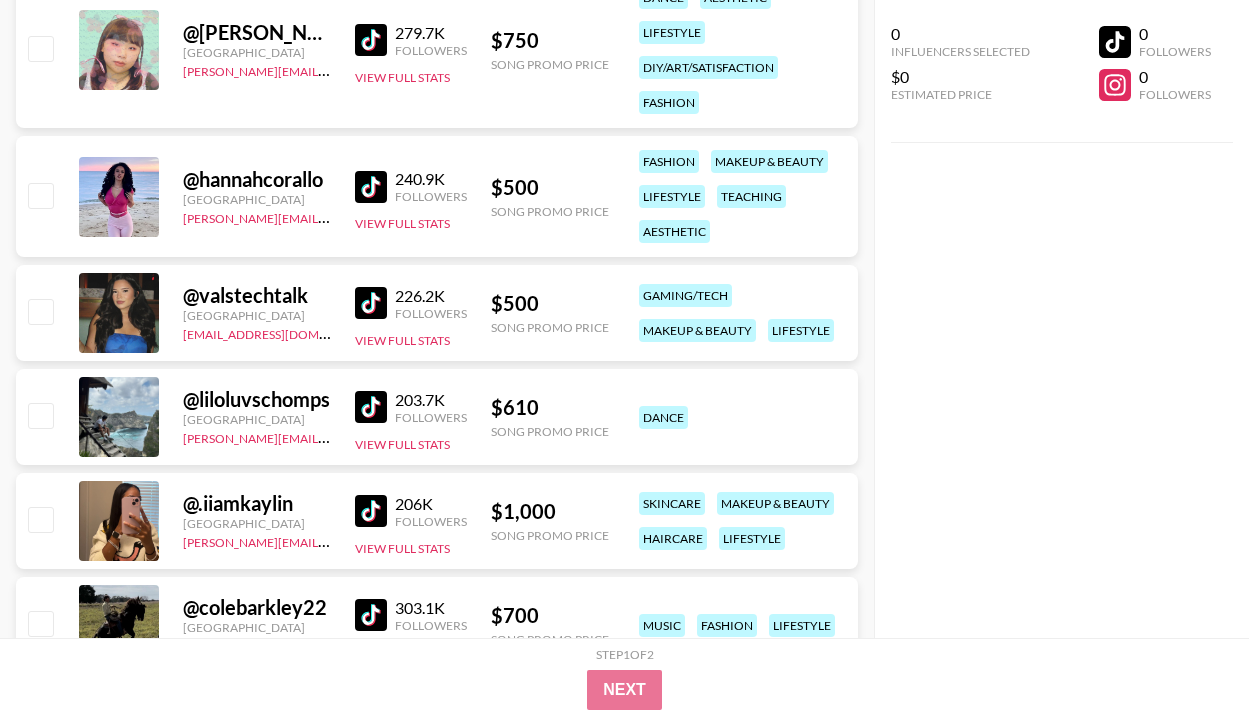 click at bounding box center [371, 407] 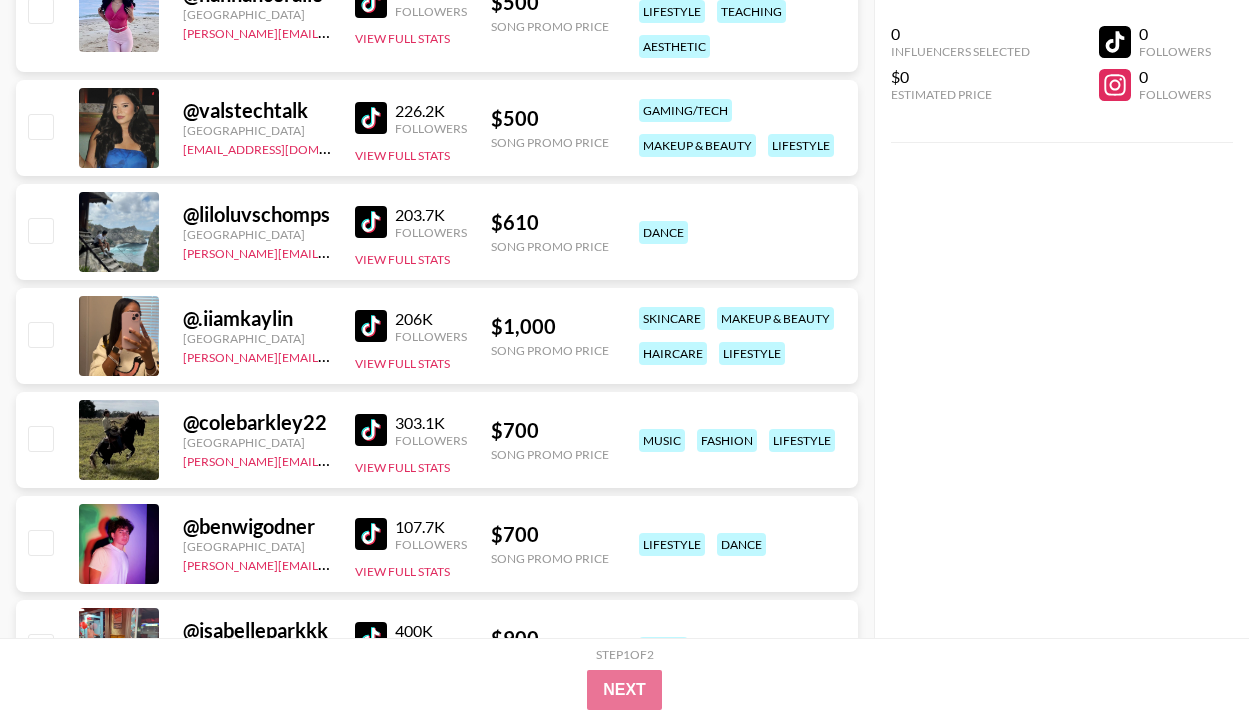 scroll, scrollTop: 3935, scrollLeft: 0, axis: vertical 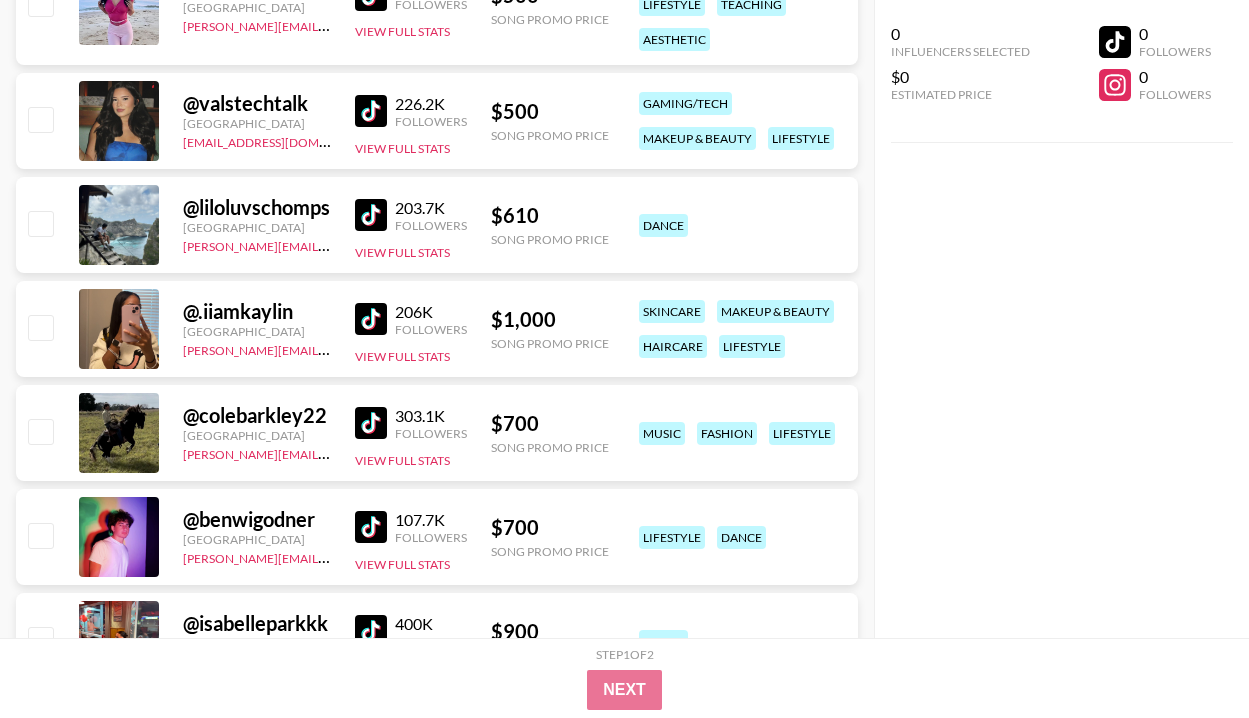 click at bounding box center [371, 423] 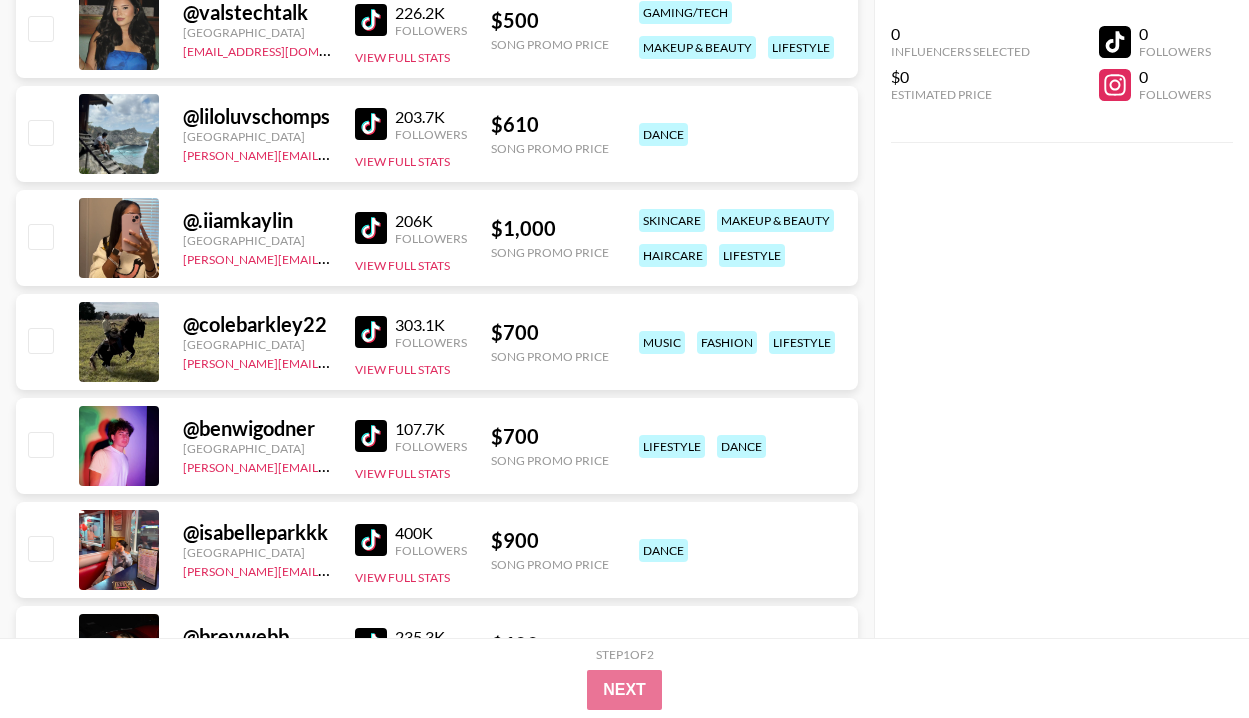 scroll, scrollTop: 4045, scrollLeft: 0, axis: vertical 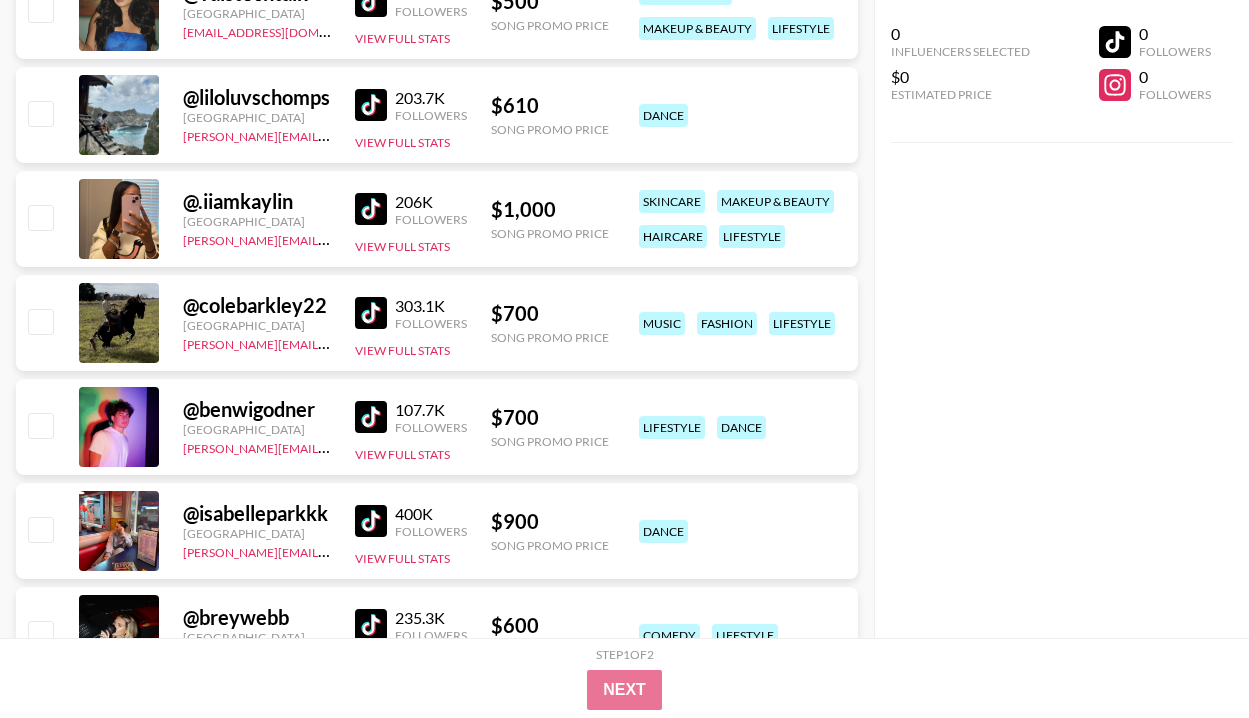 click at bounding box center (371, 417) 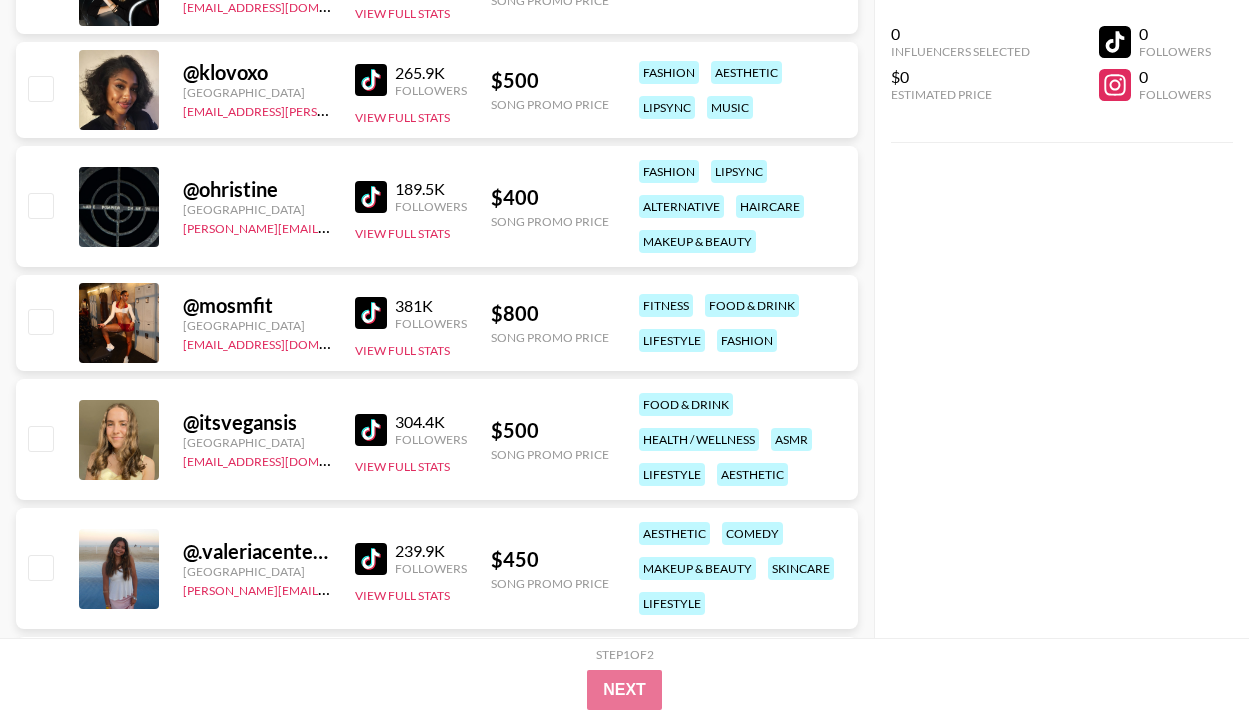 scroll, scrollTop: 4702, scrollLeft: 0, axis: vertical 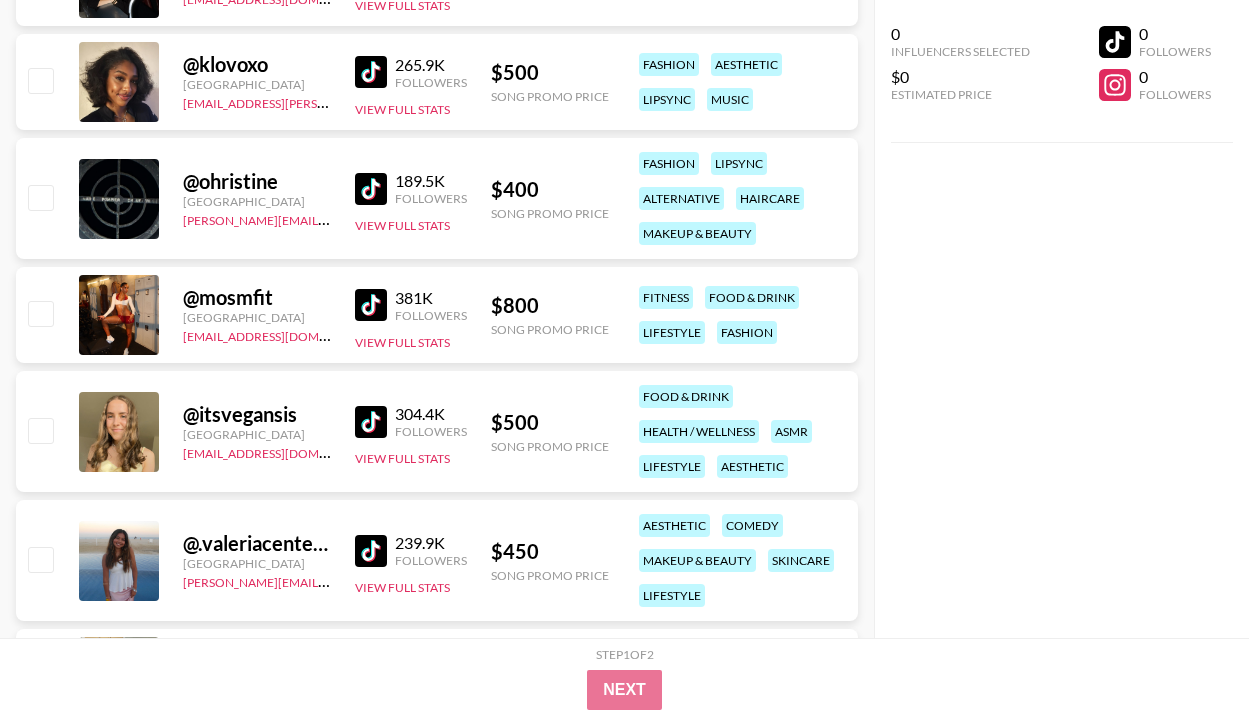 click at bounding box center (371, 551) 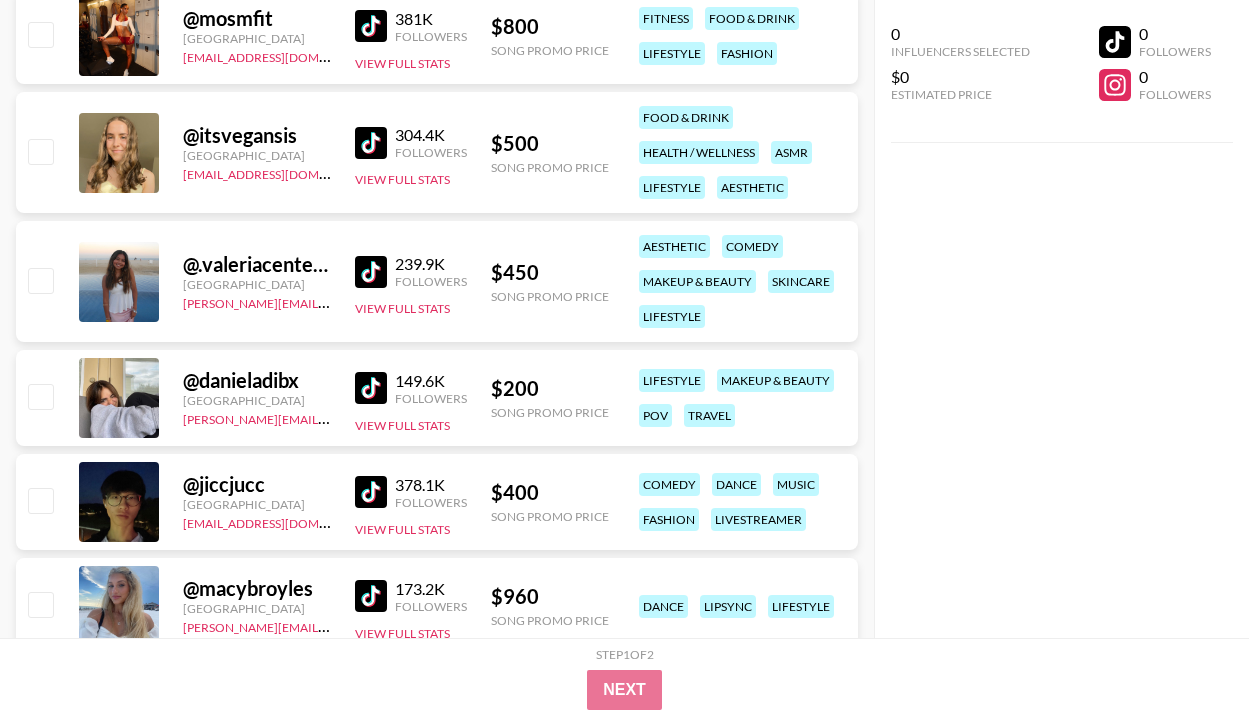 scroll, scrollTop: 4994, scrollLeft: 0, axis: vertical 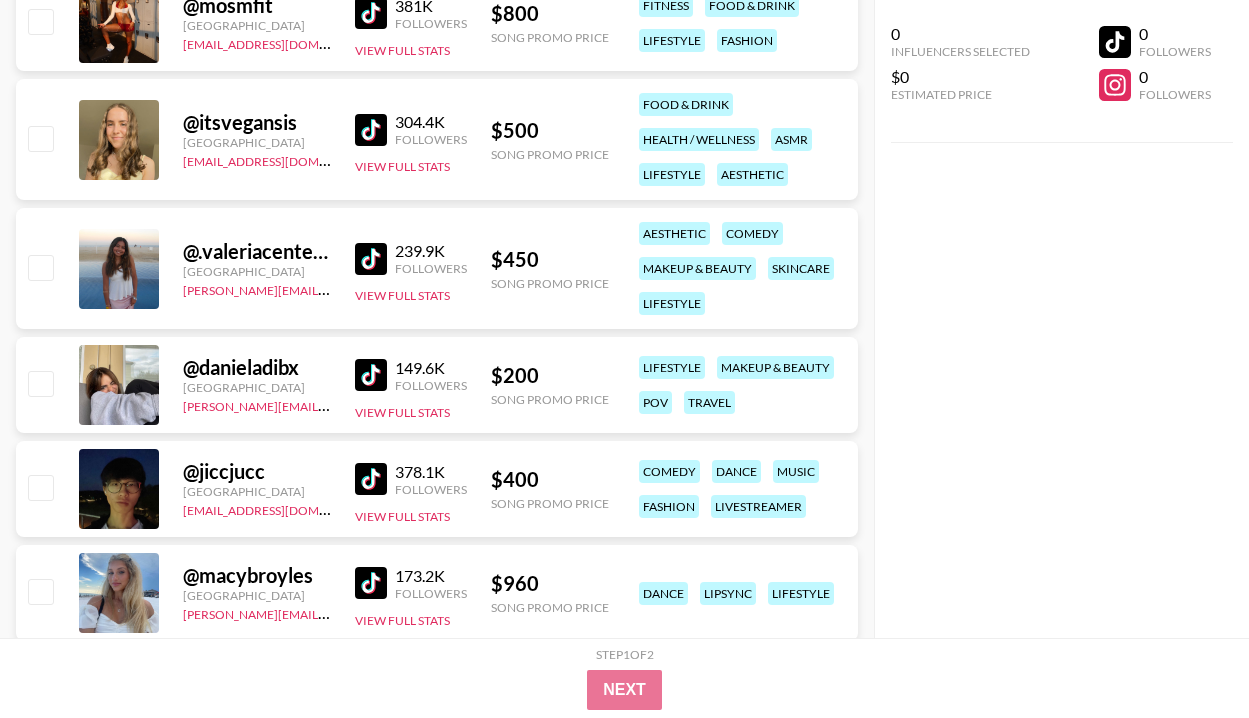 click at bounding box center (371, 375) 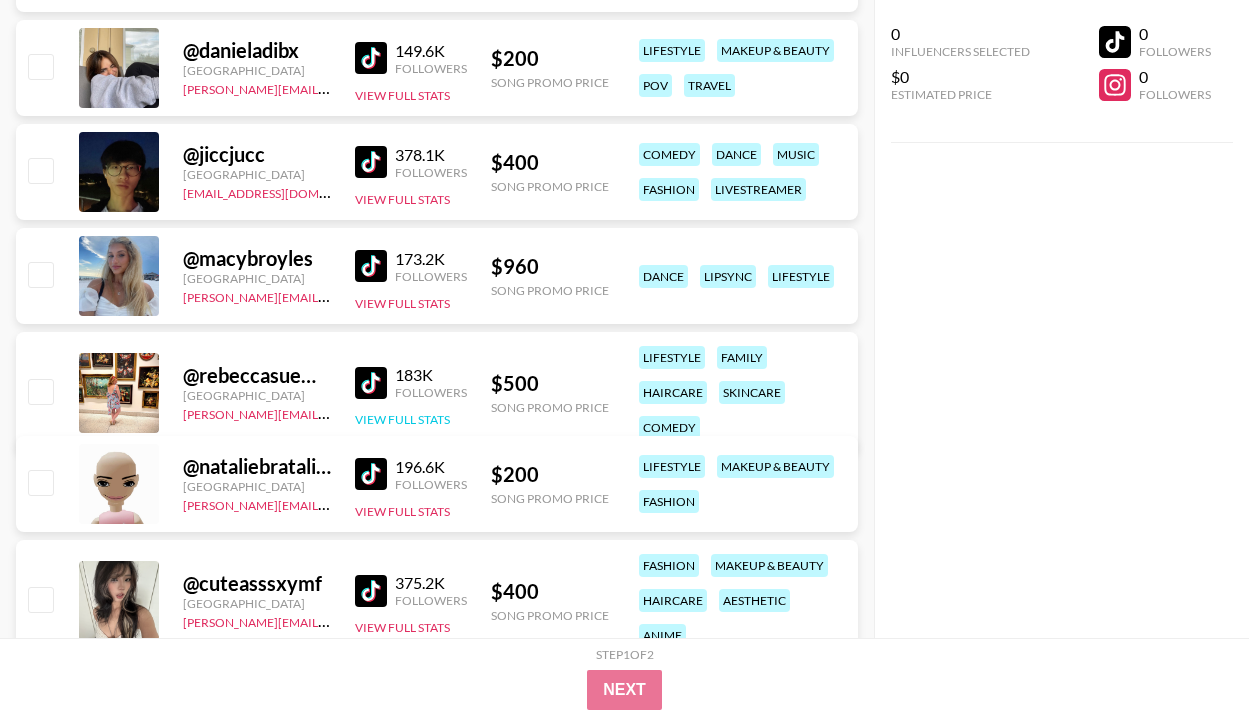 scroll, scrollTop: 5312, scrollLeft: 0, axis: vertical 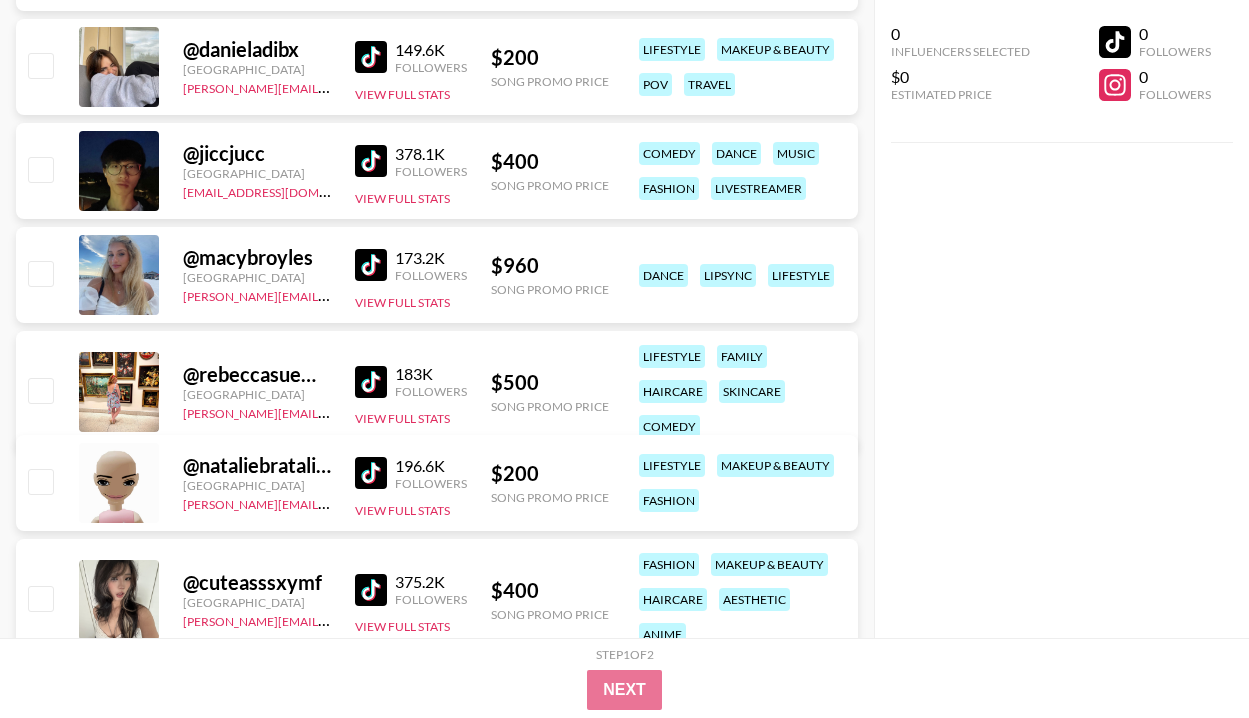 click at bounding box center [371, 473] 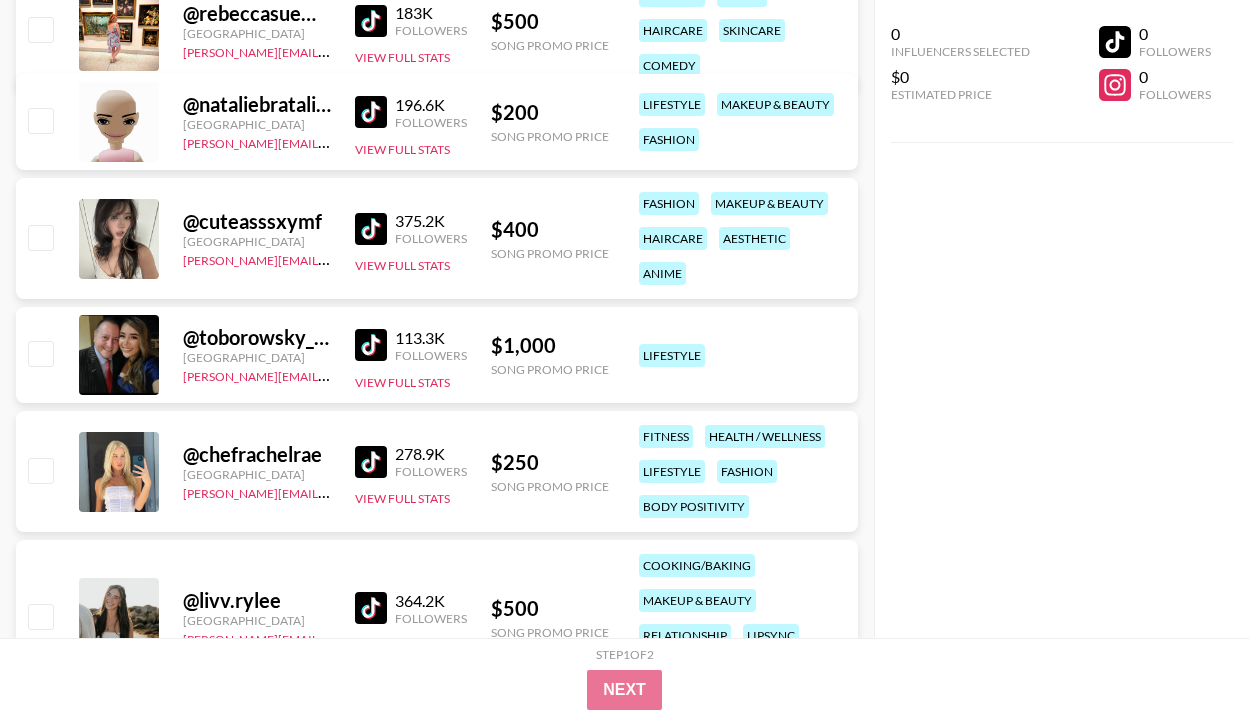 scroll, scrollTop: 5677, scrollLeft: 0, axis: vertical 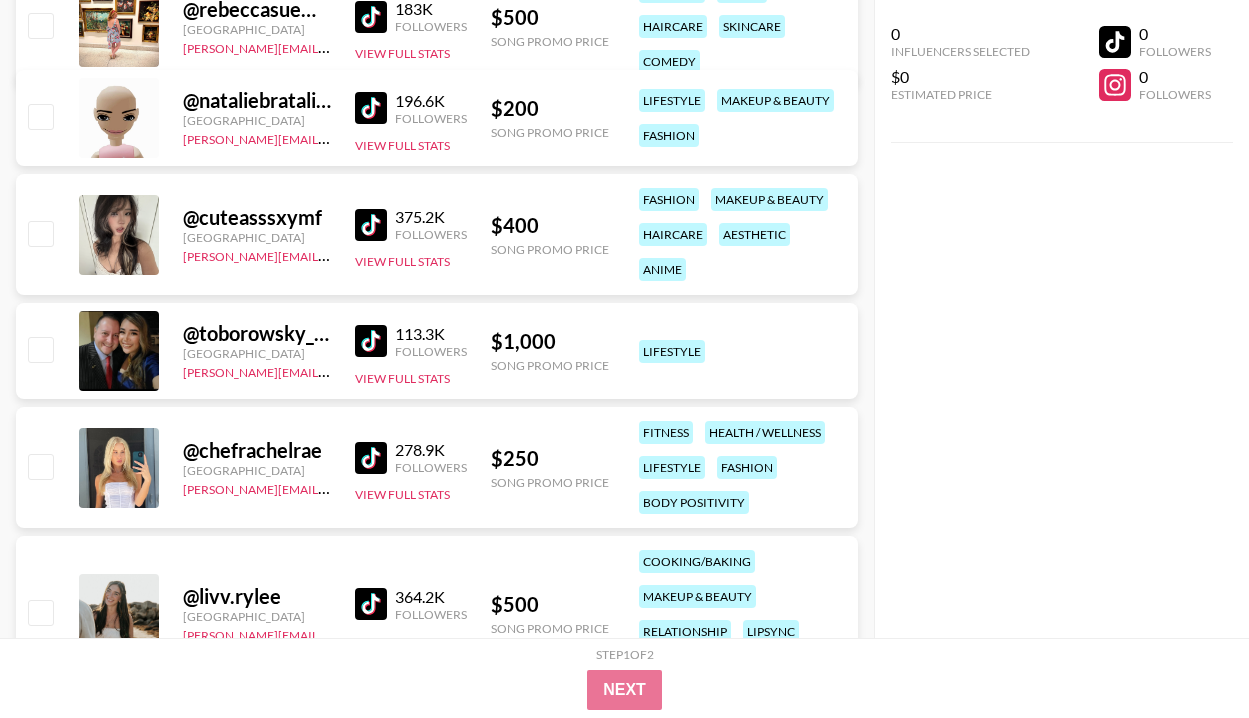 click at bounding box center [371, 458] 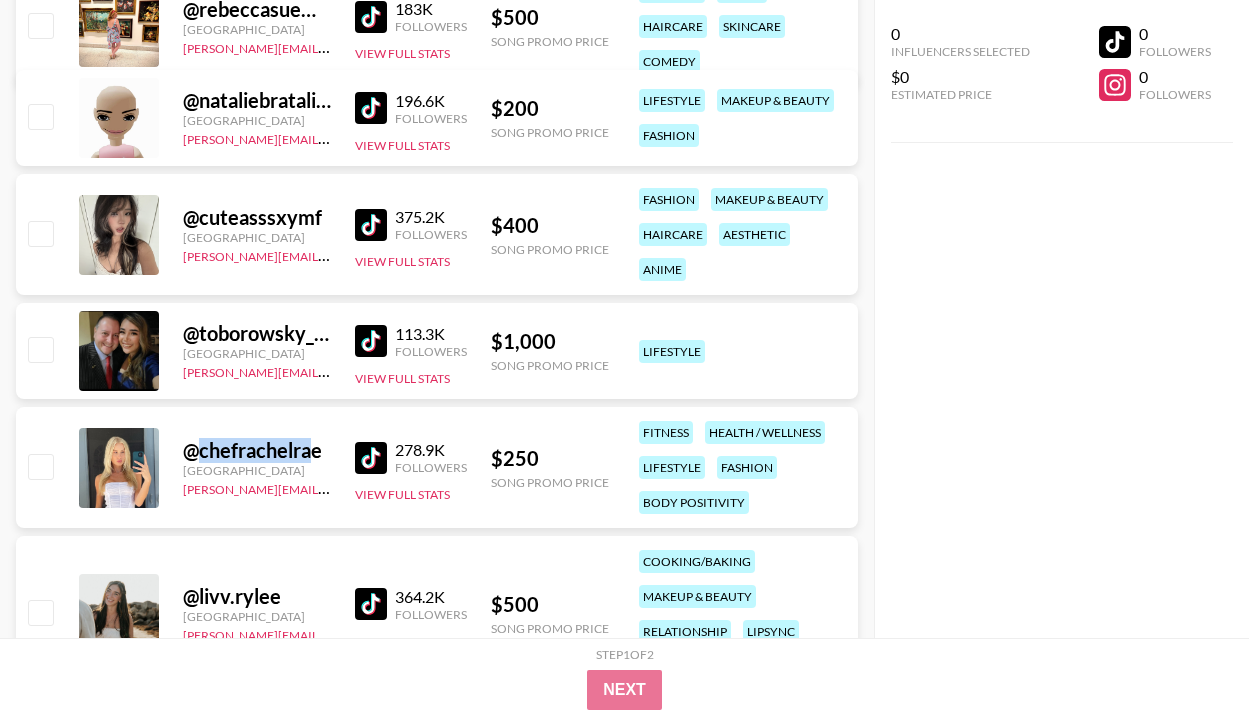 drag, startPoint x: 315, startPoint y: 449, endPoint x: 201, endPoint y: 456, distance: 114.21471 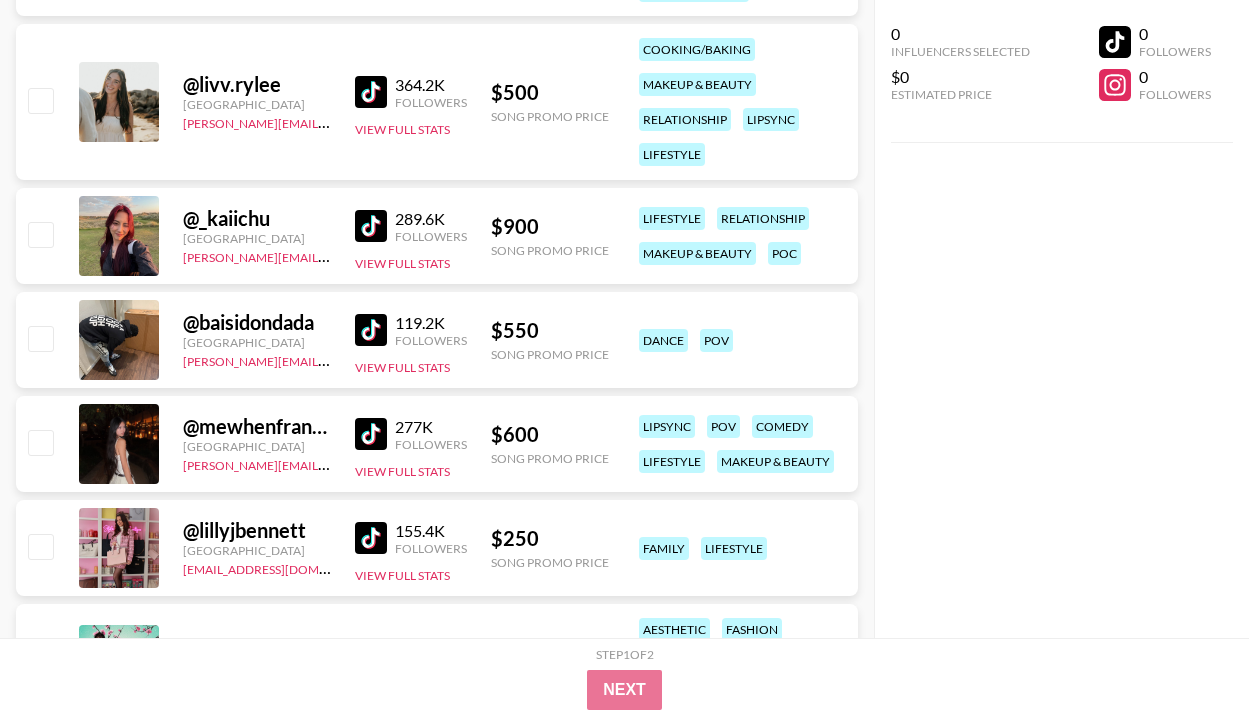 scroll, scrollTop: 6202, scrollLeft: 0, axis: vertical 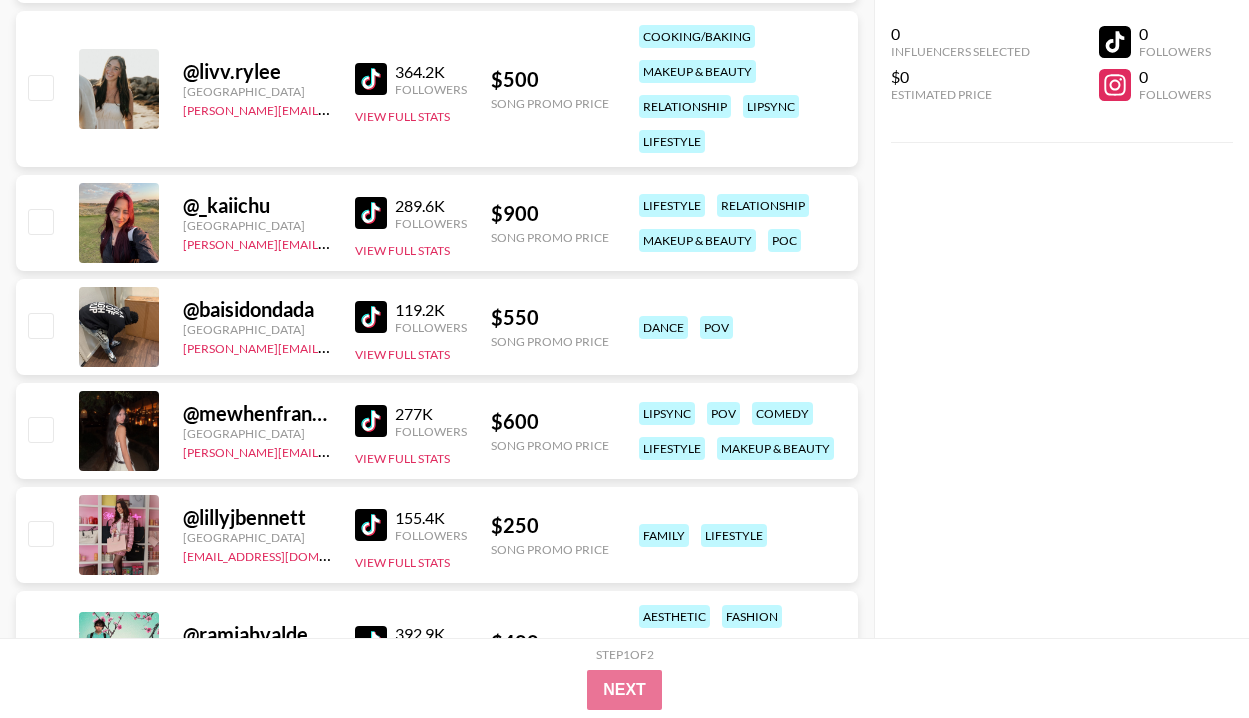 click at bounding box center (371, 421) 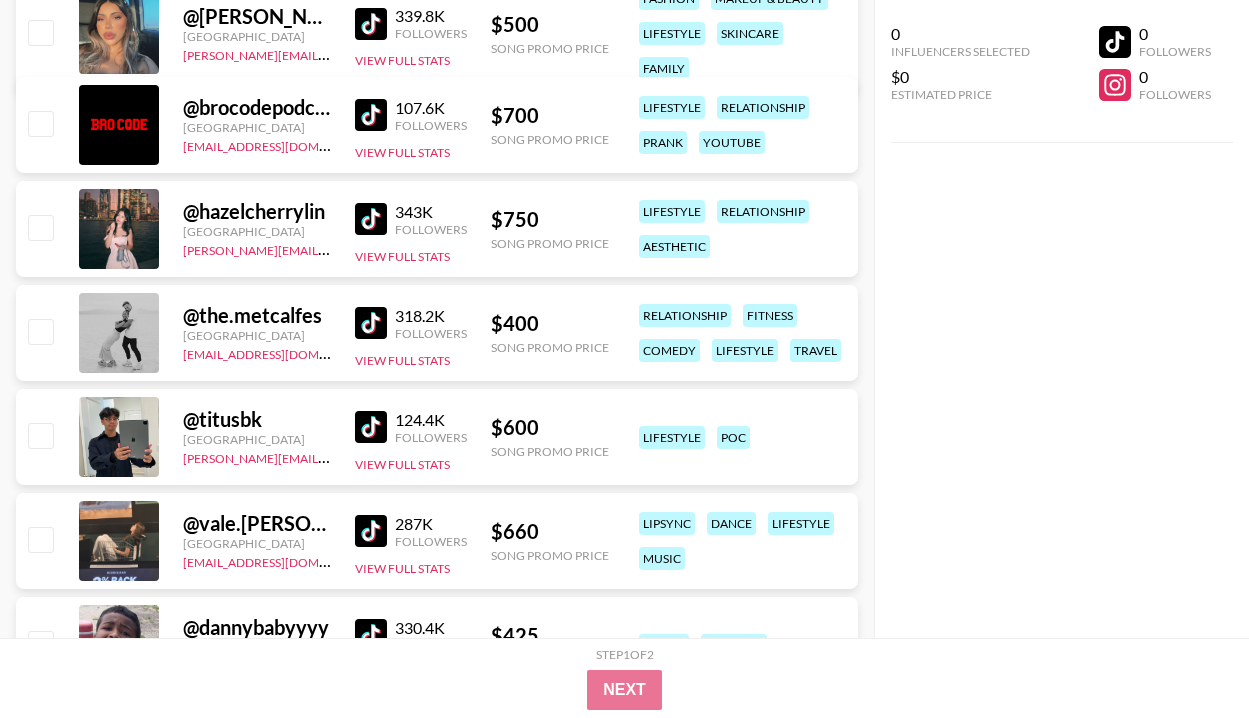 scroll, scrollTop: 6956, scrollLeft: 0, axis: vertical 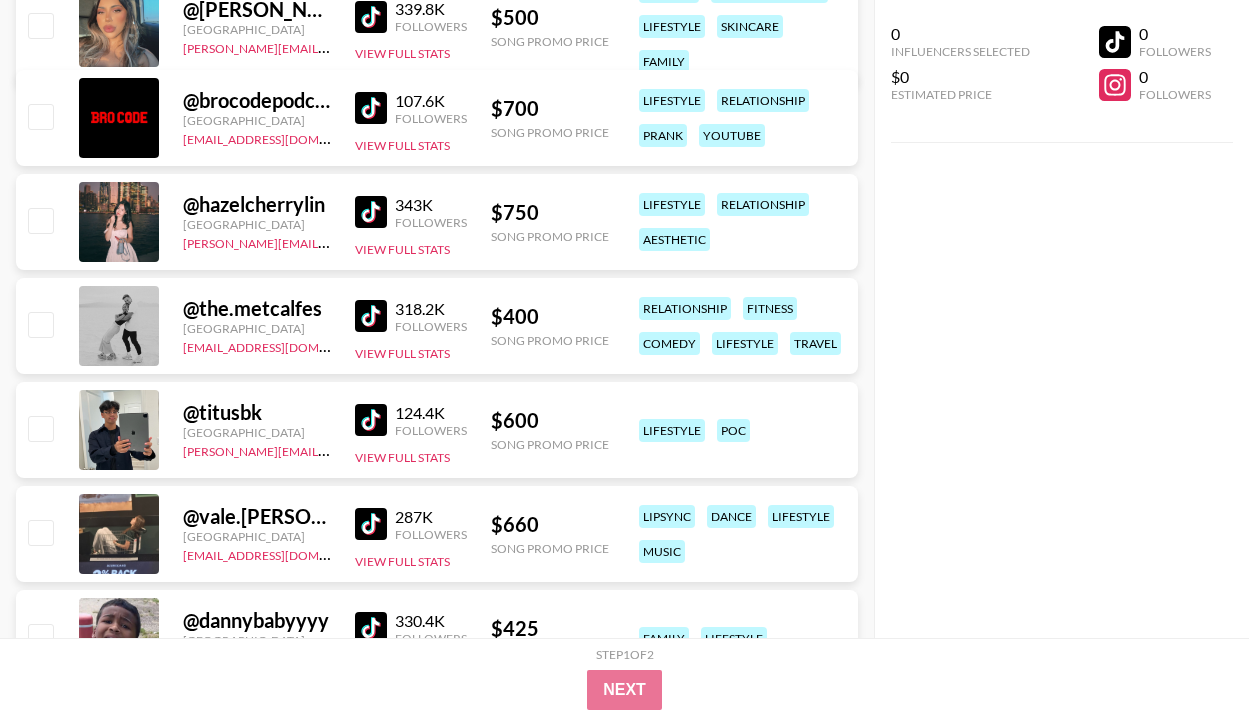 click at bounding box center (371, 316) 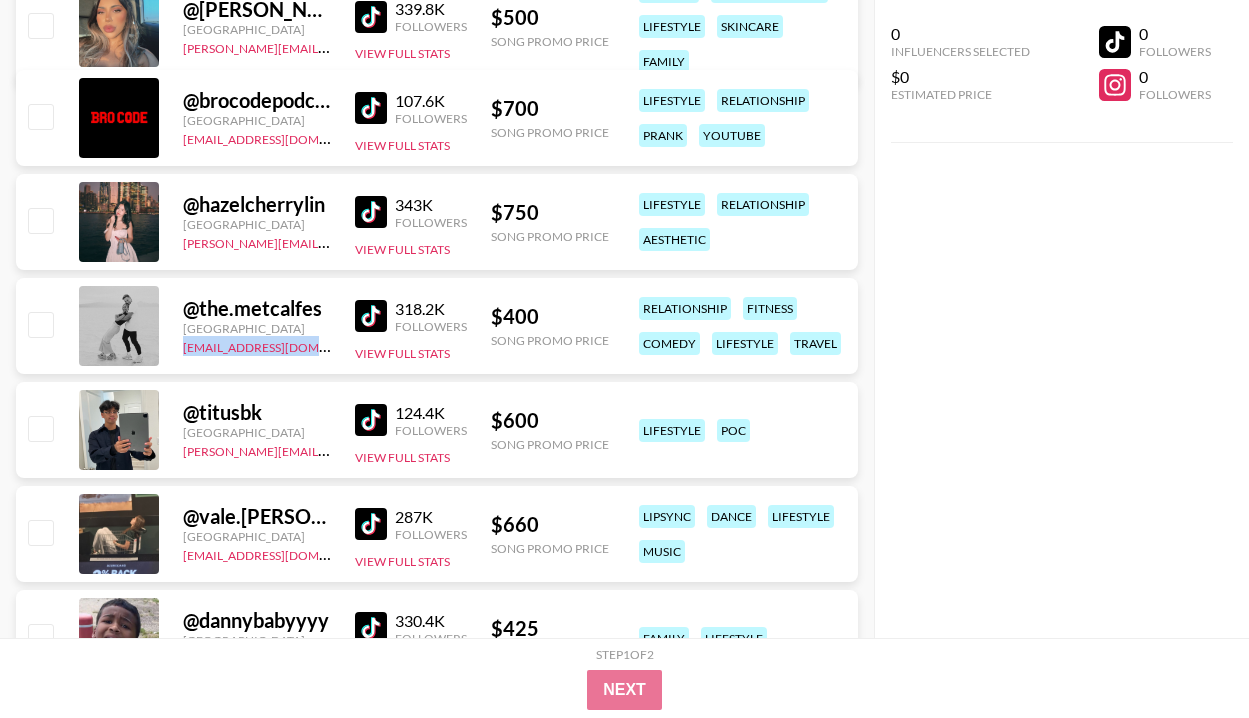 copy on "[EMAIL_ADDRESS][DOMAIN_NAME]" 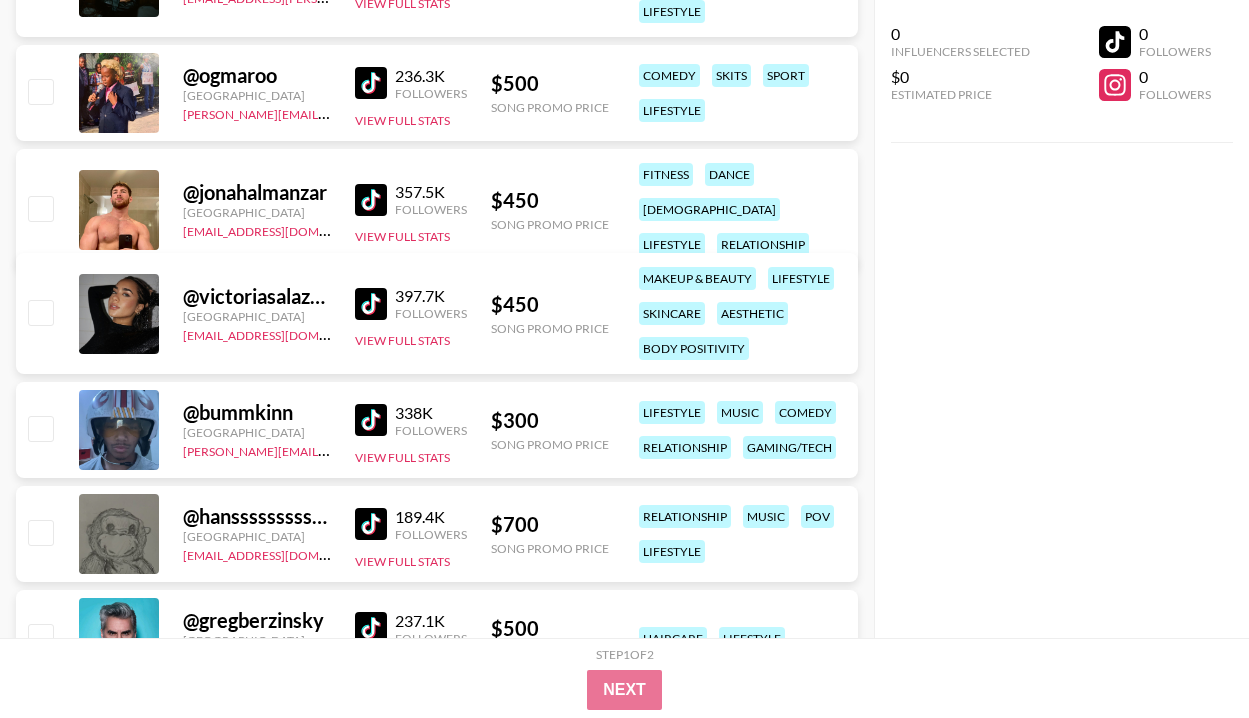 scroll, scrollTop: 9391, scrollLeft: 0, axis: vertical 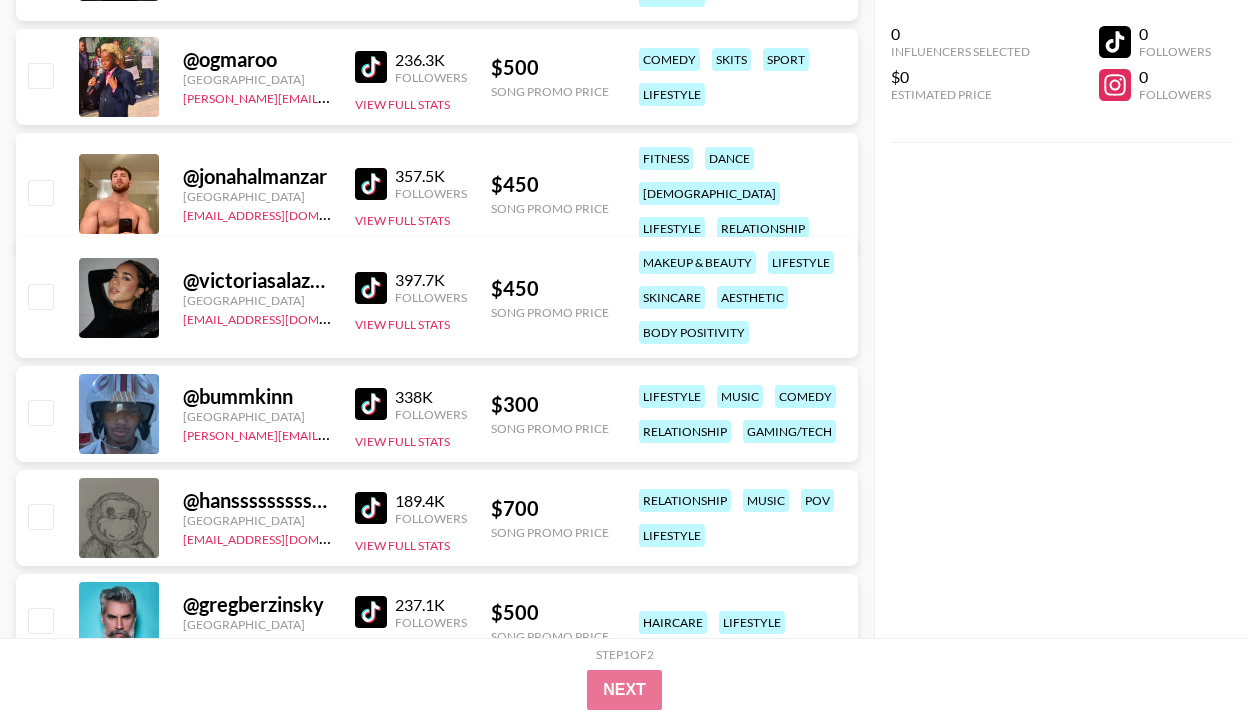 click at bounding box center (371, 288) 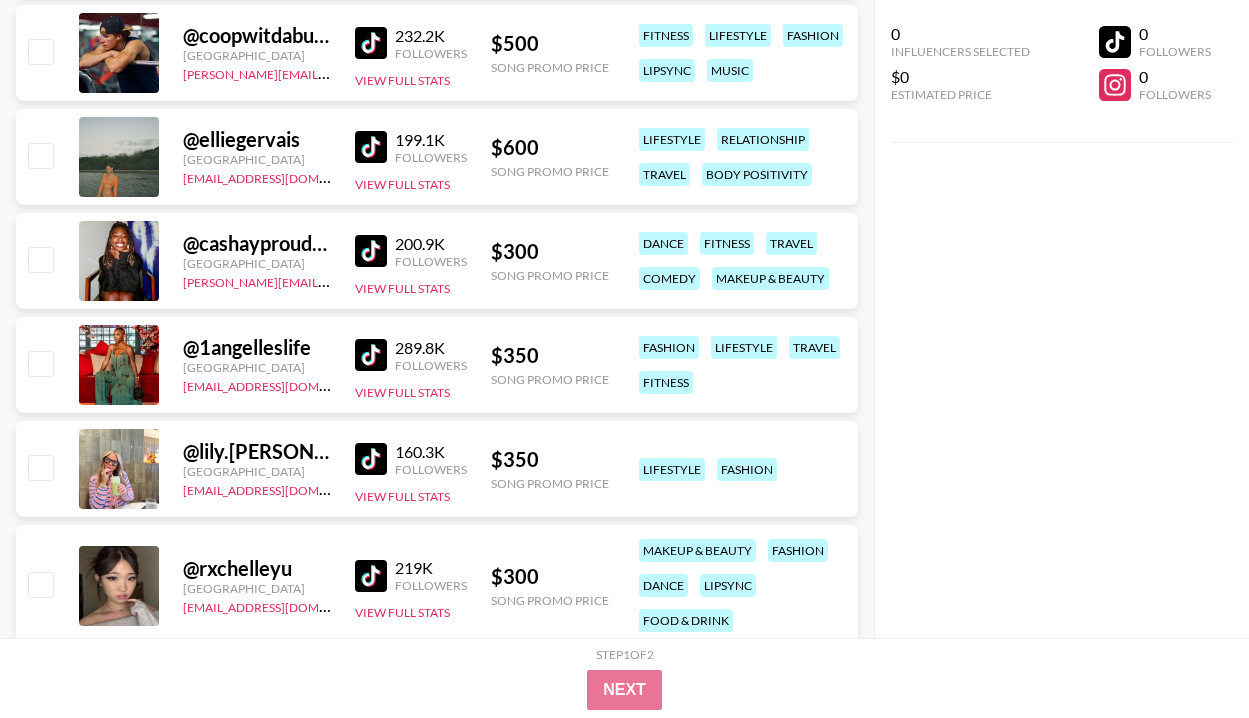 scroll, scrollTop: 11141, scrollLeft: 0, axis: vertical 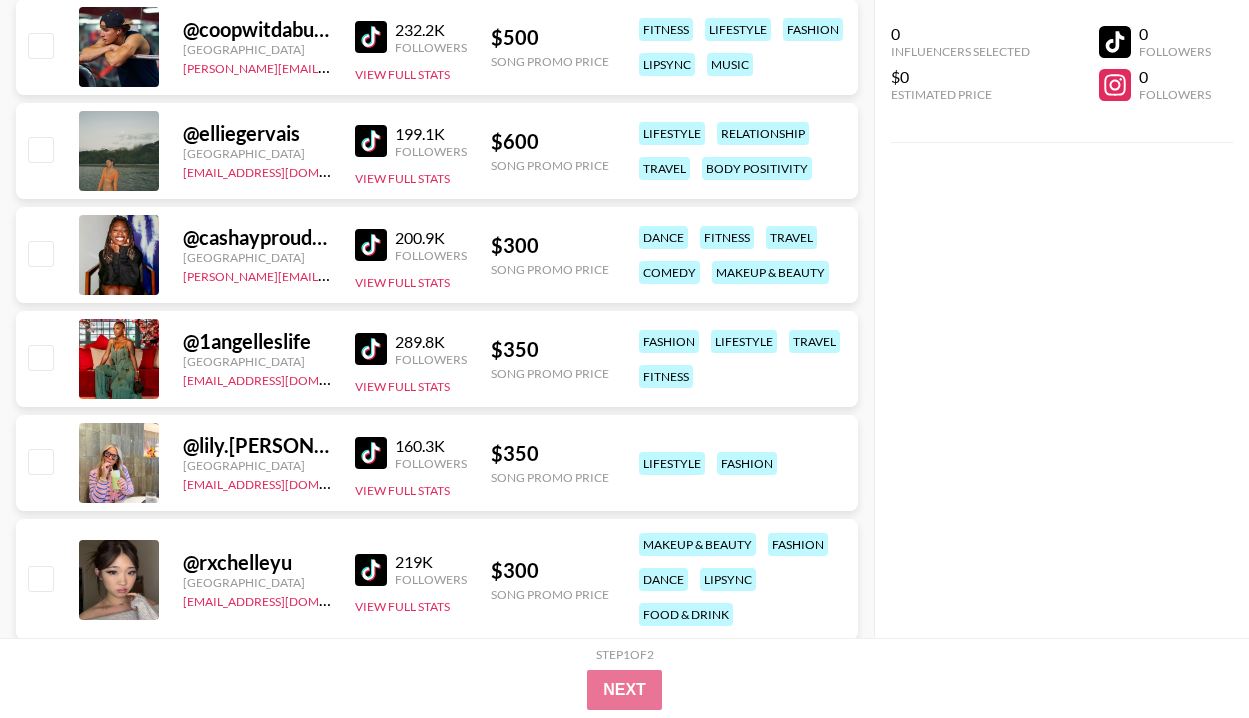 click at bounding box center (371, 453) 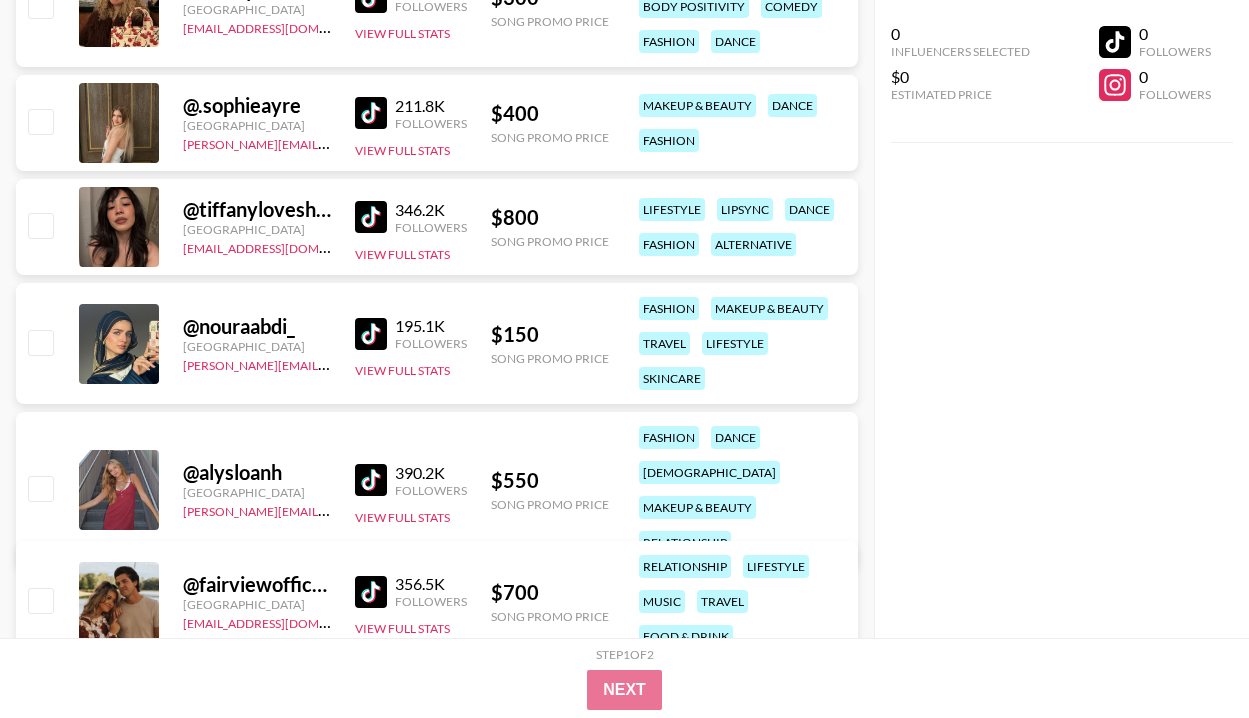scroll, scrollTop: 13330, scrollLeft: 0, axis: vertical 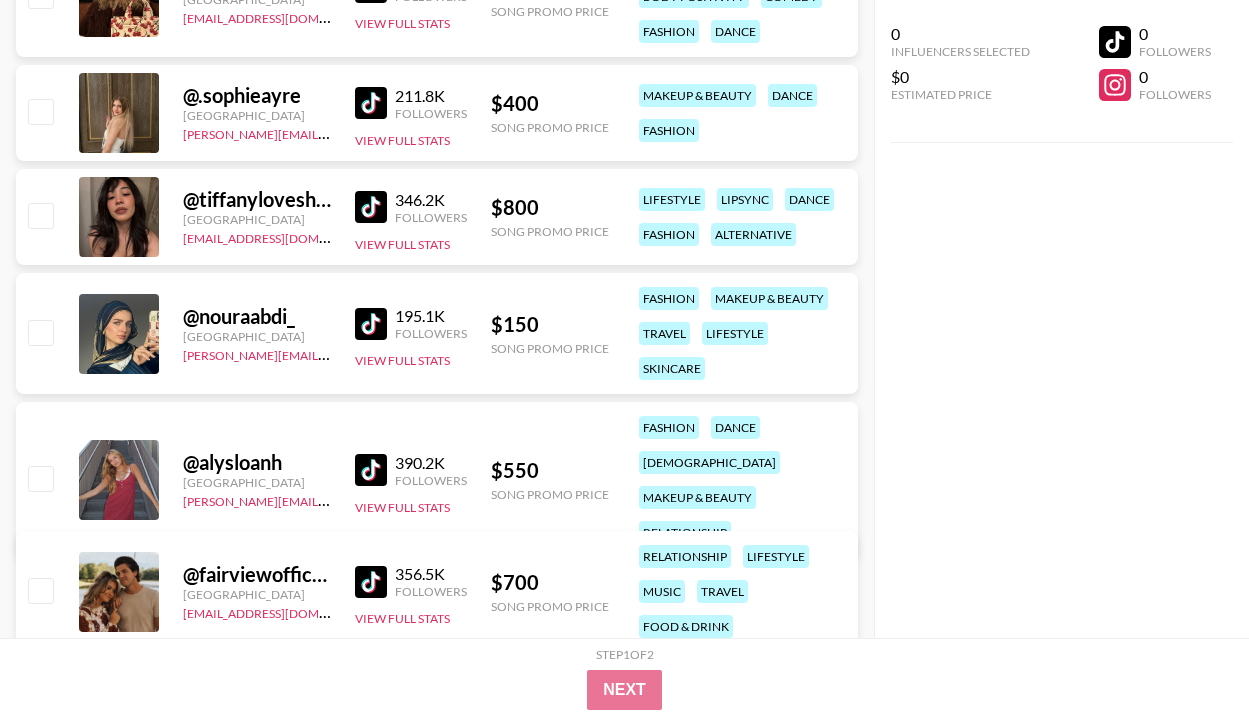 click at bounding box center [371, 470] 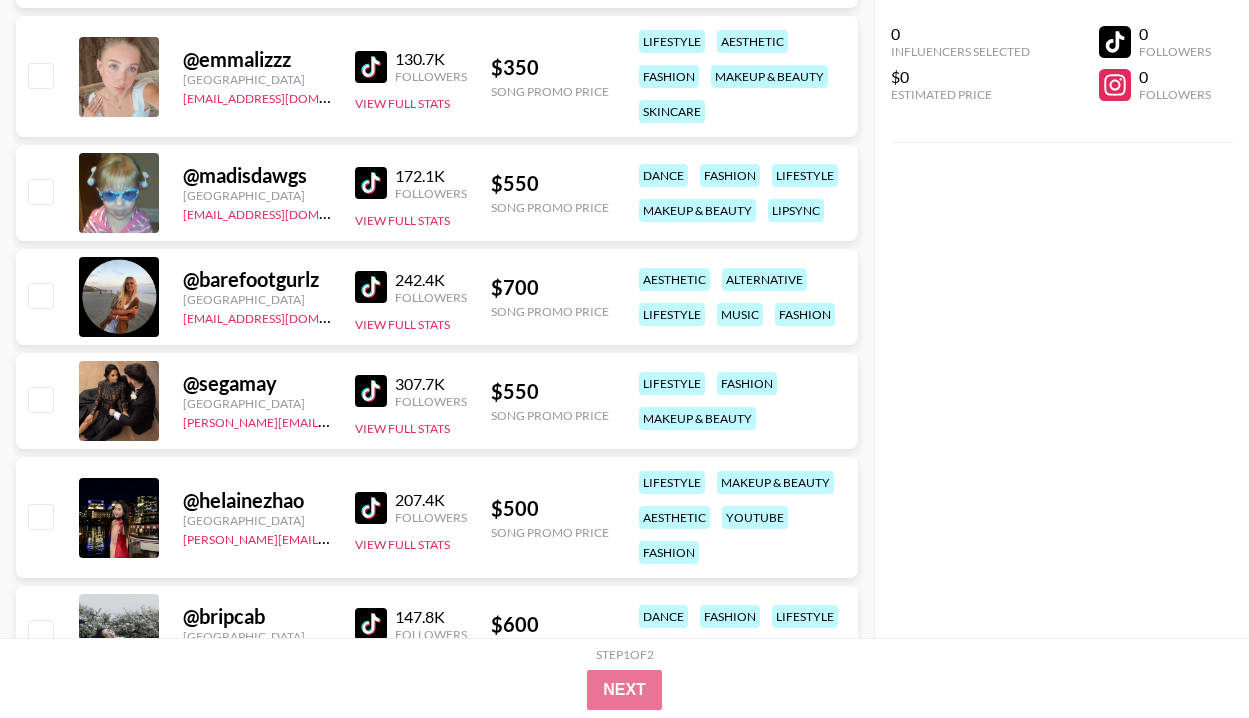scroll, scrollTop: 13978, scrollLeft: 0, axis: vertical 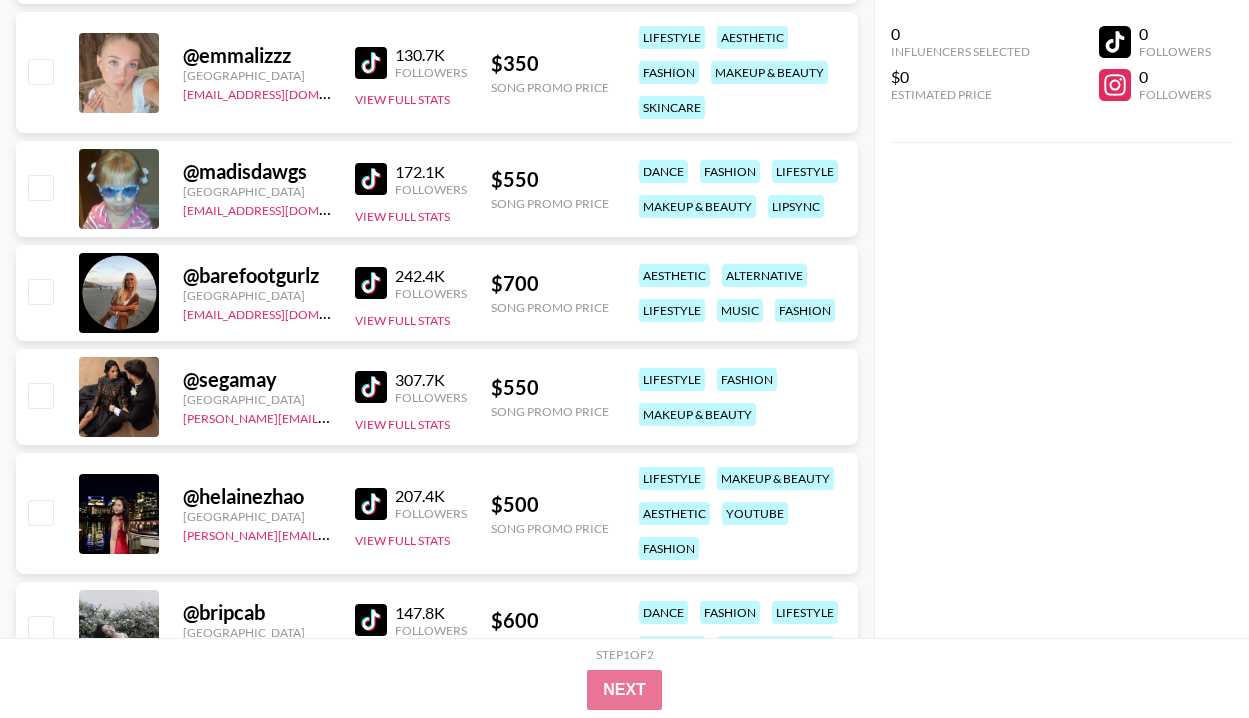 click at bounding box center (371, 283) 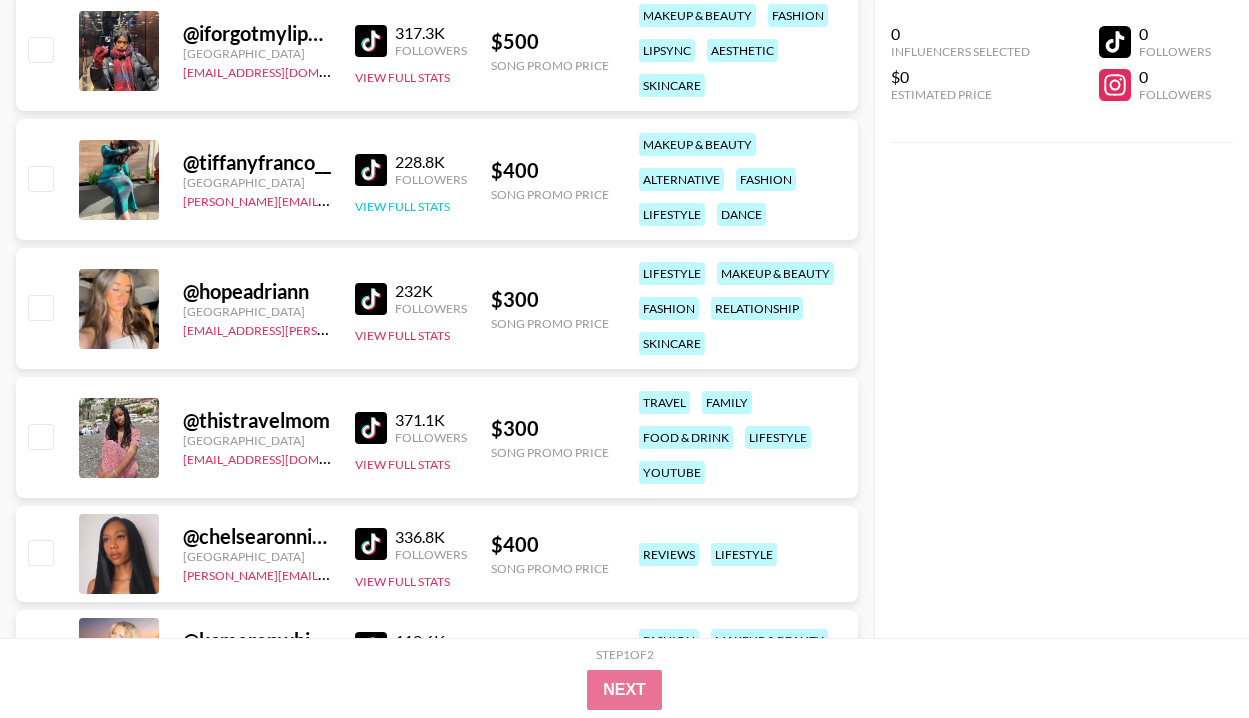 scroll, scrollTop: 14786, scrollLeft: 0, axis: vertical 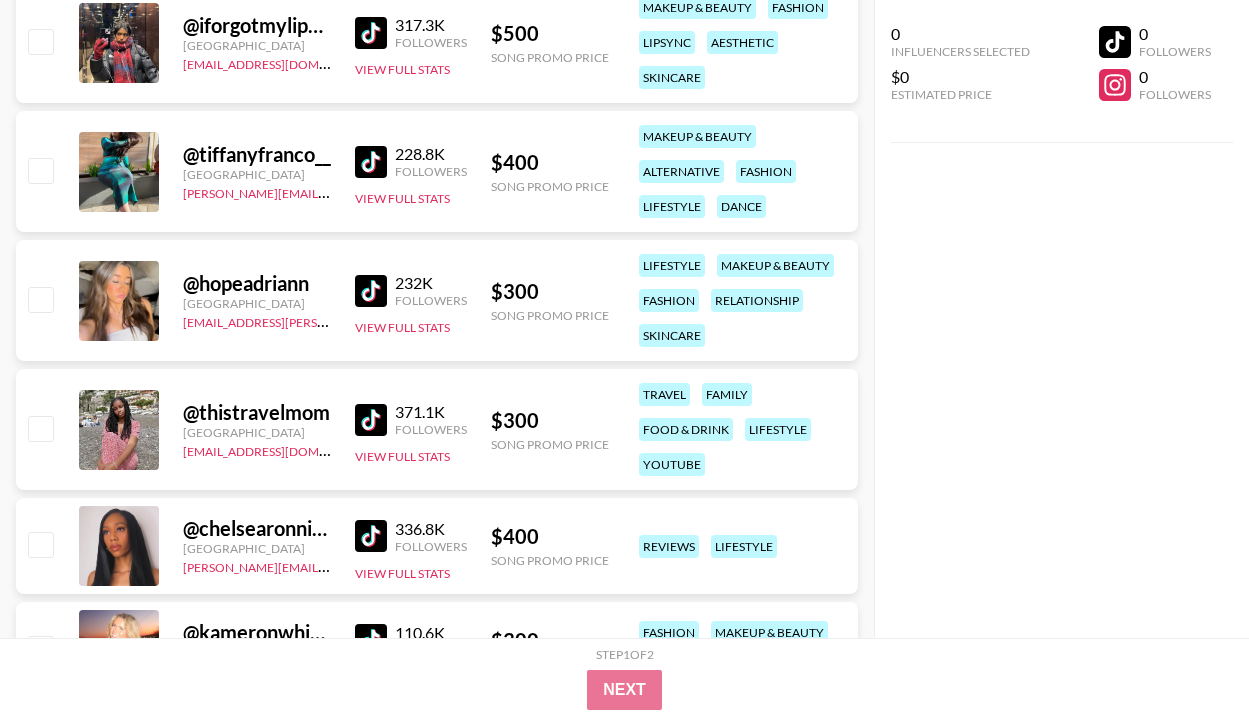 click at bounding box center (371, 291) 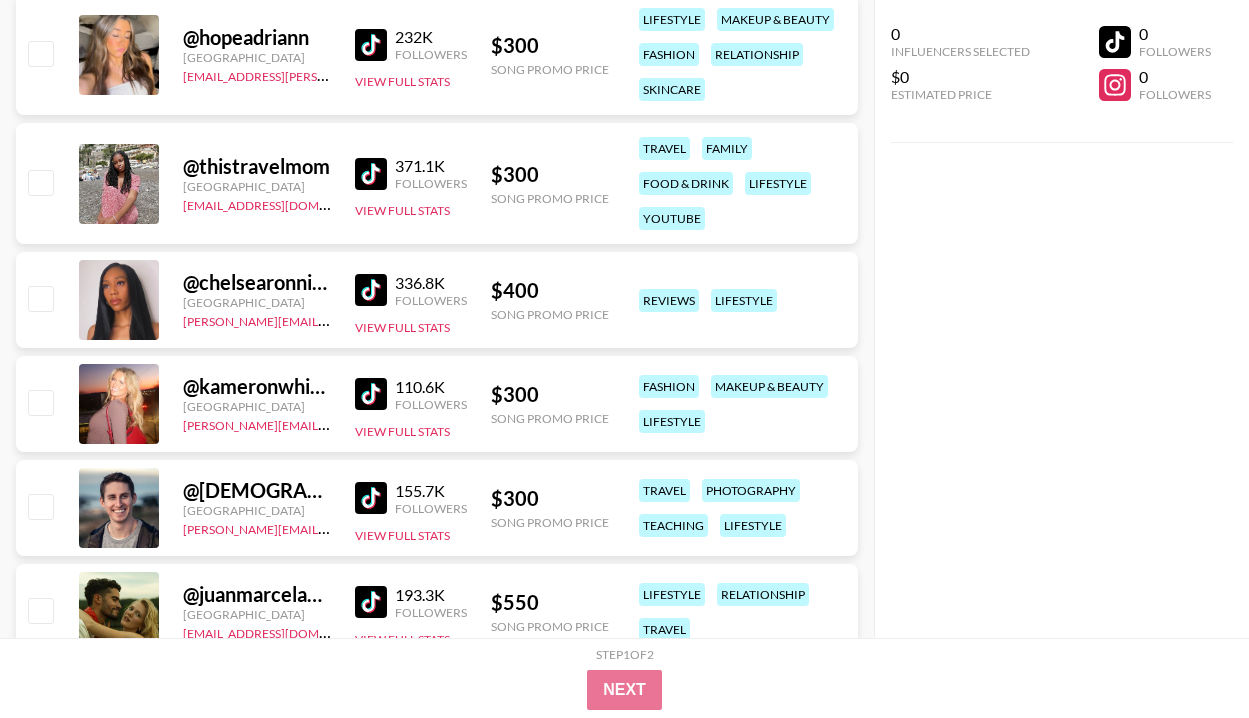 scroll, scrollTop: 15045, scrollLeft: 0, axis: vertical 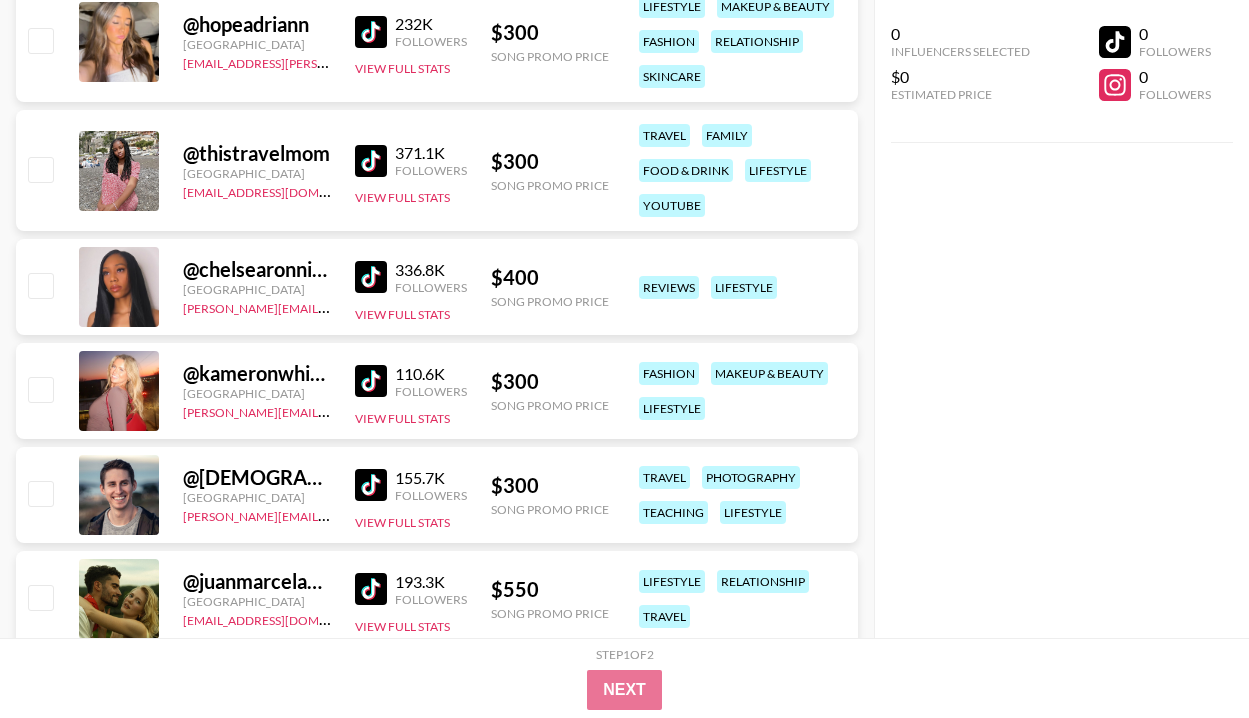 click at bounding box center [371, 381] 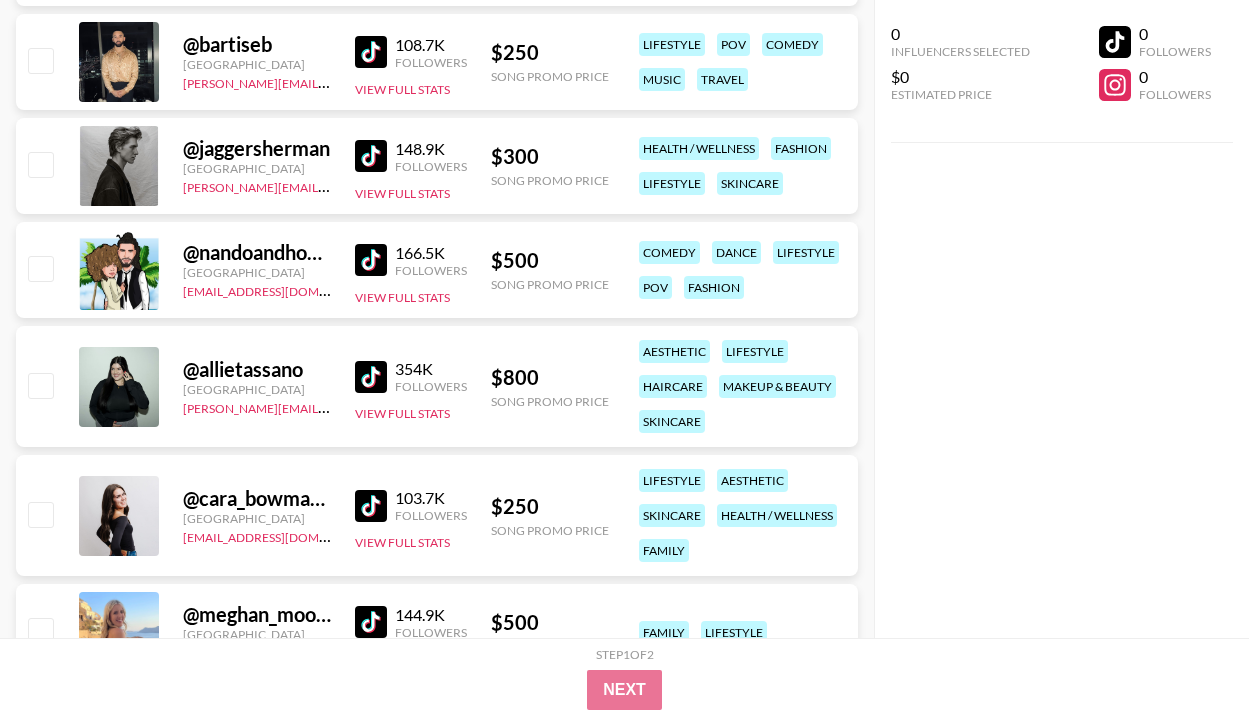 scroll, scrollTop: 15791, scrollLeft: 0, axis: vertical 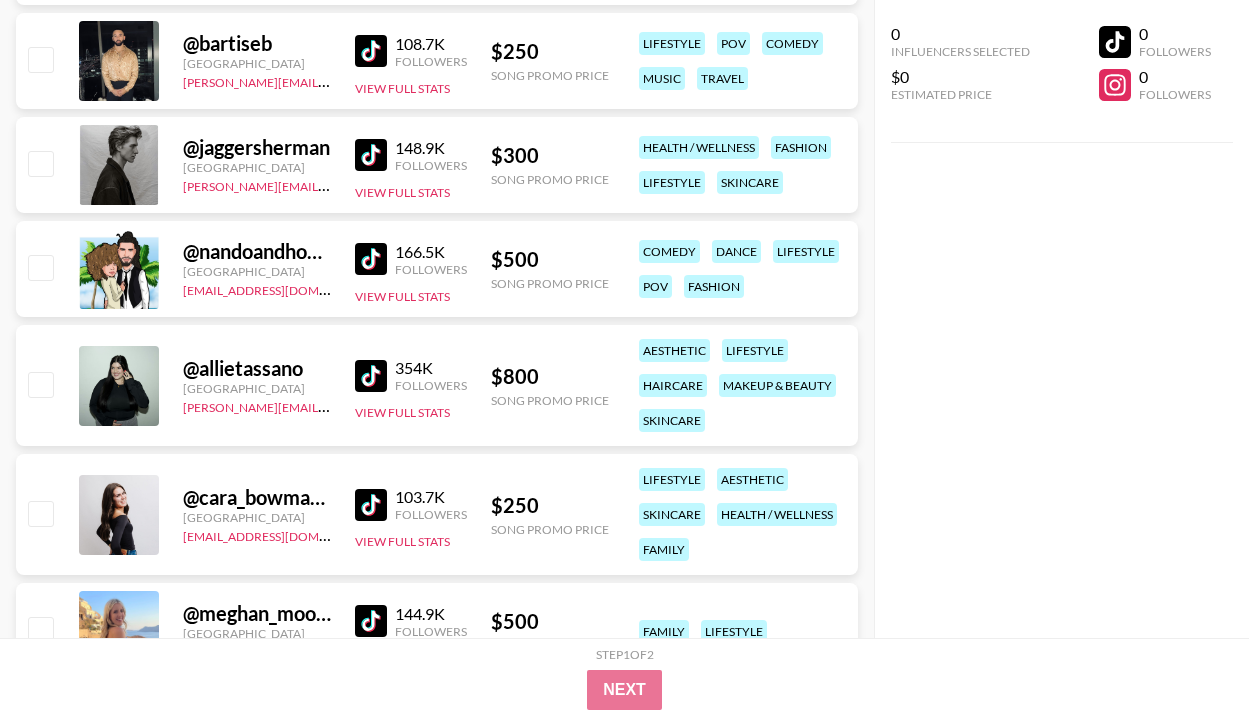 click at bounding box center (371, 505) 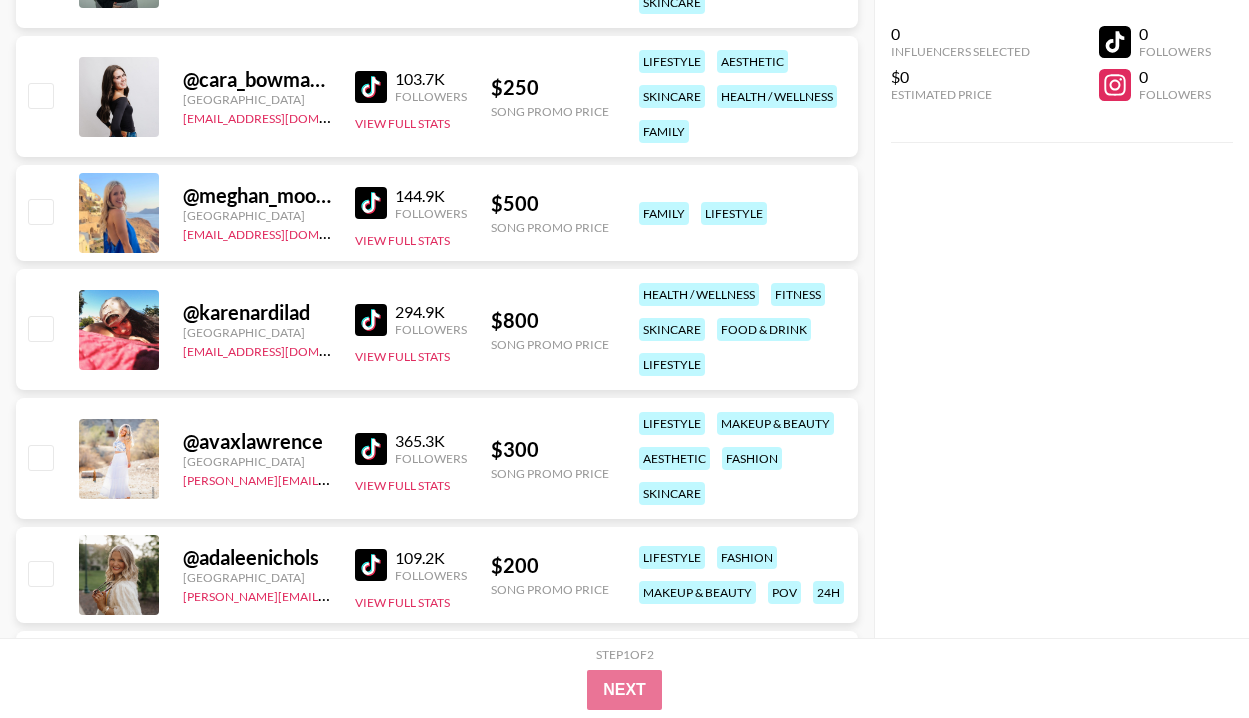 scroll, scrollTop: 16212, scrollLeft: 0, axis: vertical 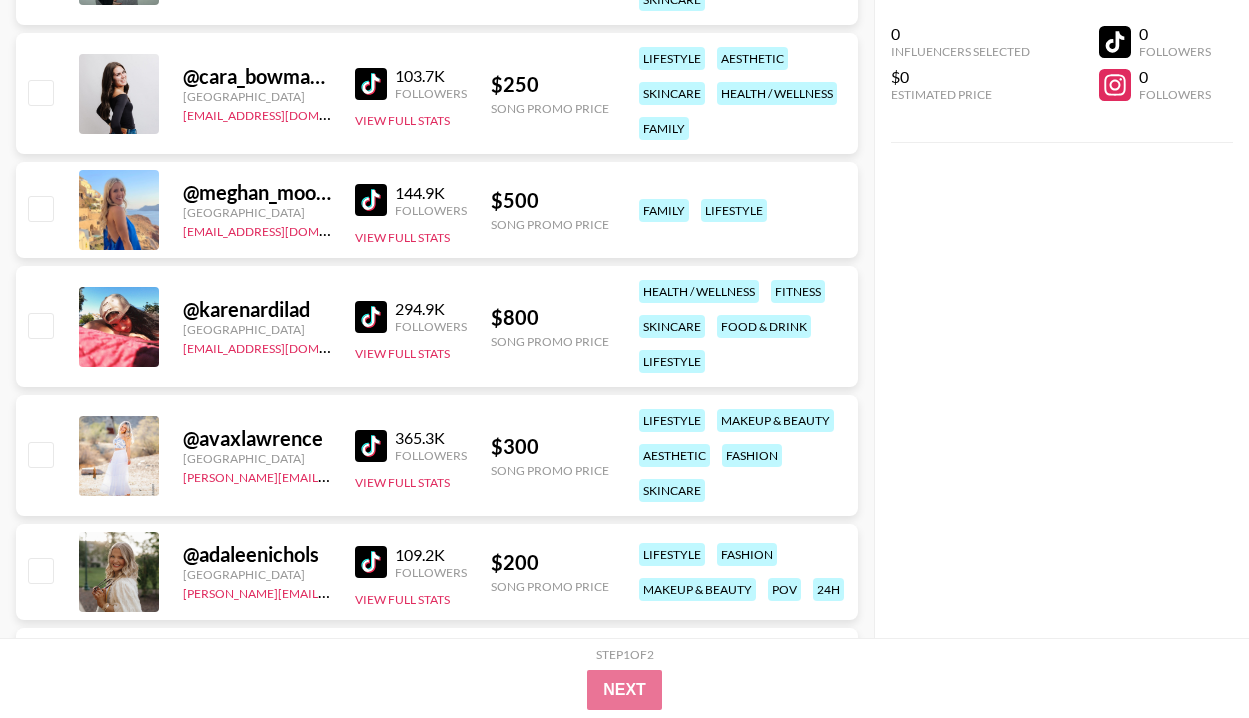 click at bounding box center [371, 446] 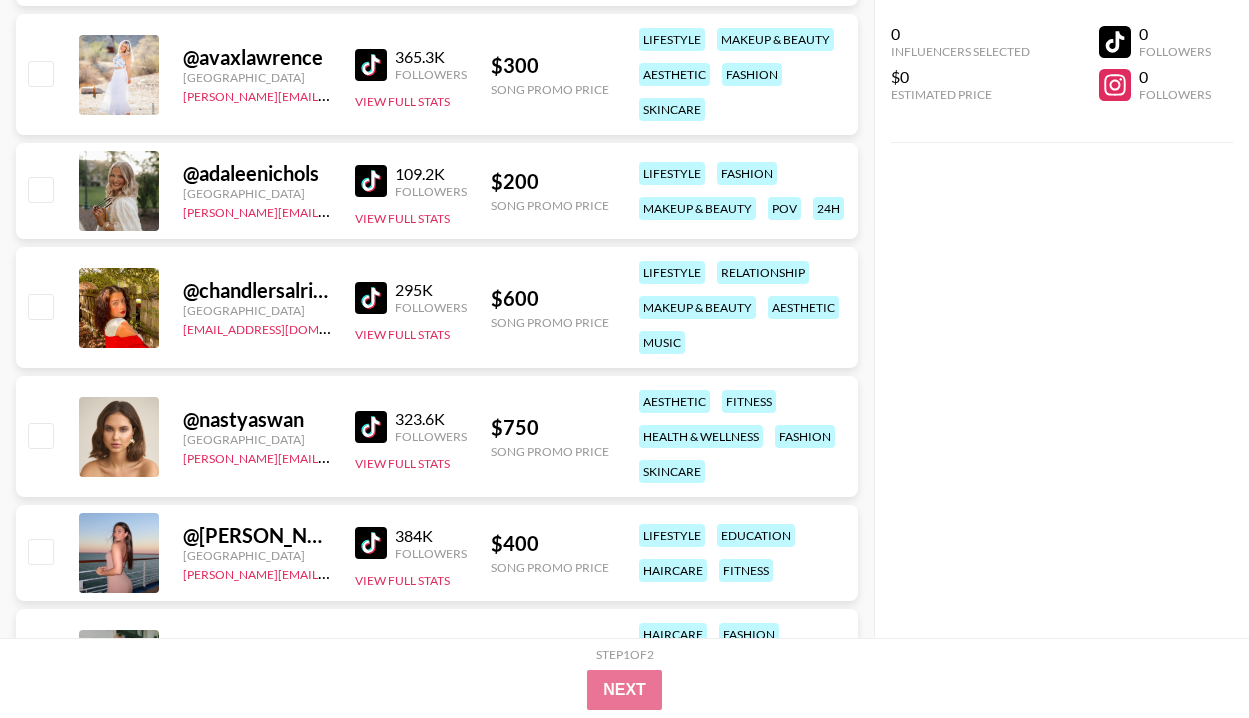 scroll, scrollTop: 16597, scrollLeft: 0, axis: vertical 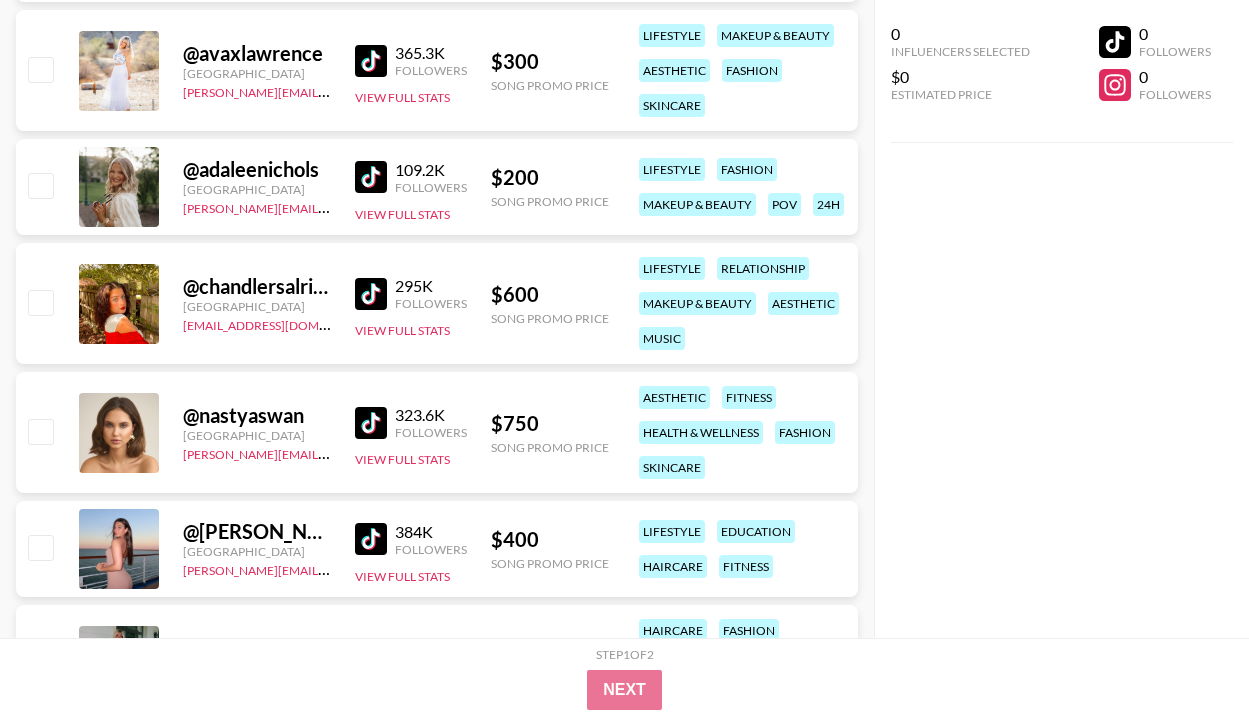 click at bounding box center [371, 177] 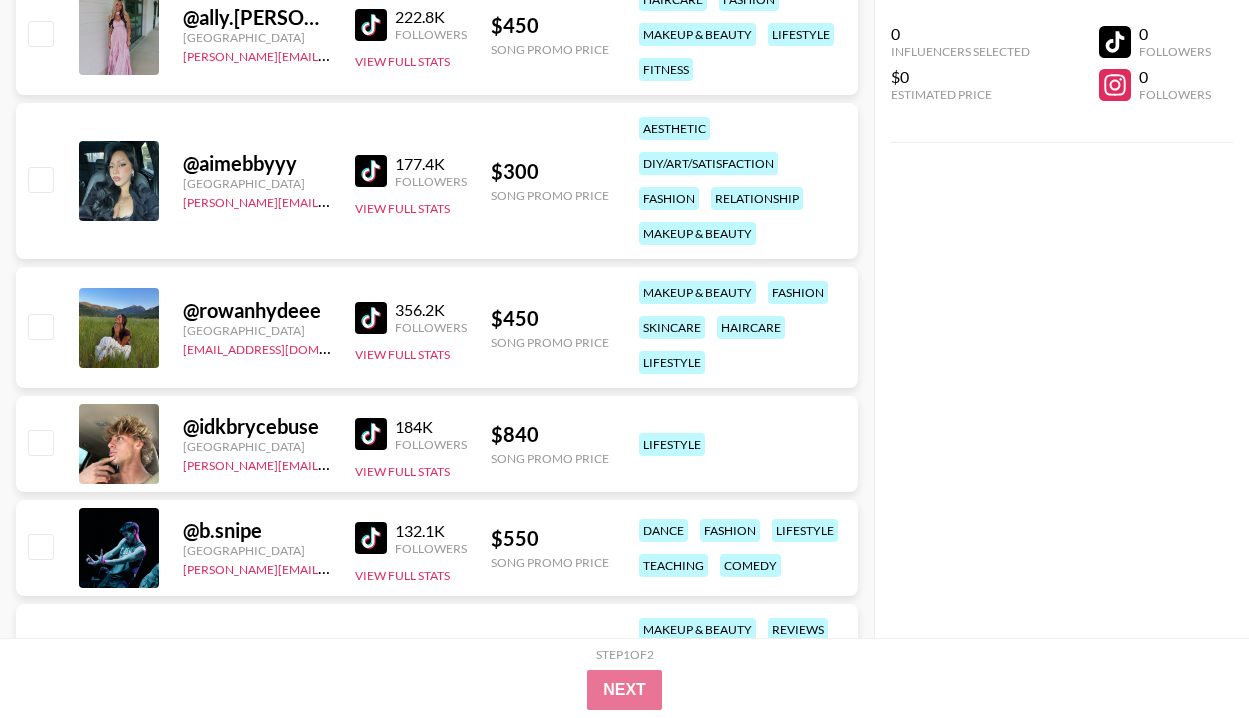 scroll, scrollTop: 17232, scrollLeft: 0, axis: vertical 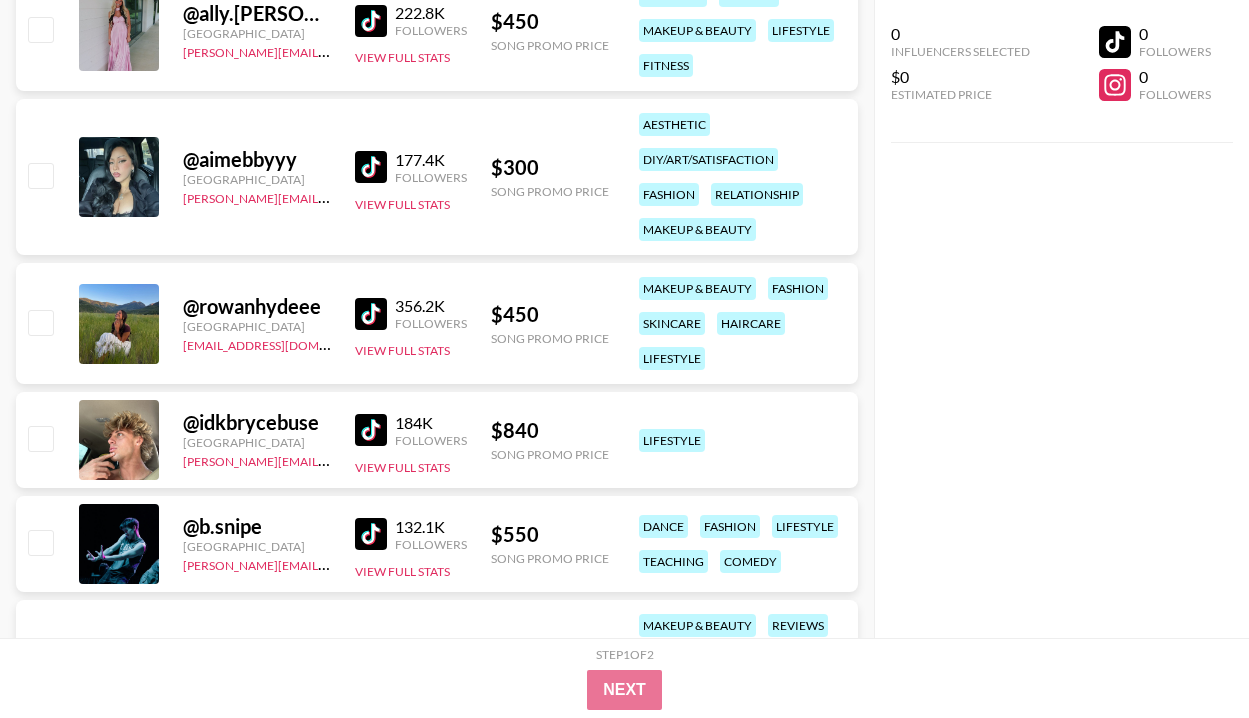 click at bounding box center (371, 314) 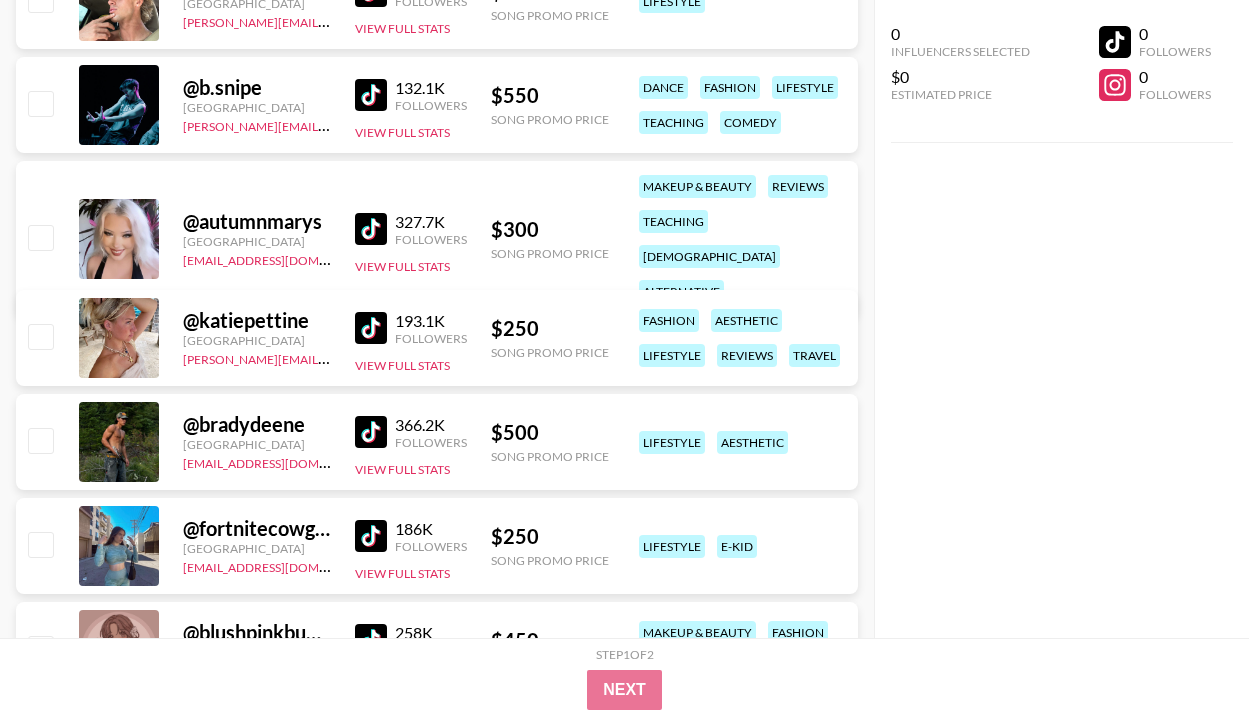 scroll, scrollTop: 17706, scrollLeft: 0, axis: vertical 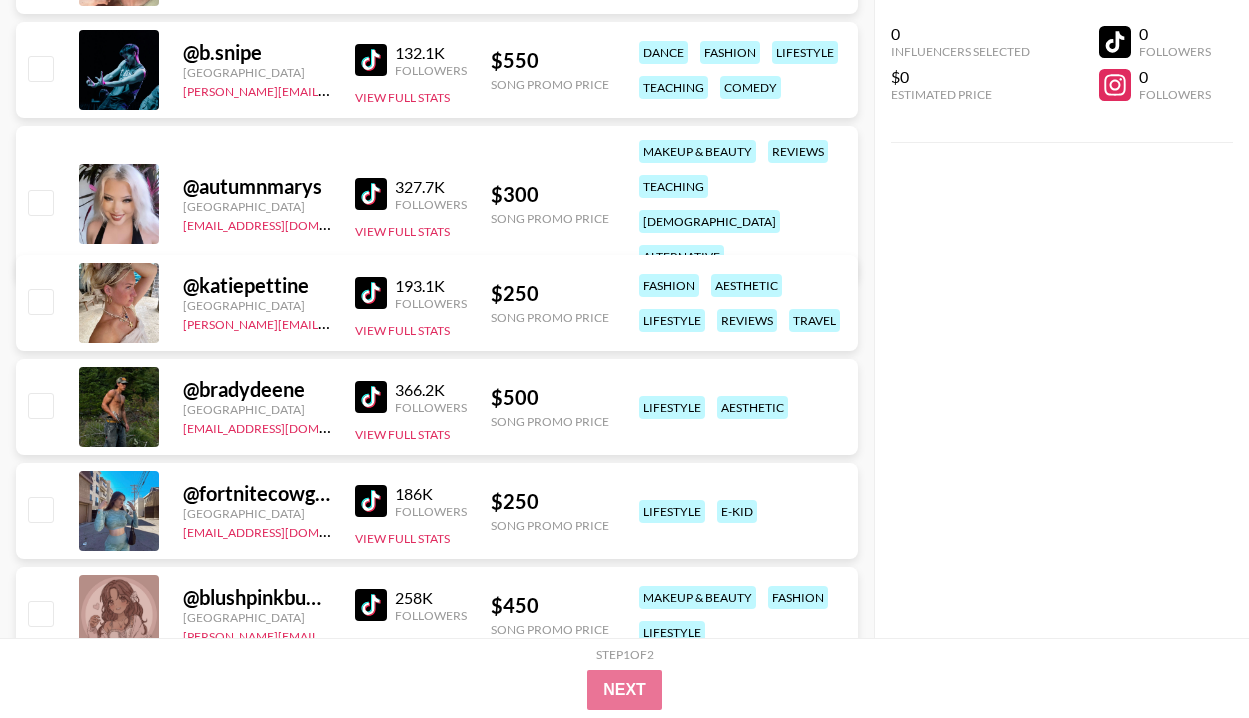 click at bounding box center [371, 293] 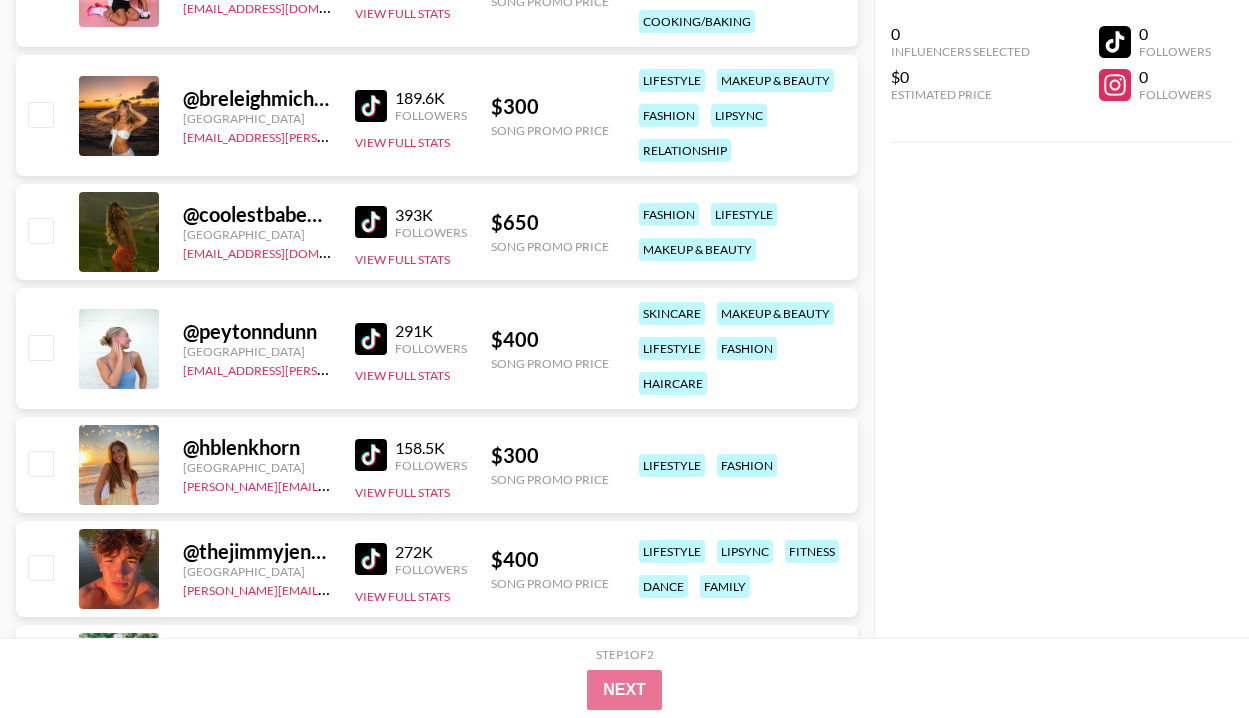 scroll, scrollTop: 18868, scrollLeft: 0, axis: vertical 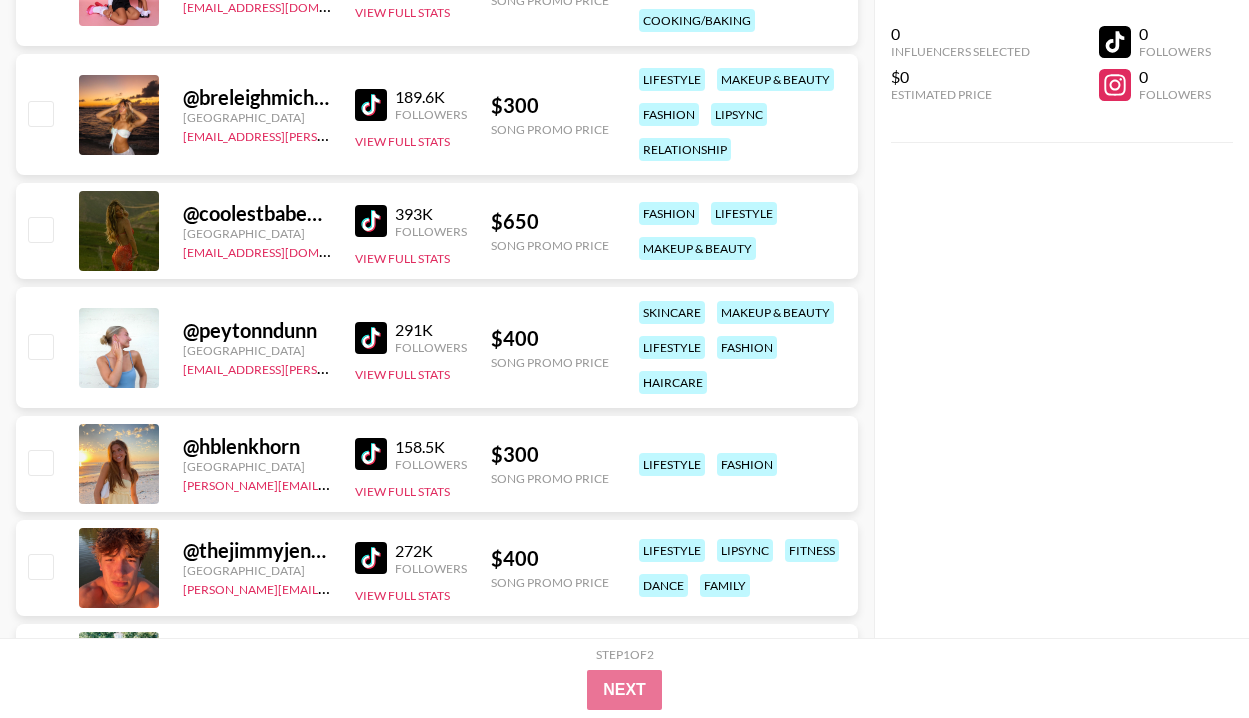click at bounding box center (371, 221) 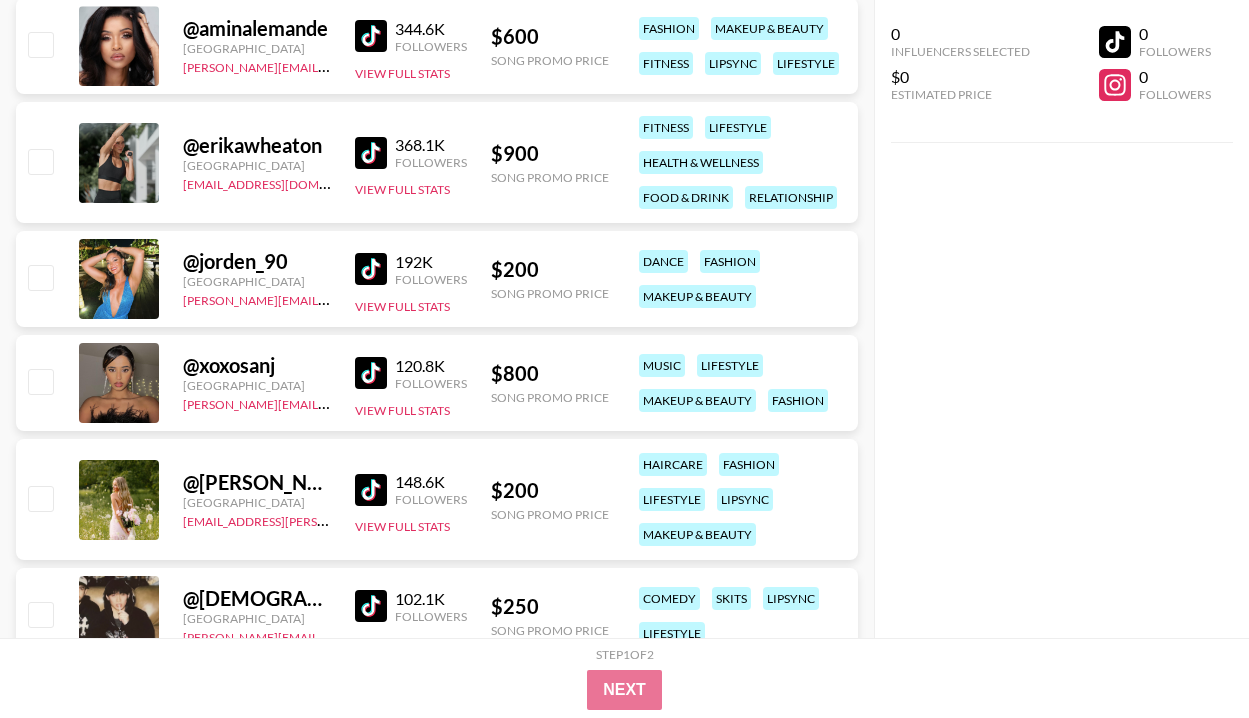 scroll, scrollTop: 21103, scrollLeft: 0, axis: vertical 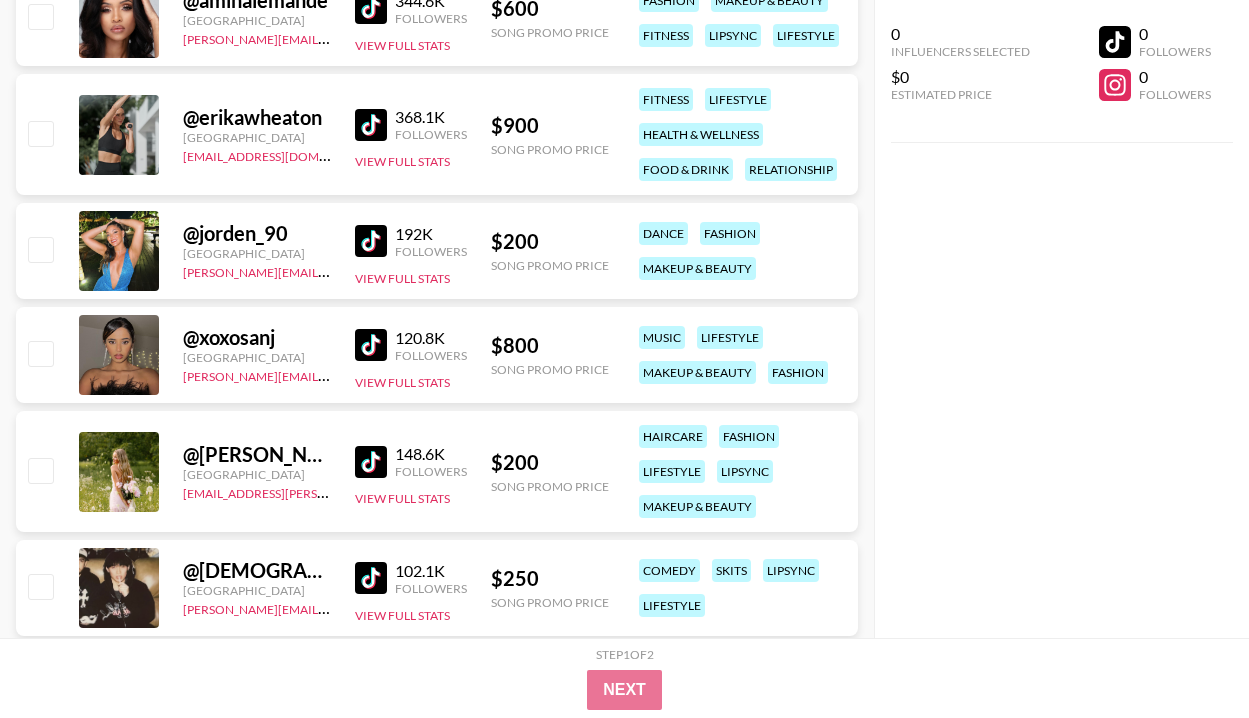 click at bounding box center [371, 462] 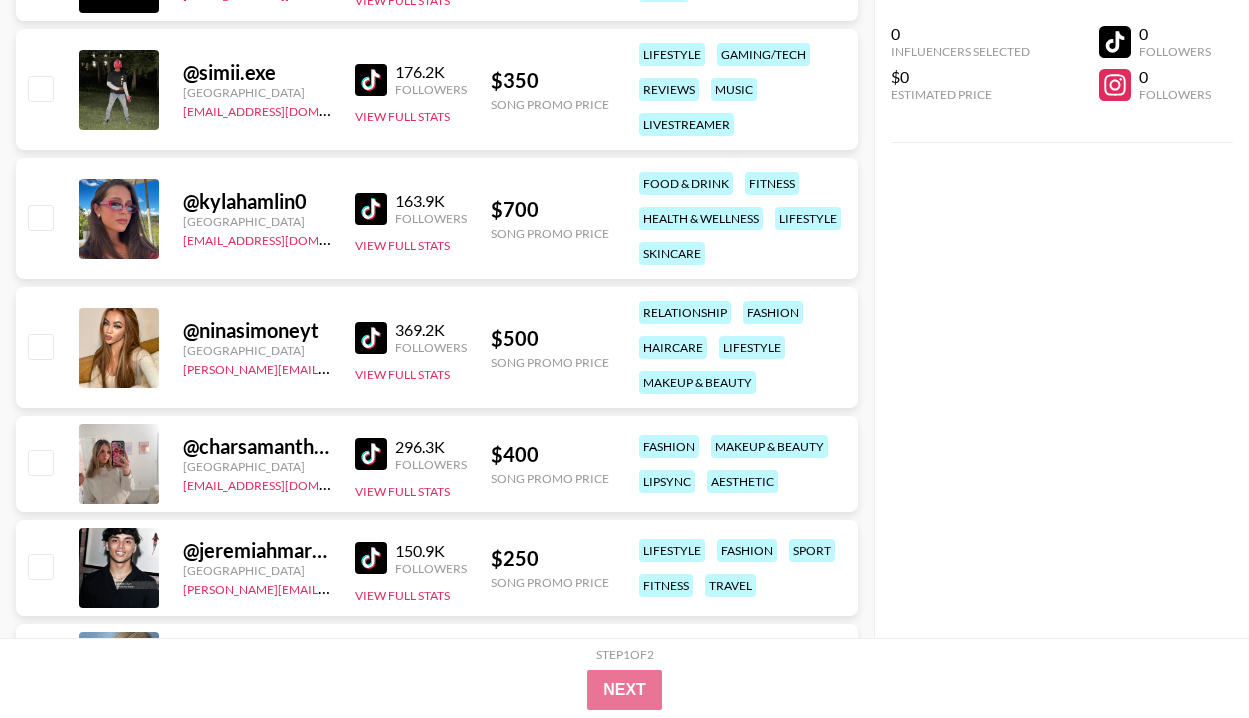 scroll, scrollTop: 22054, scrollLeft: 0, axis: vertical 